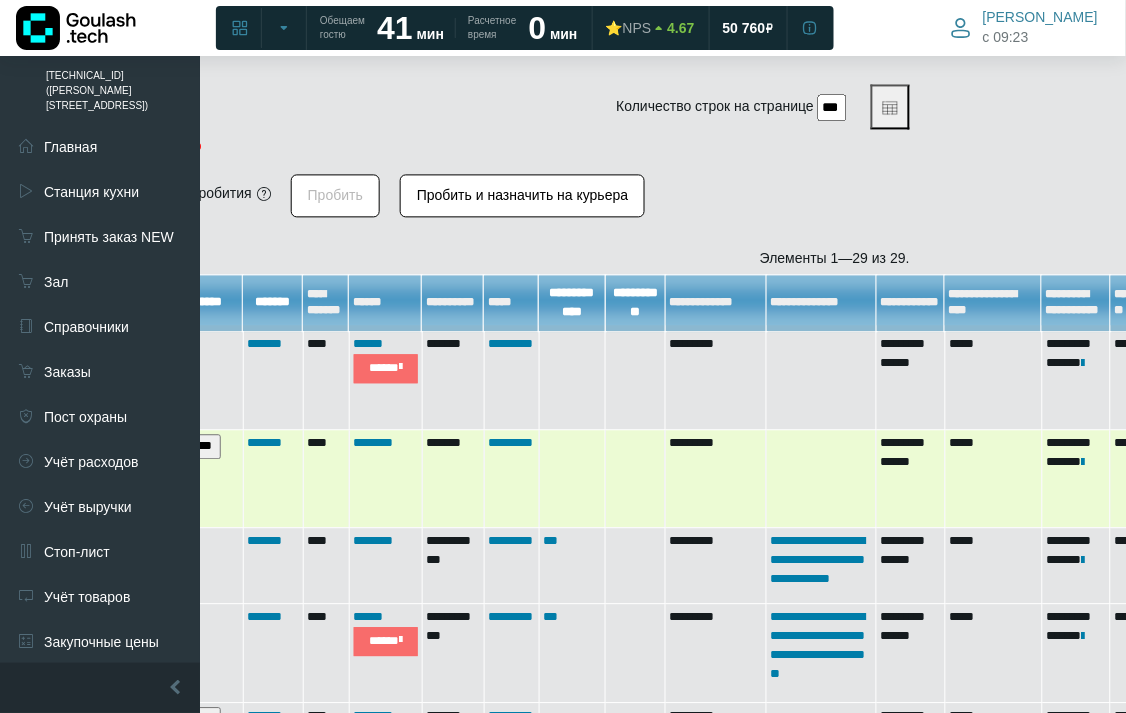 scroll, scrollTop: 850, scrollLeft: 185, axis: both 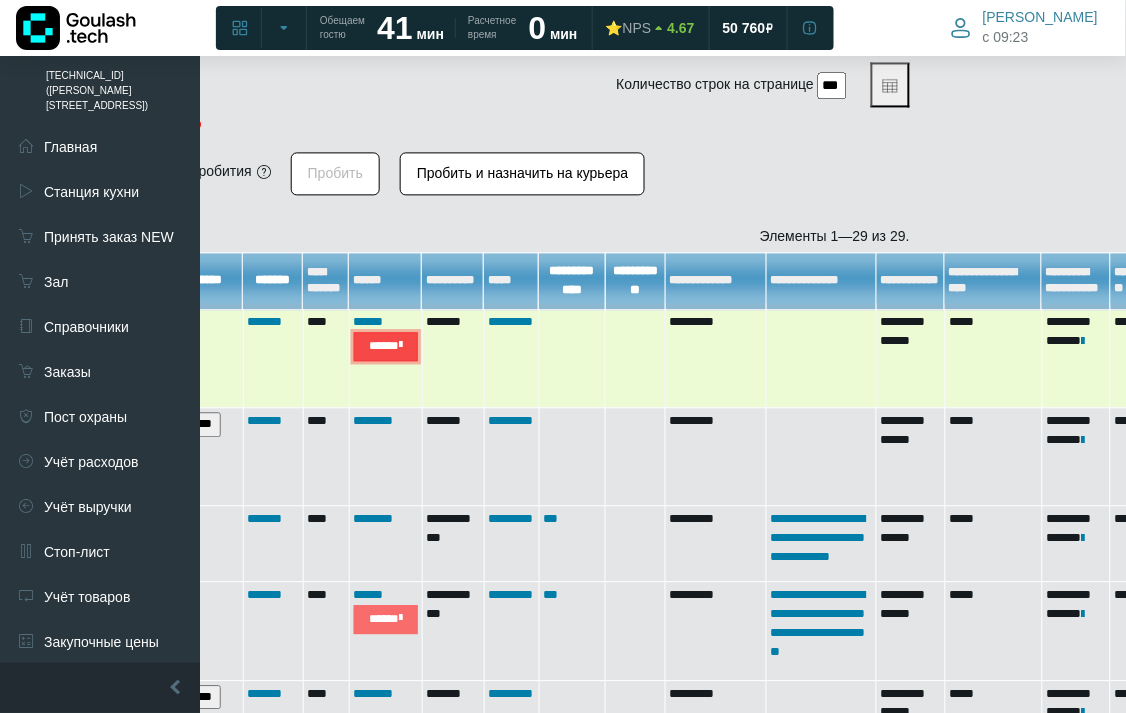 click at bounding box center (400, 345) 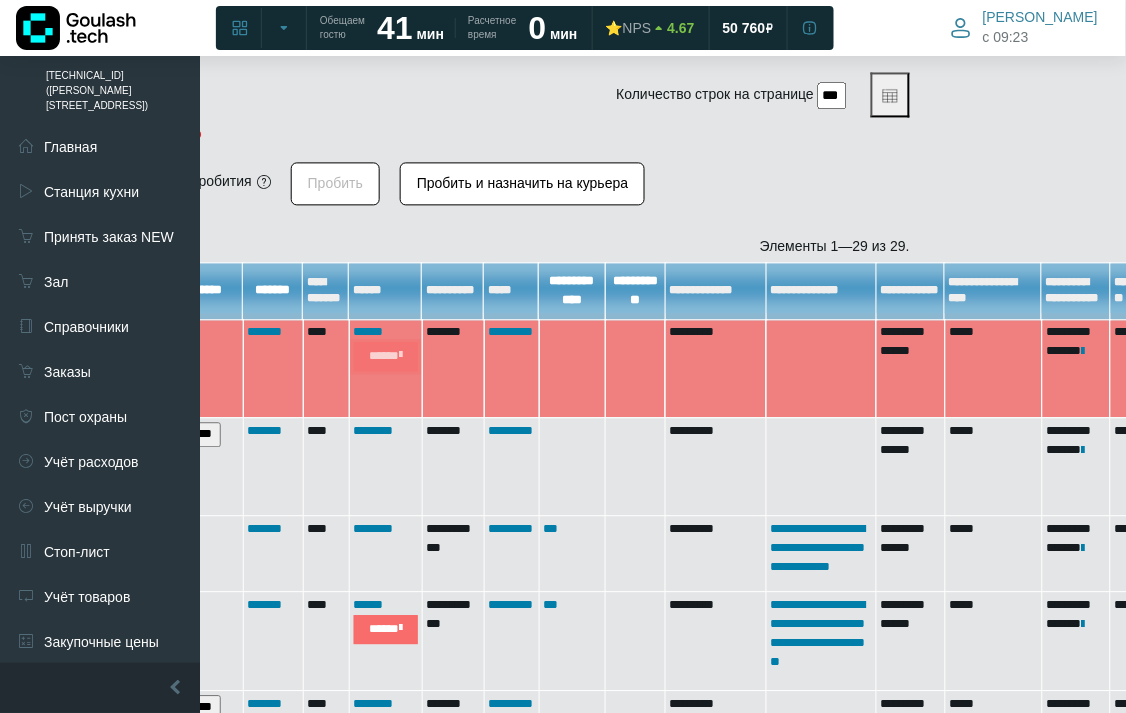 scroll, scrollTop: 834, scrollLeft: 185, axis: both 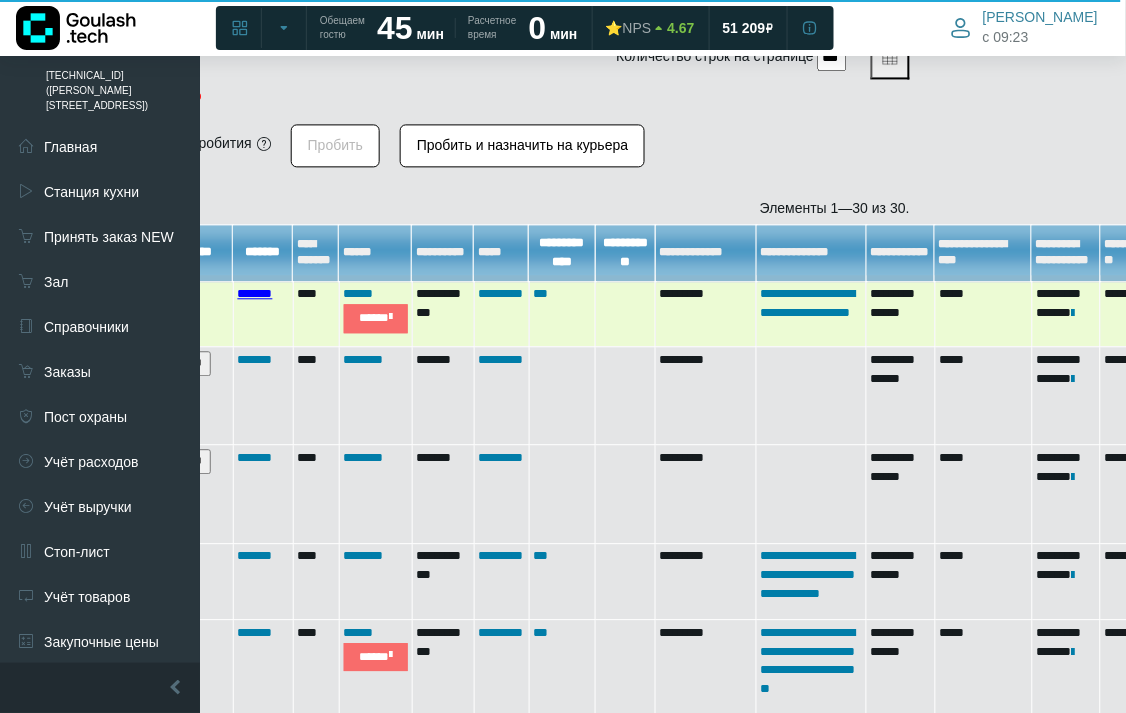 click on "*******" at bounding box center [255, 293] 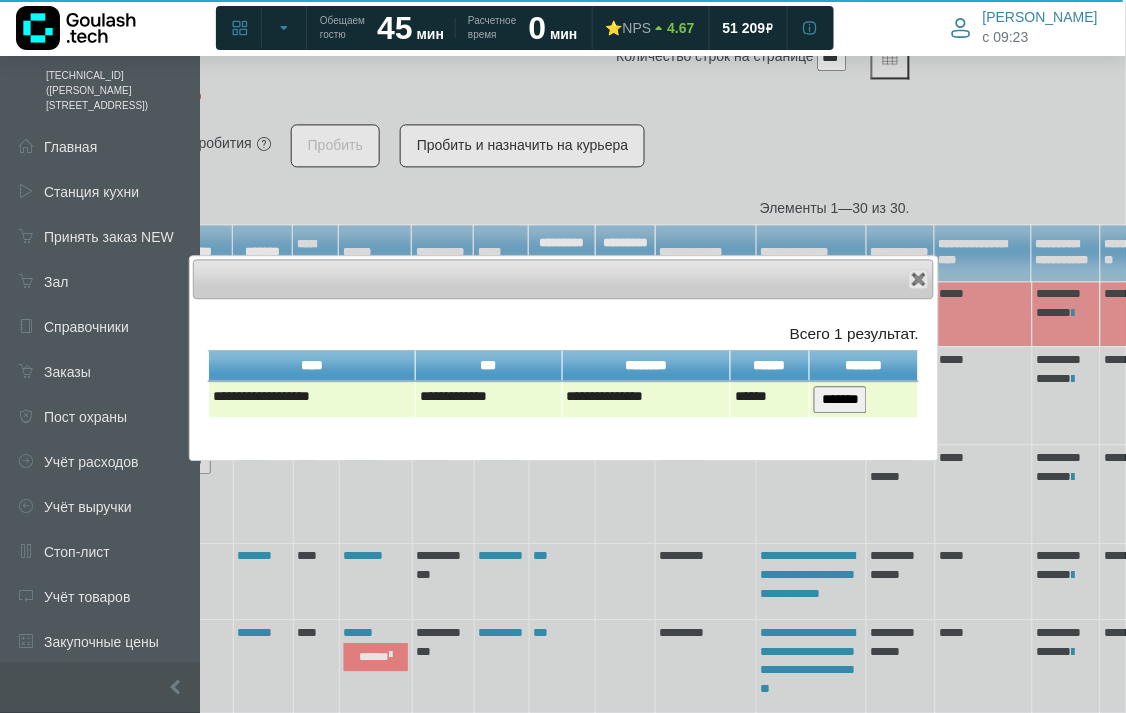 click on "*******" at bounding box center [840, 399] 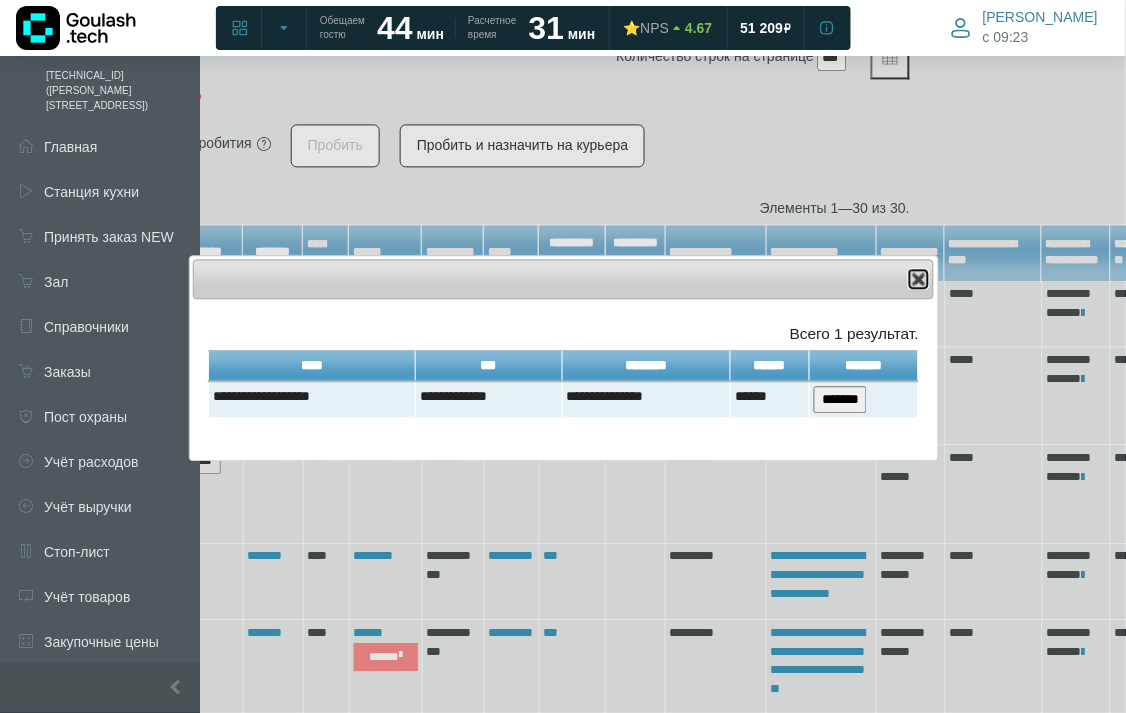click at bounding box center (919, 279) 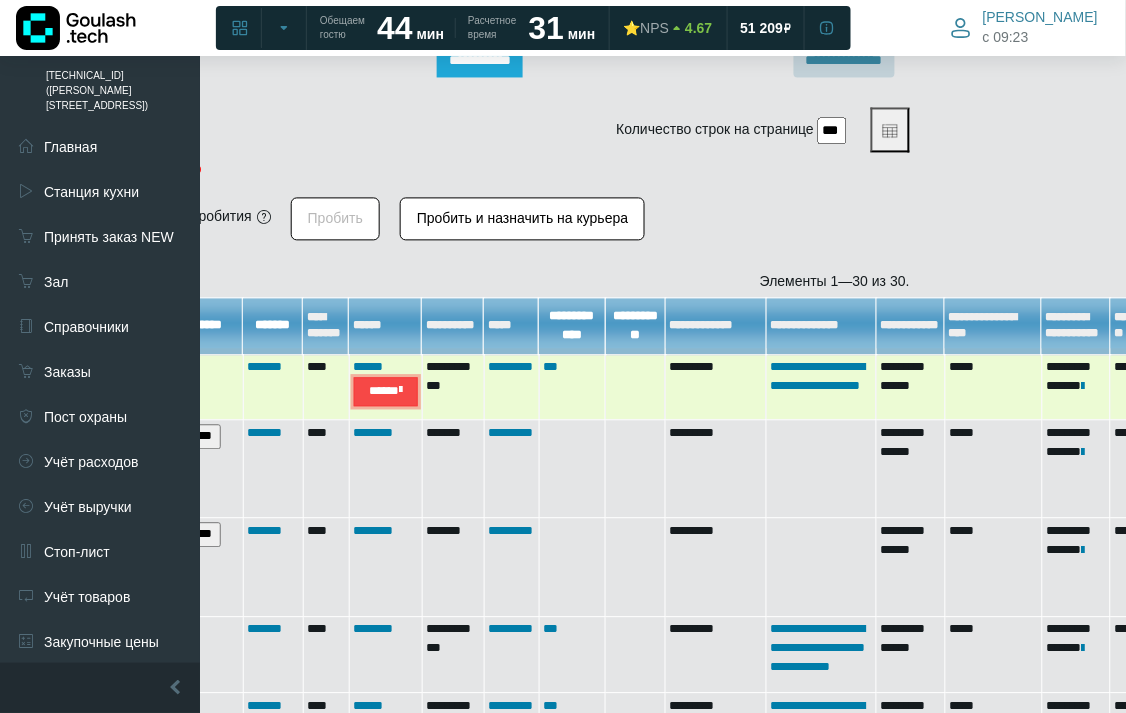 click at bounding box center [400, 391] 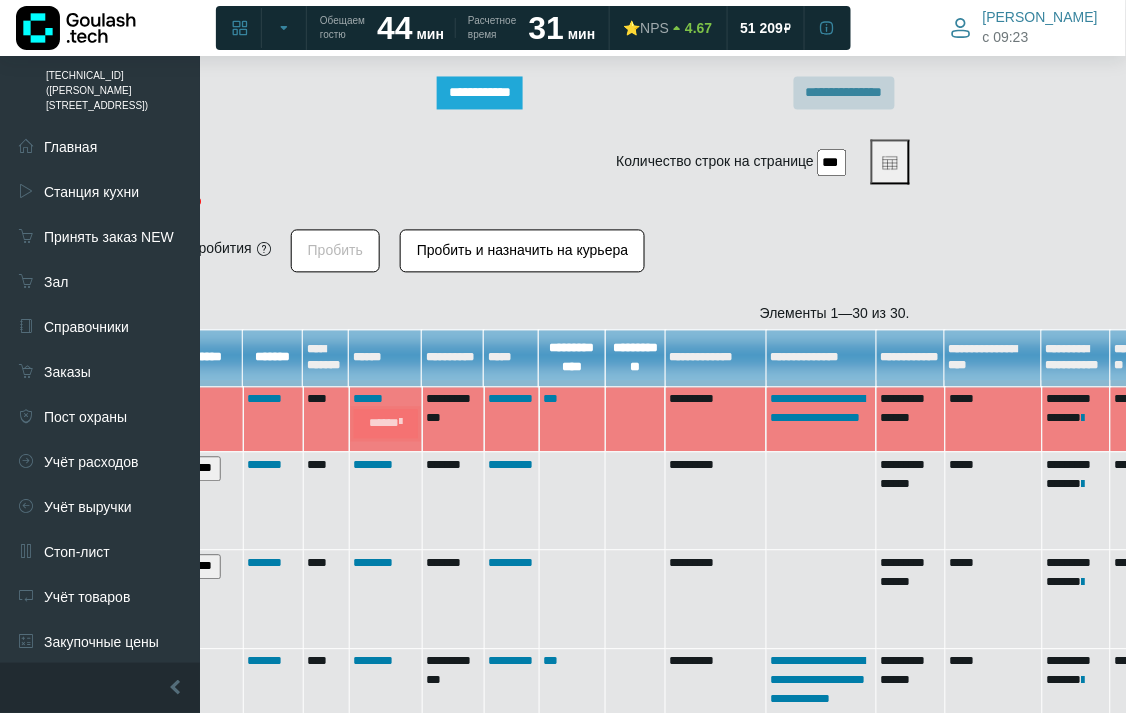 scroll, scrollTop: 793, scrollLeft: 185, axis: both 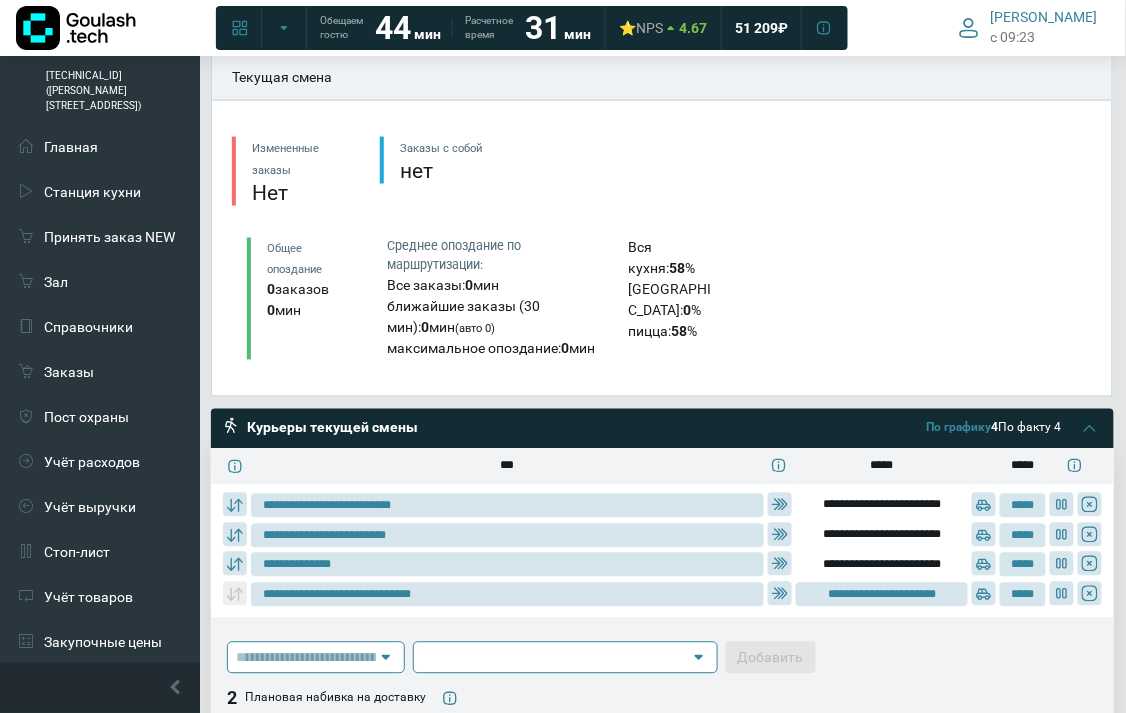 type on "**********" 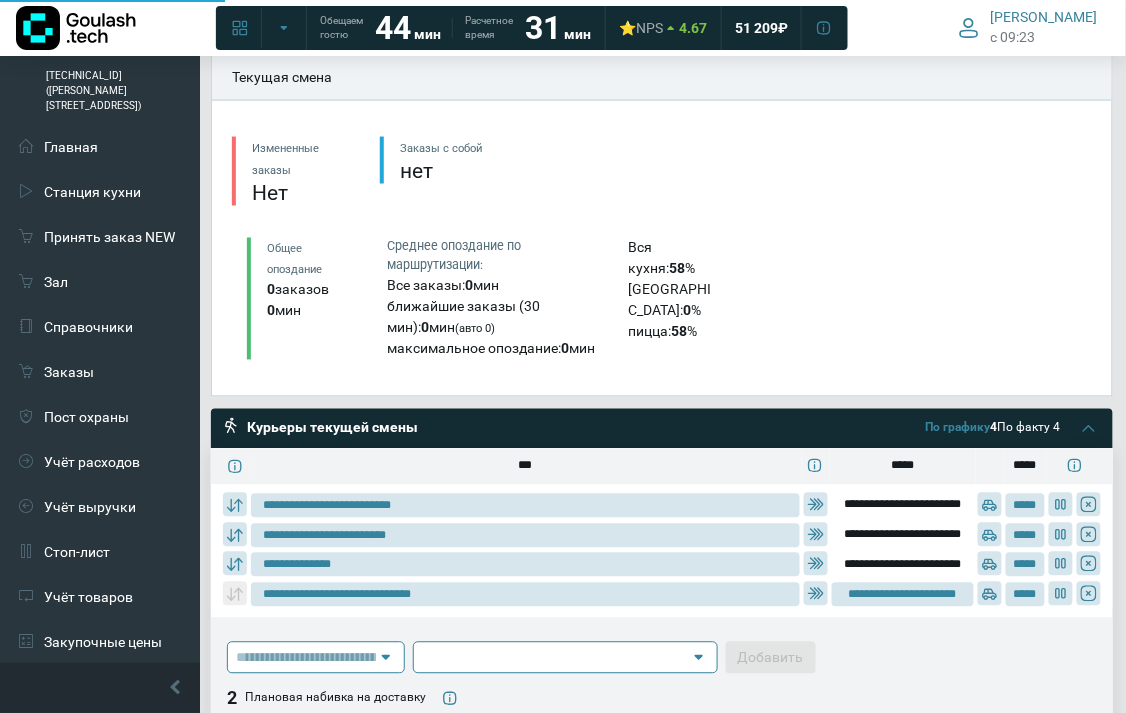 type on "**********" 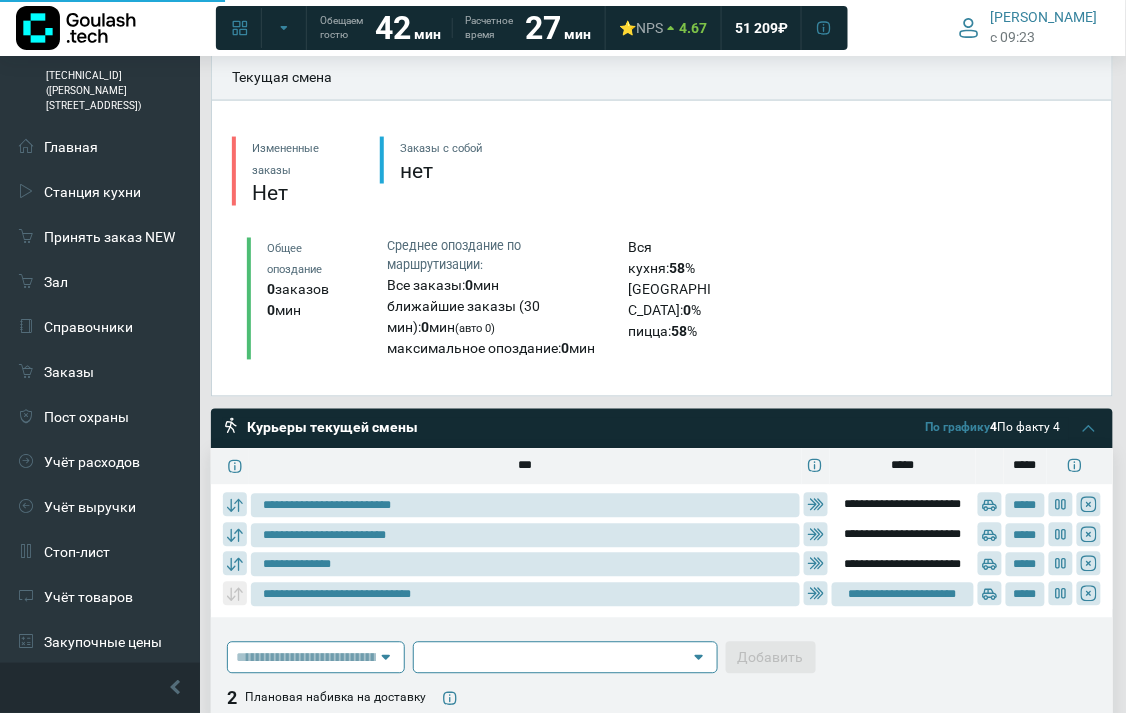 type on "**********" 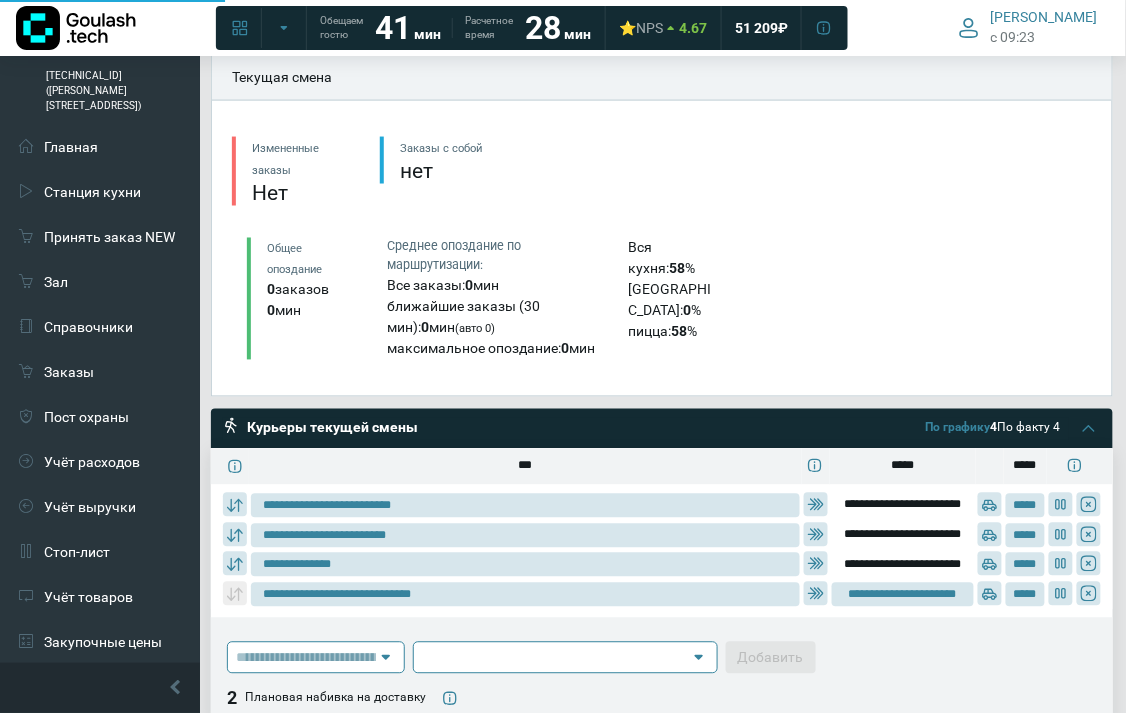 type on "**********" 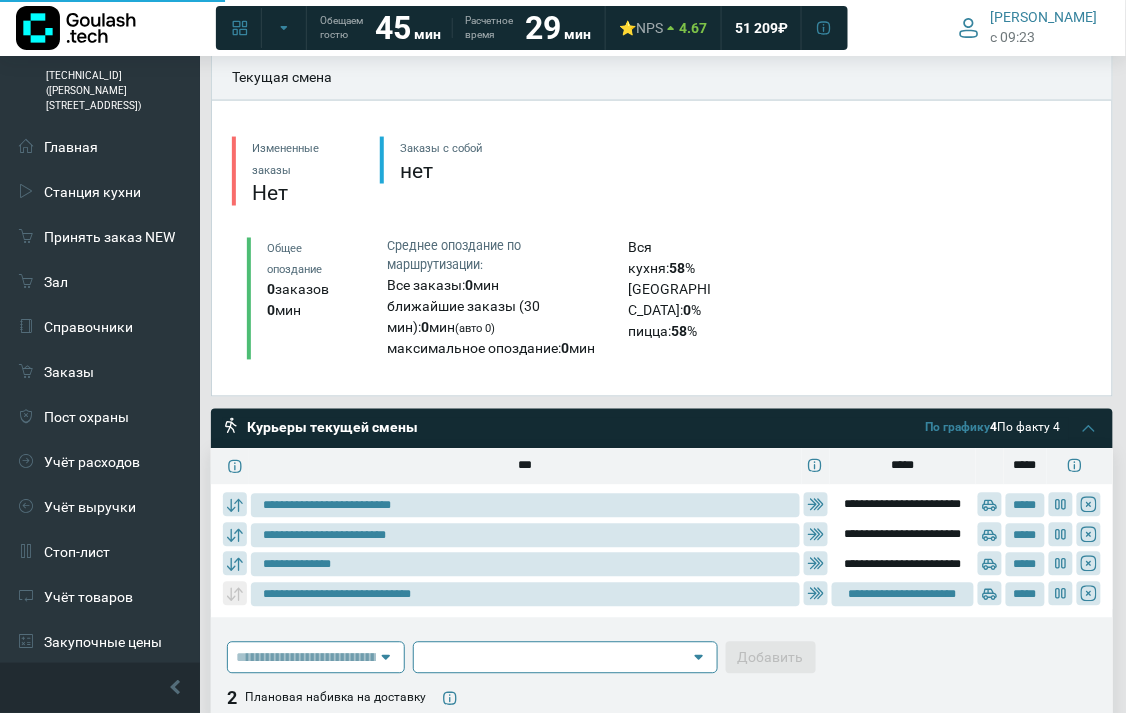 type on "**********" 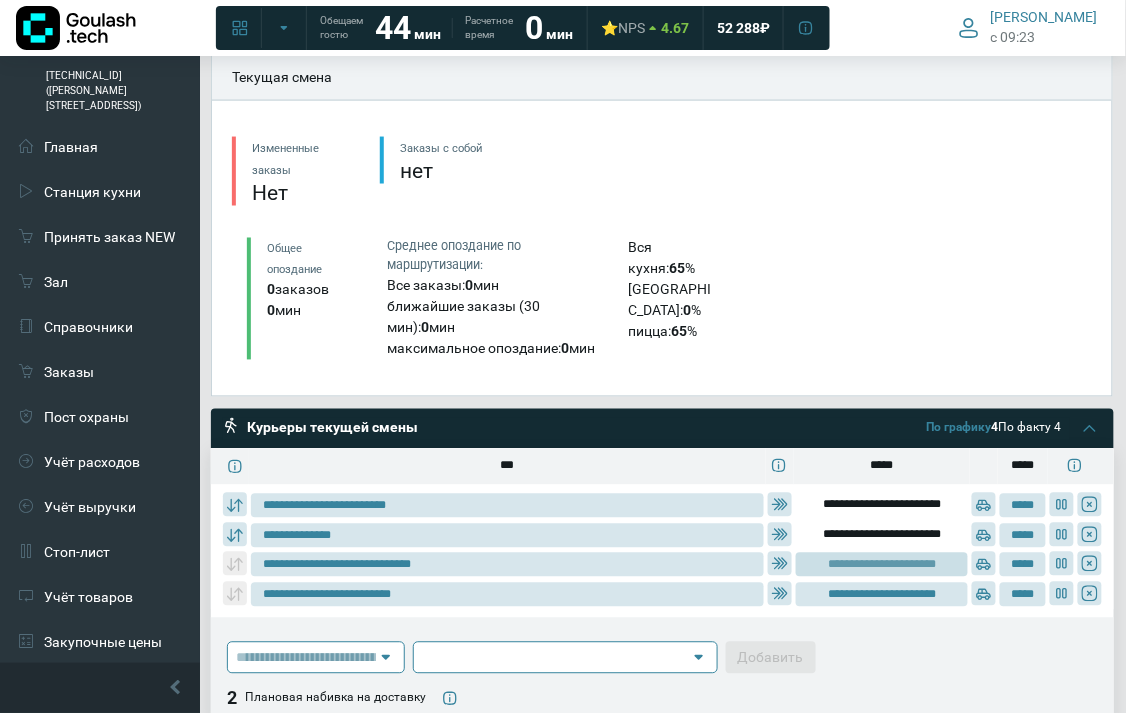 click on "**********" at bounding box center [882, 565] 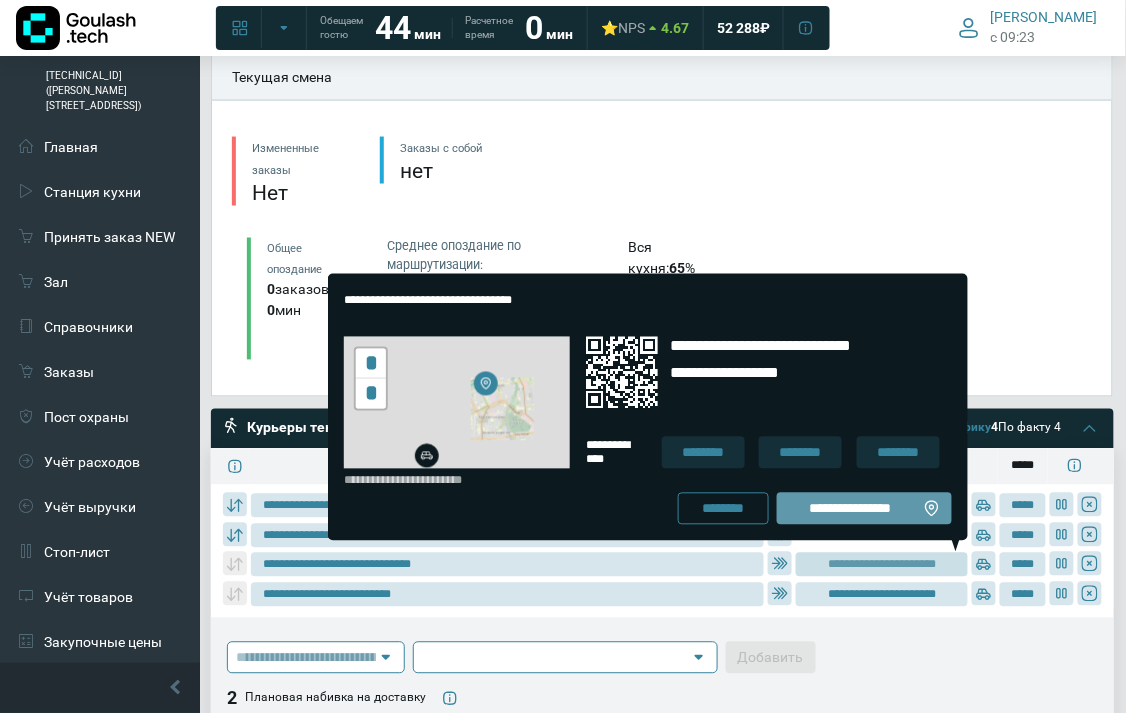 click on "**********" at bounding box center [850, 509] 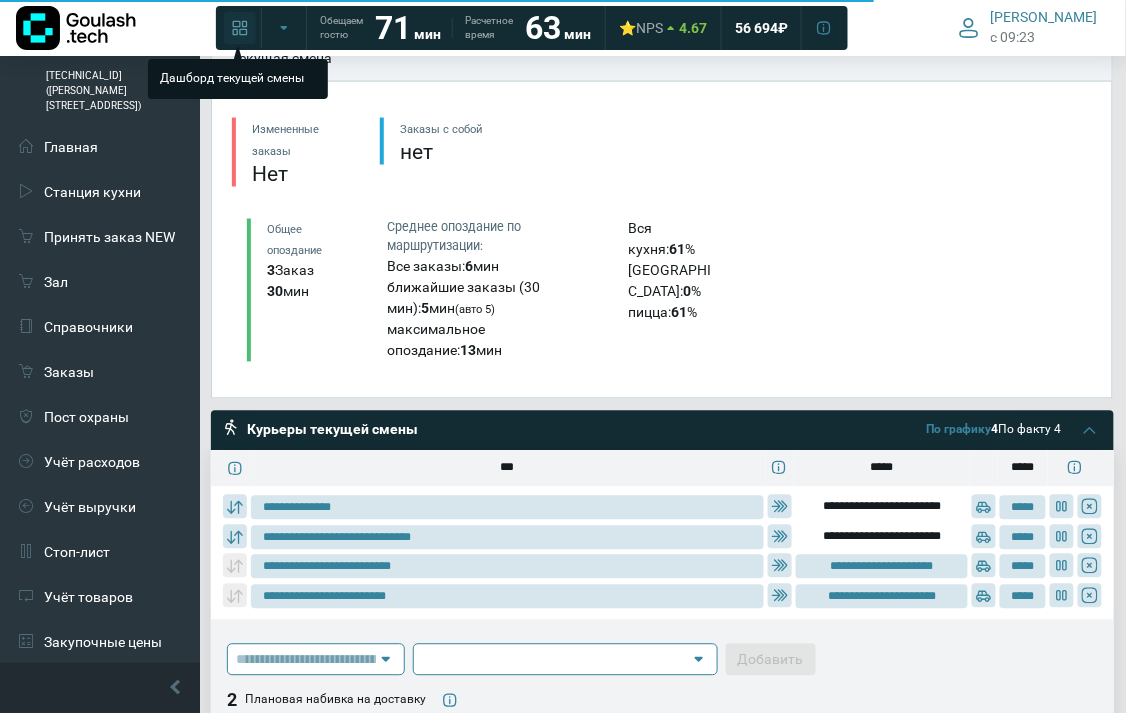 scroll, scrollTop: 665, scrollLeft: 0, axis: vertical 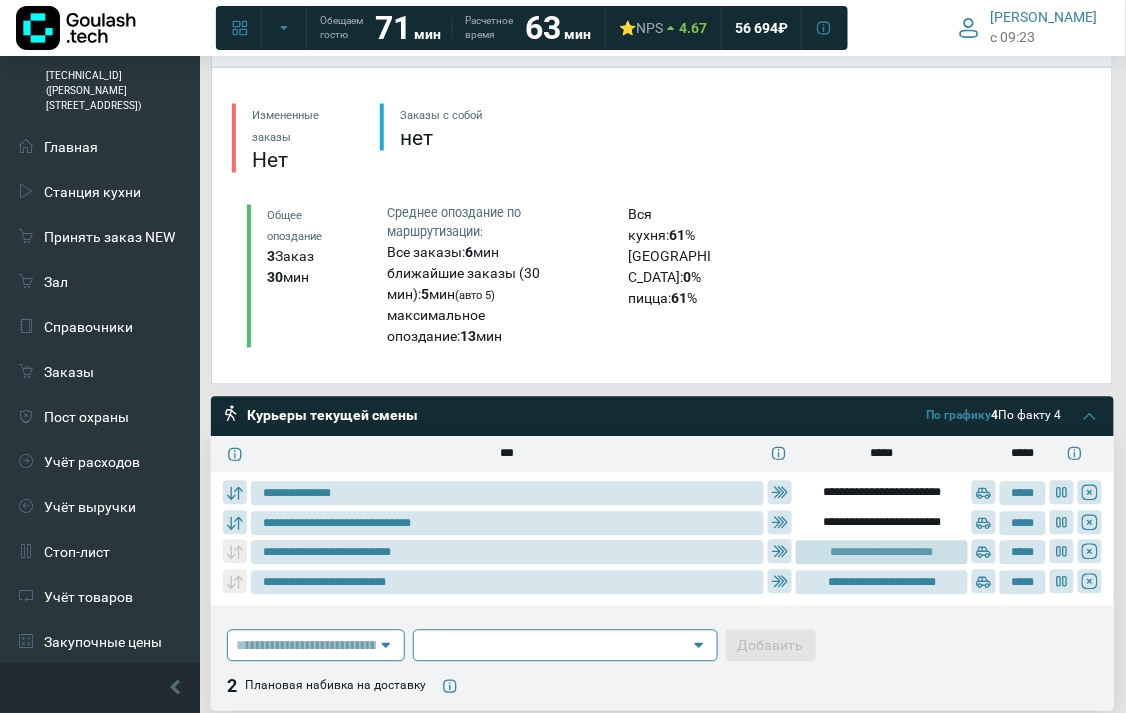 click on "**********" at bounding box center [882, 553] 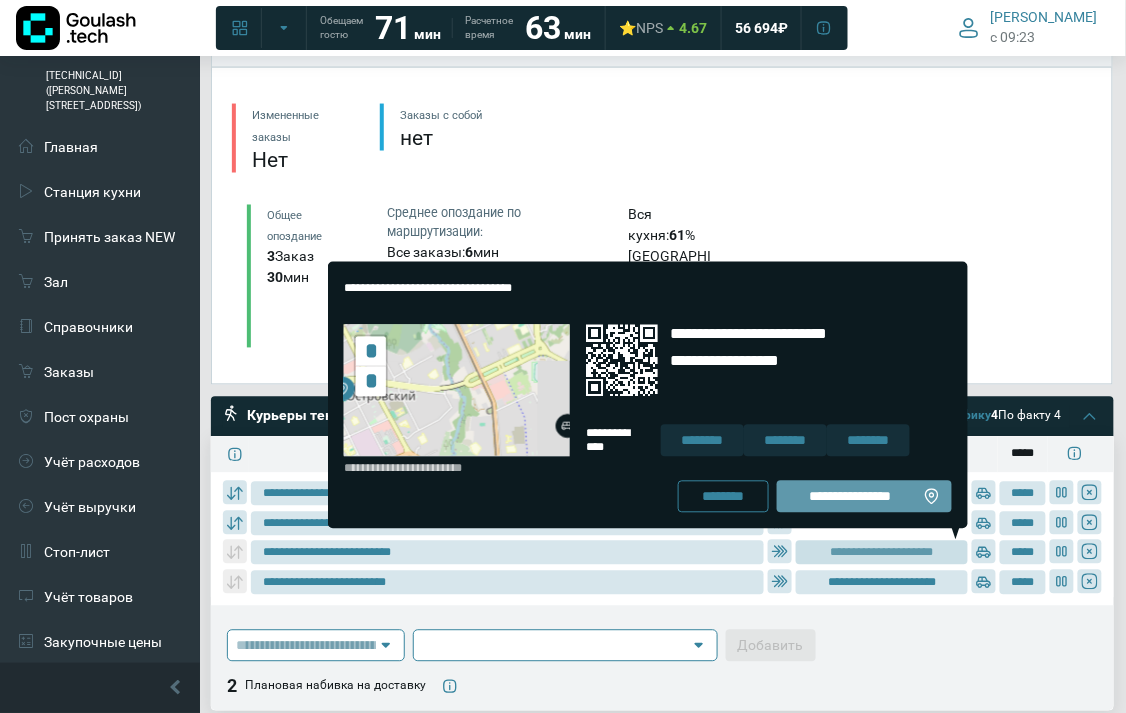 click on "**********" at bounding box center (850, 497) 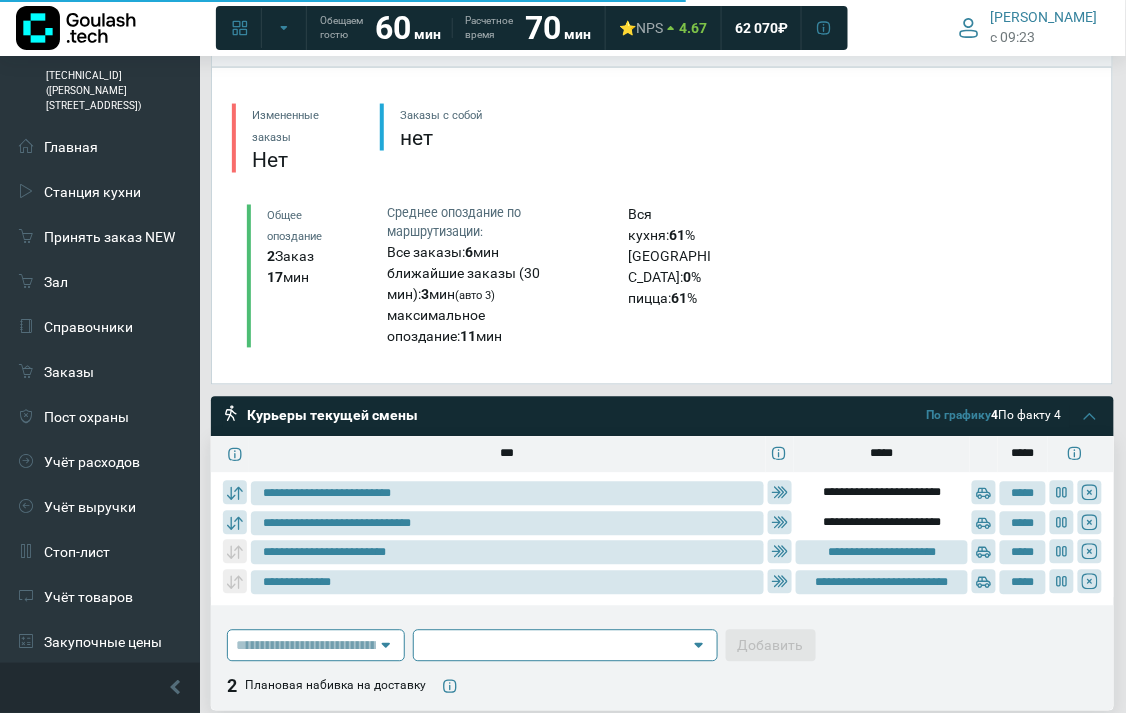 scroll, scrollTop: 554, scrollLeft: 0, axis: vertical 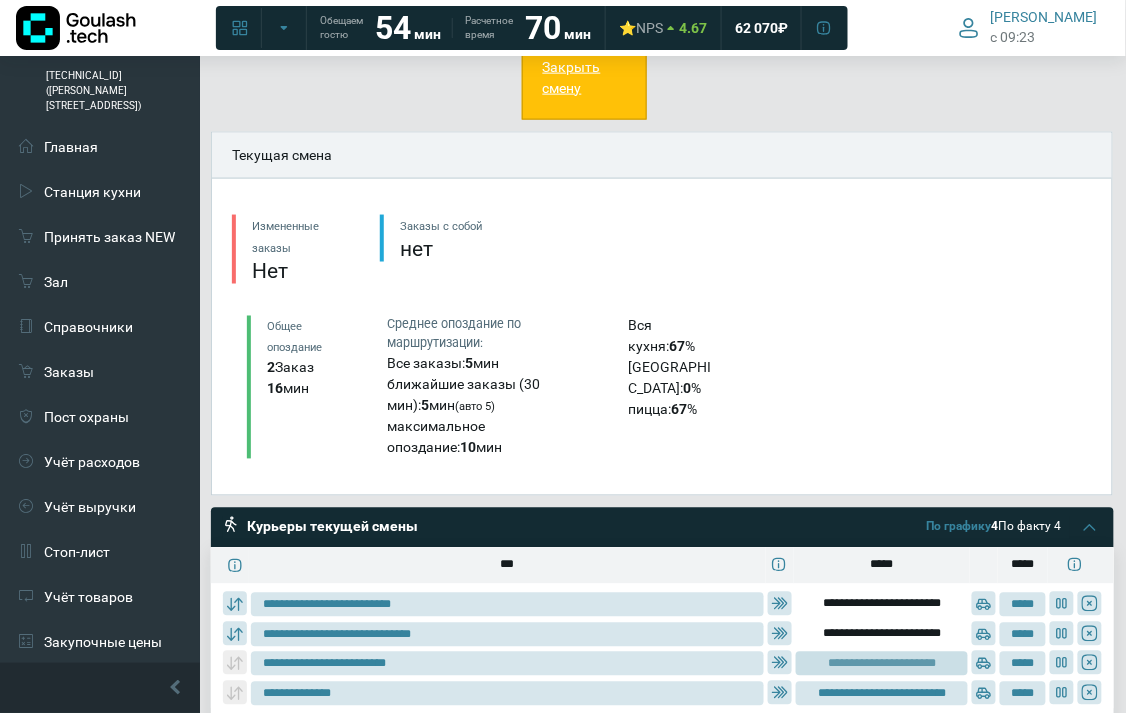 click on "**********" at bounding box center (882, 664) 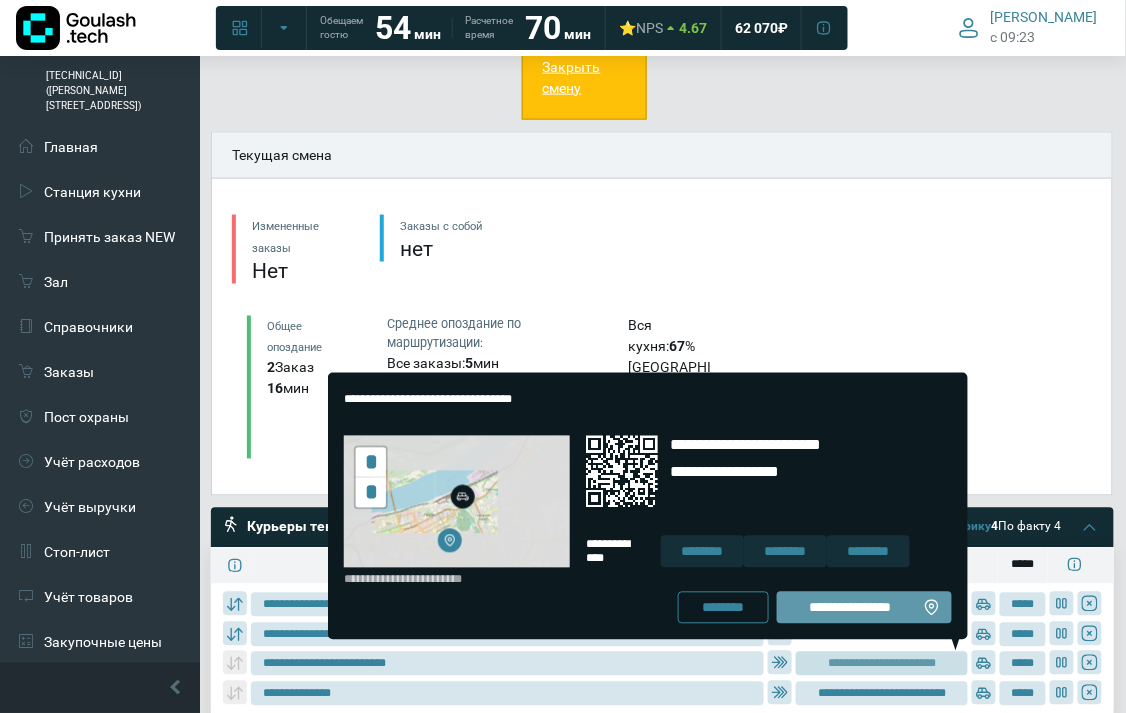 click on "**********" at bounding box center (850, 608) 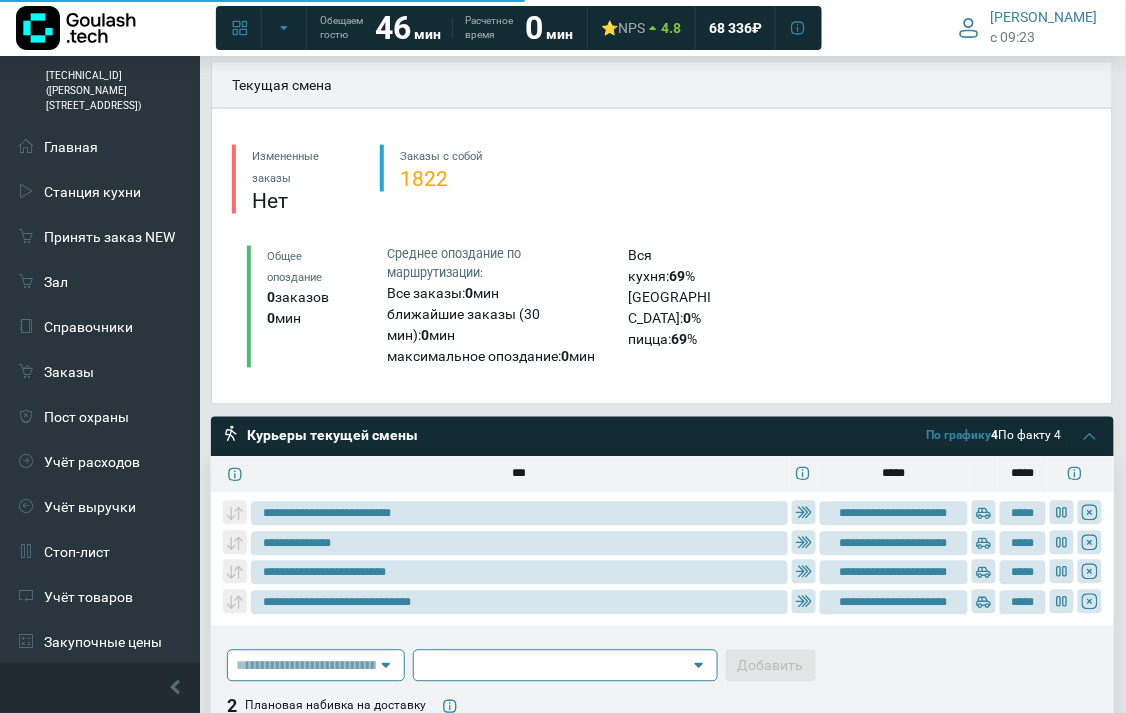 scroll, scrollTop: 620, scrollLeft: 0, axis: vertical 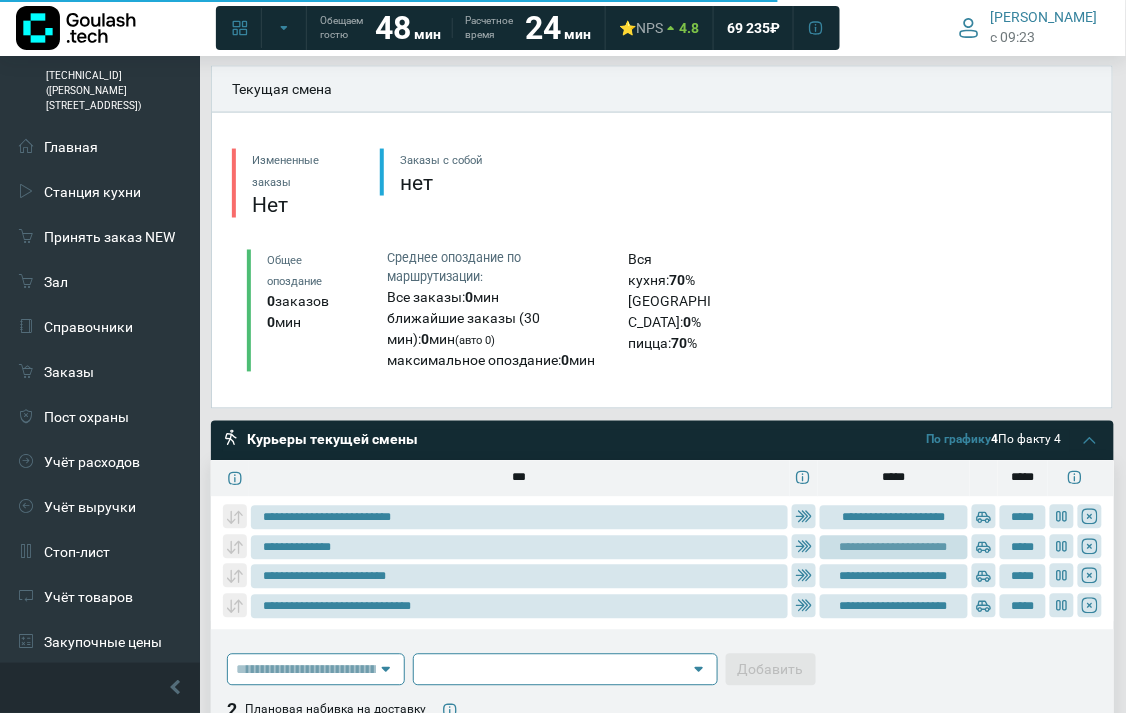 click on "**********" at bounding box center [894, 548] 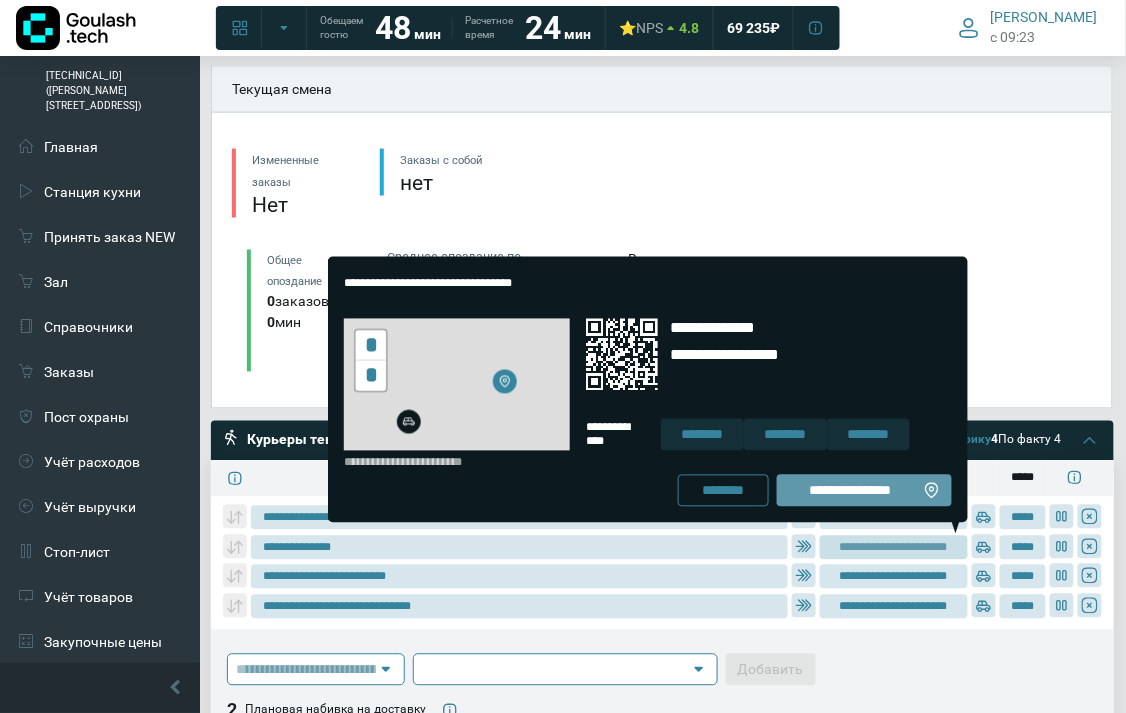 click on "**********" at bounding box center [864, 491] 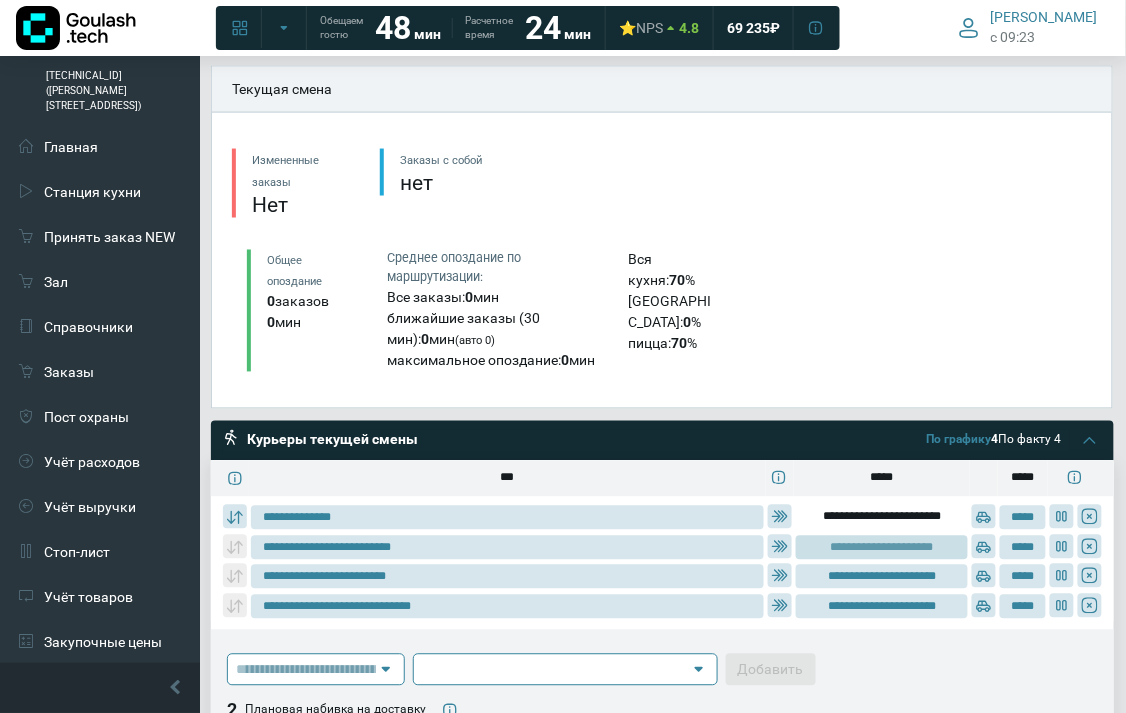 click on "**********" at bounding box center [882, 548] 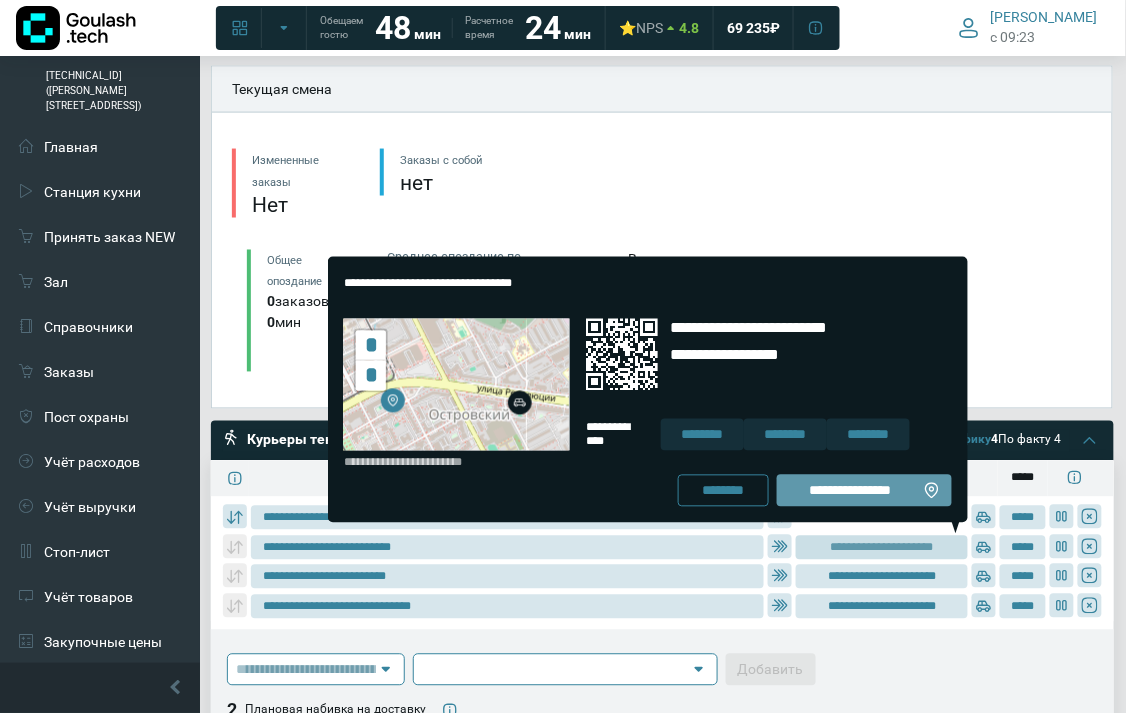 click on "**********" at bounding box center [850, 491] 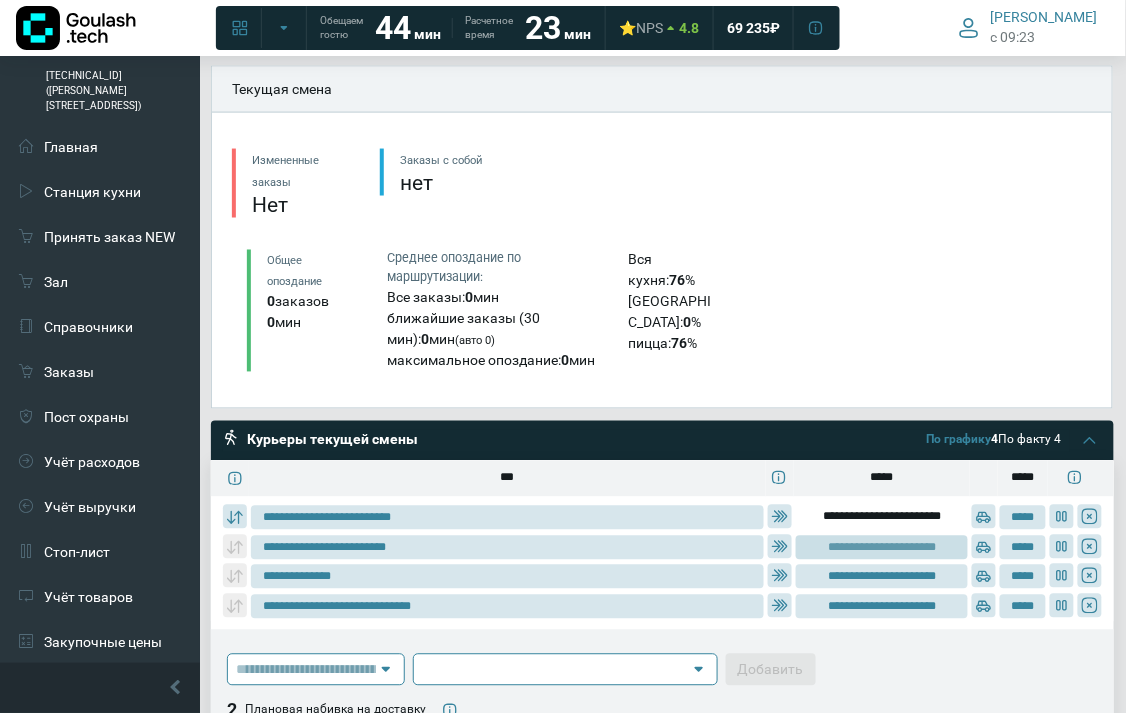 click on "**********" at bounding box center (882, 548) 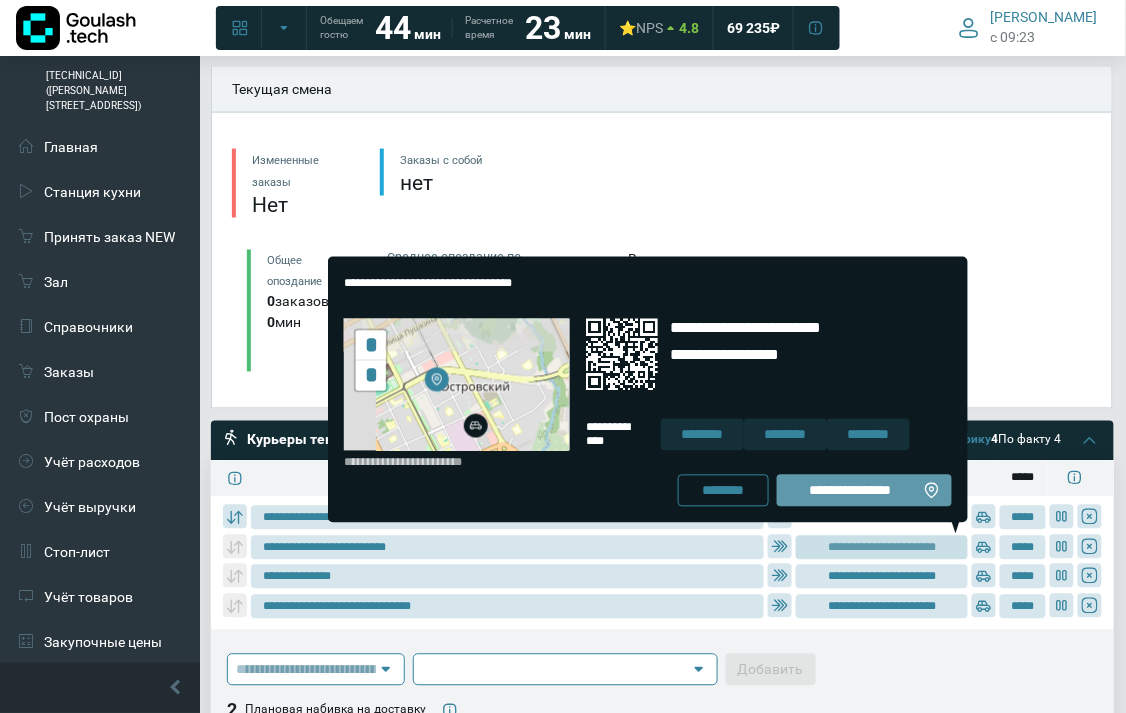 click on "**********" at bounding box center [850, 491] 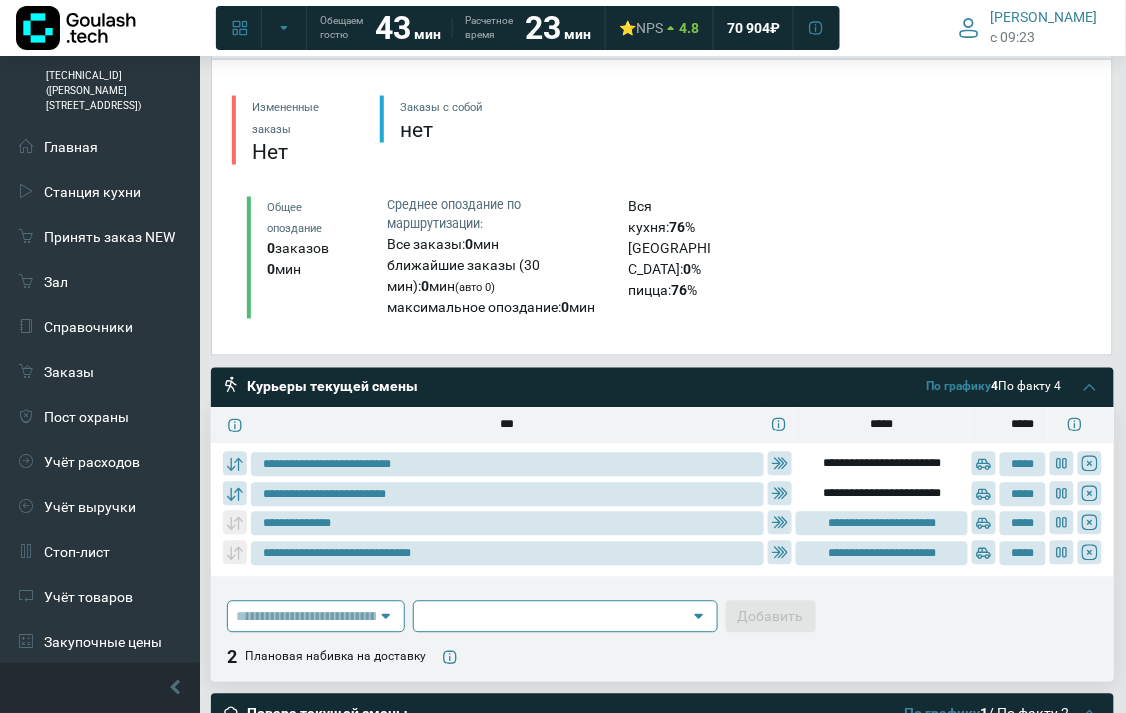 scroll, scrollTop: 676, scrollLeft: 0, axis: vertical 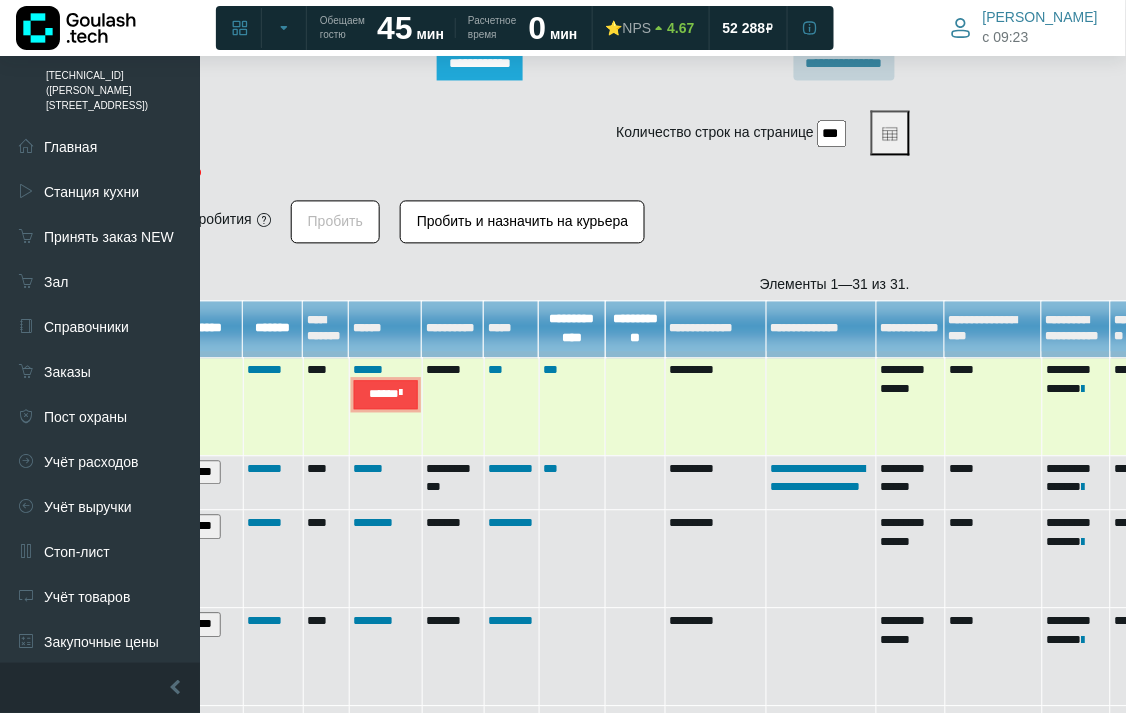 click on "*****" at bounding box center (386, 395) 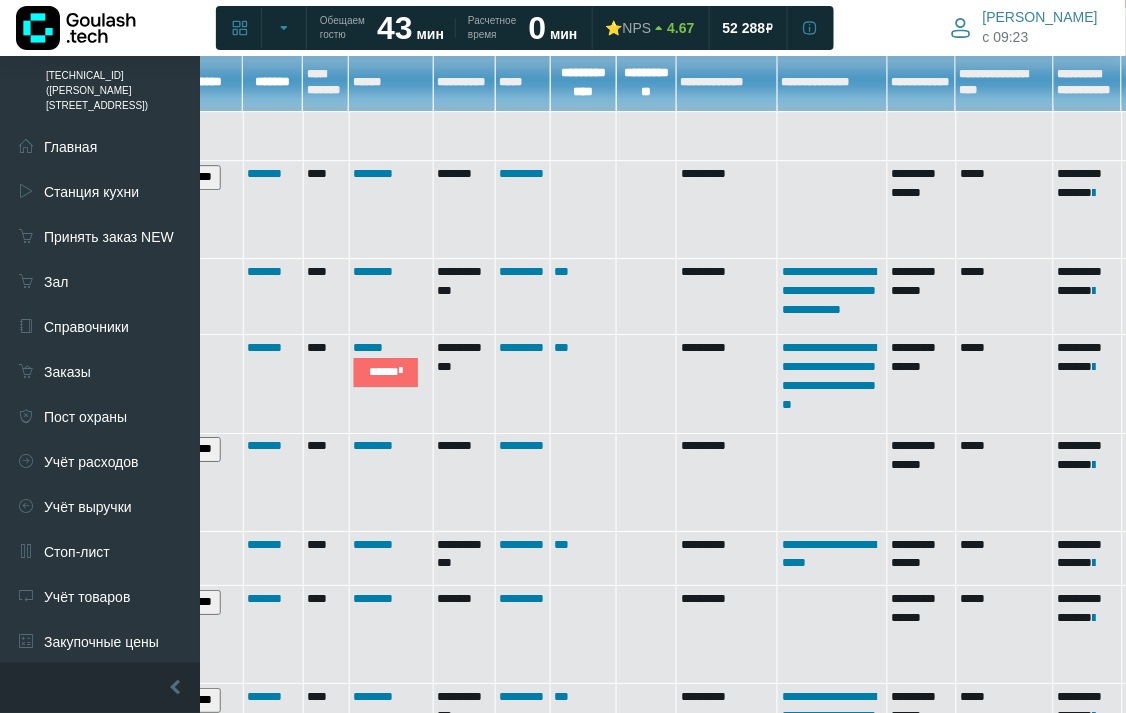 scroll, scrollTop: 1254, scrollLeft: 185, axis: both 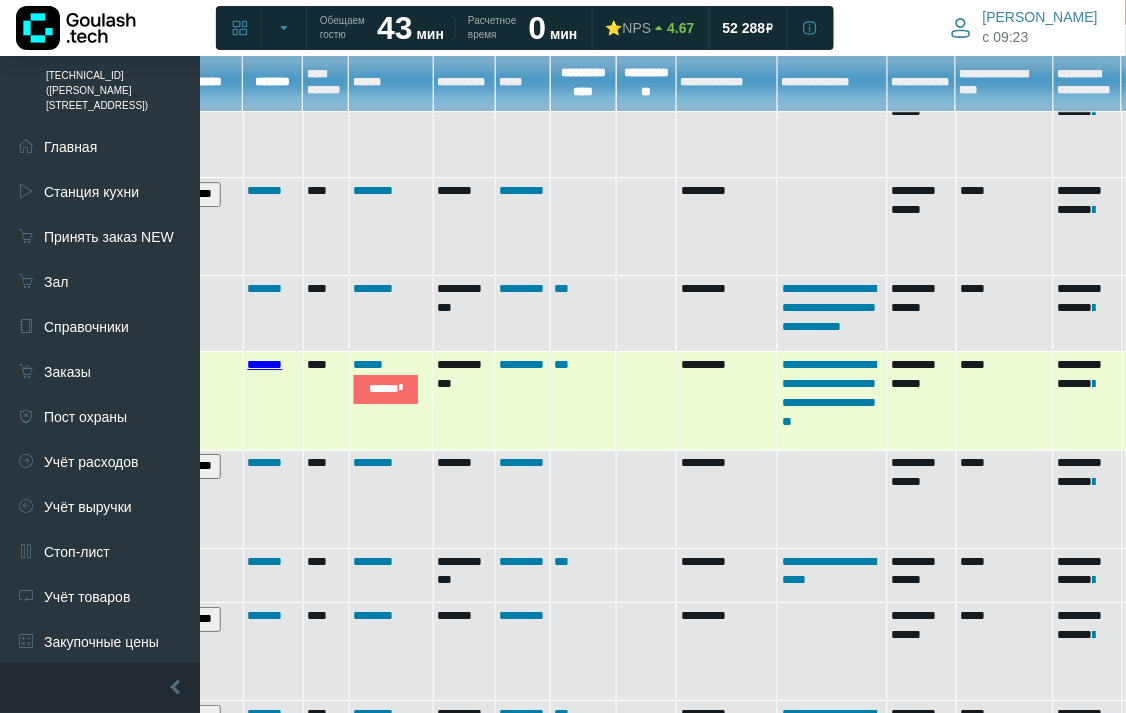 click on "*******" at bounding box center (265, 364) 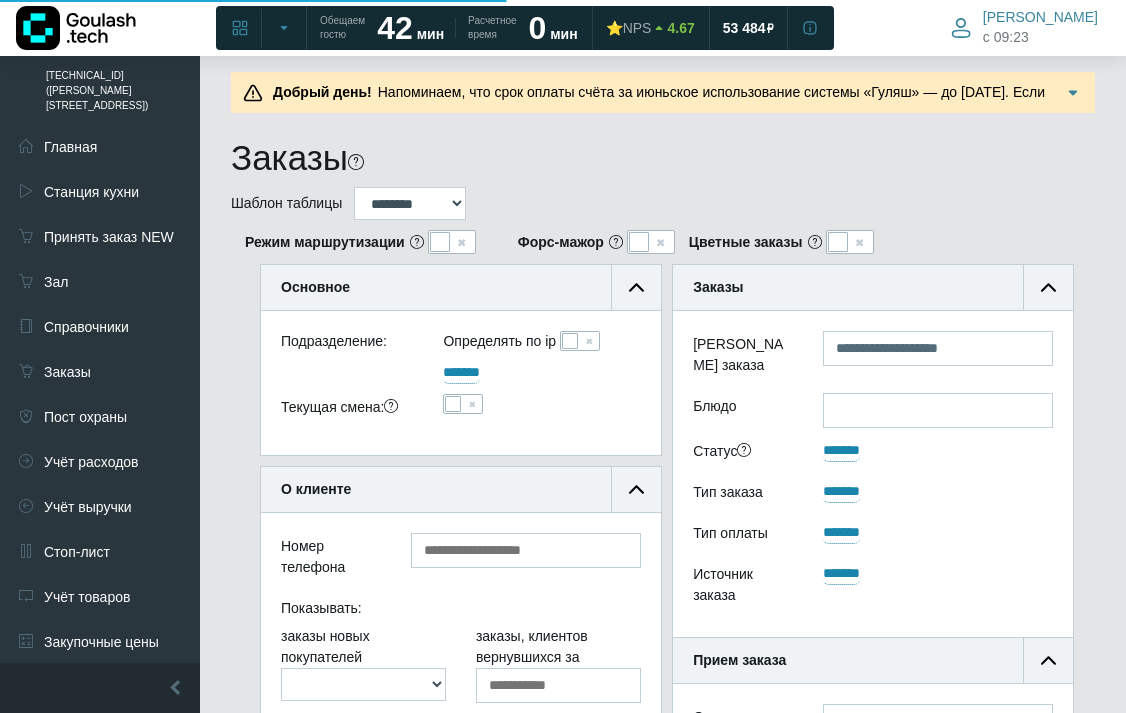 scroll, scrollTop: 1231, scrollLeft: 185, axis: both 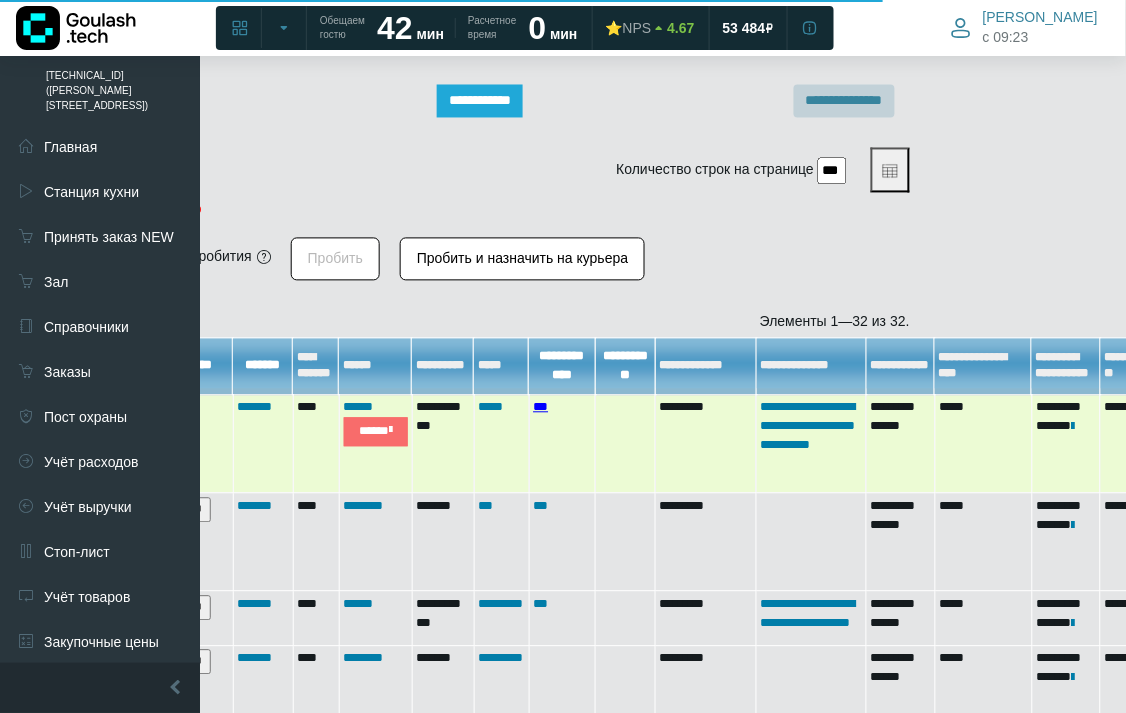 click on "***" at bounding box center (540, 407) 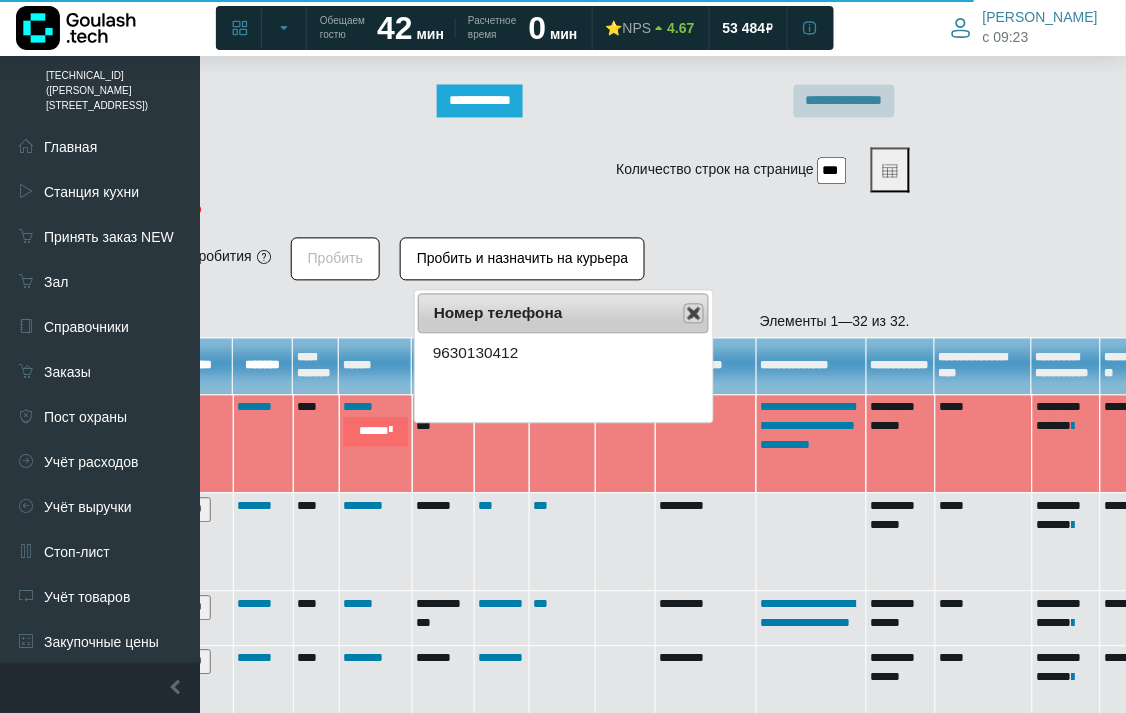 click at bounding box center (694, 314) 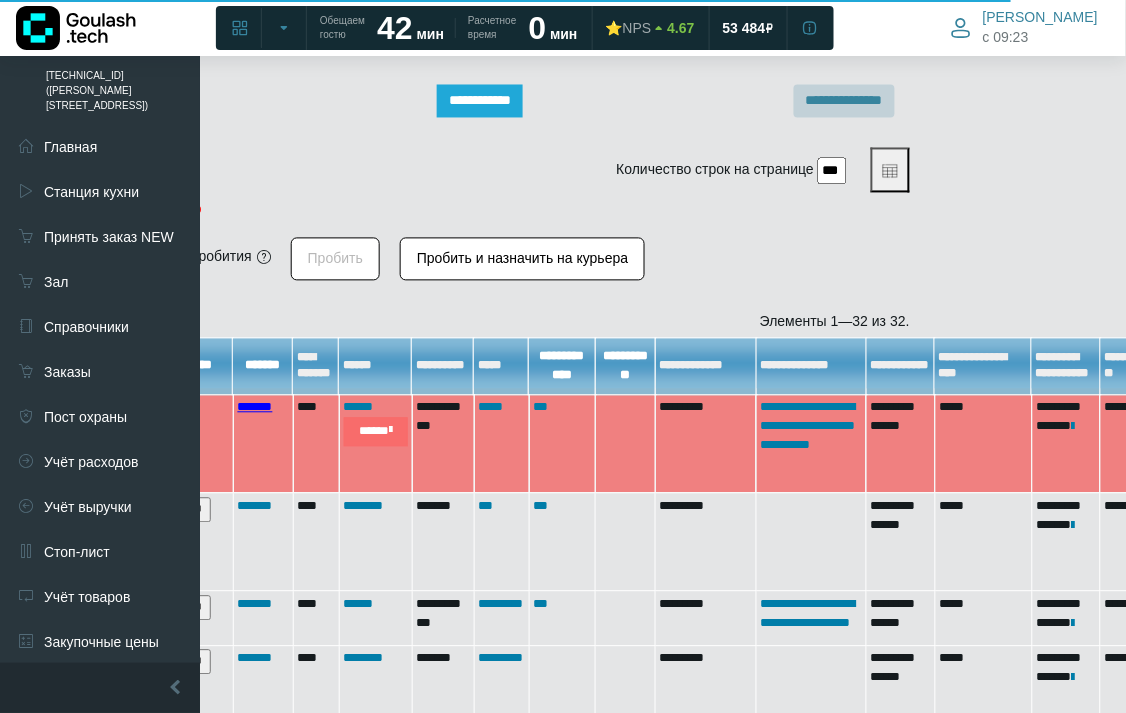 click on "*******" at bounding box center [255, 407] 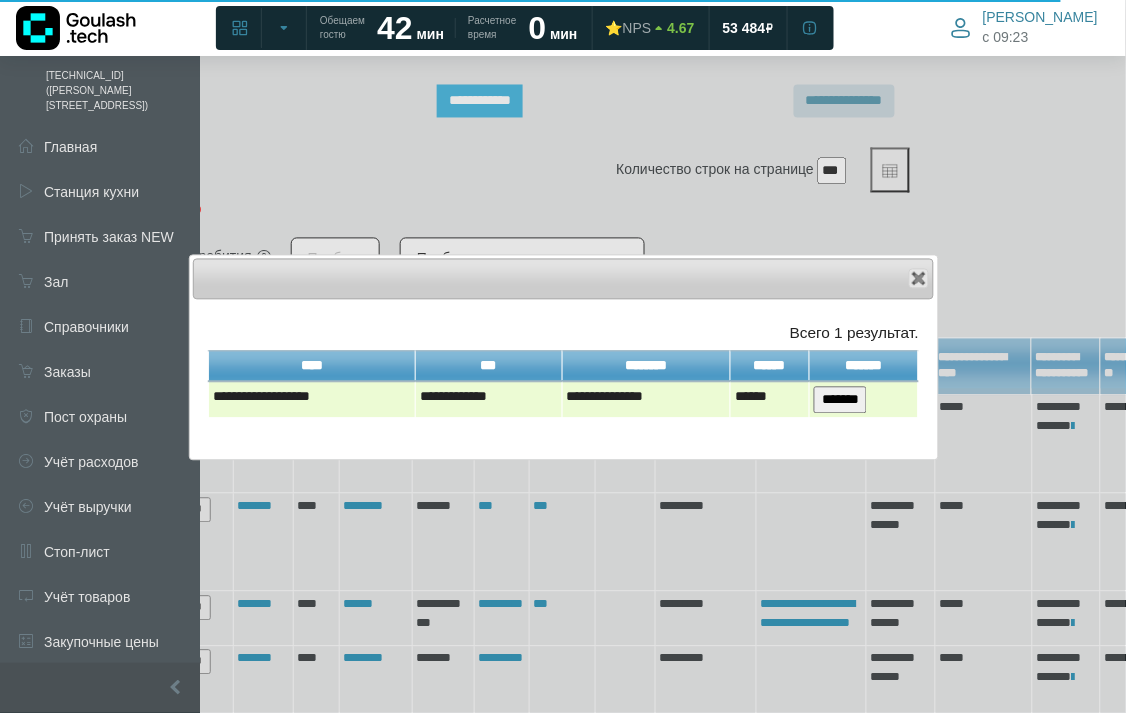 click on "*******" at bounding box center [840, 400] 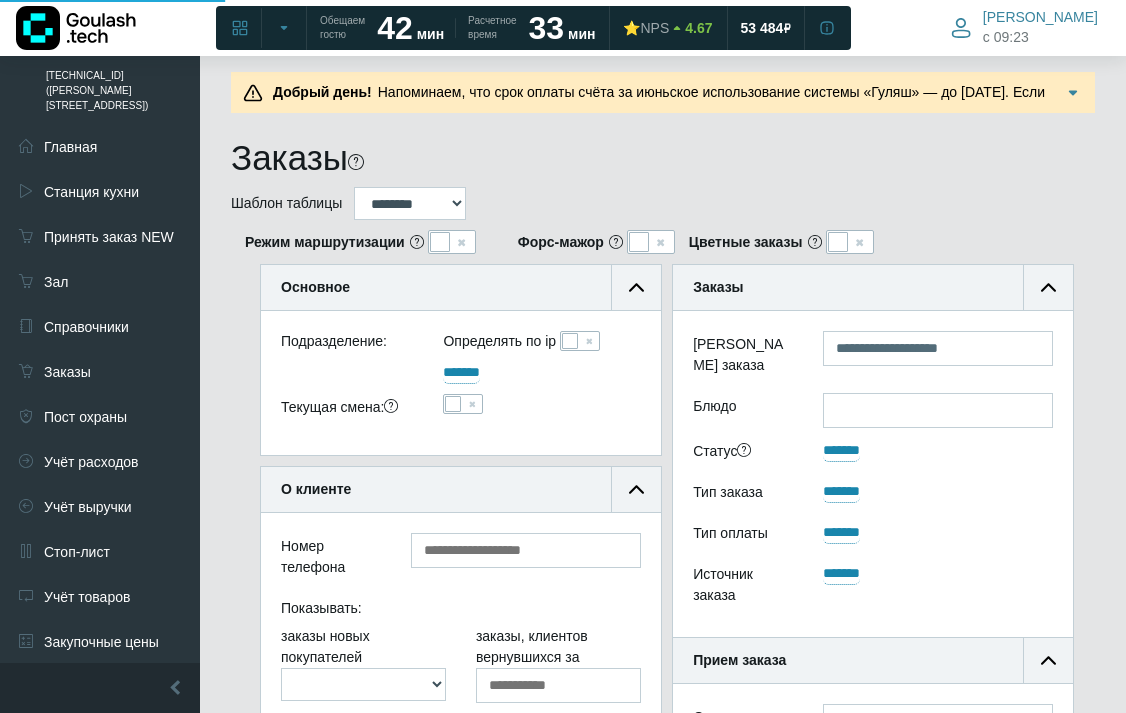 scroll, scrollTop: 1373, scrollLeft: 185, axis: both 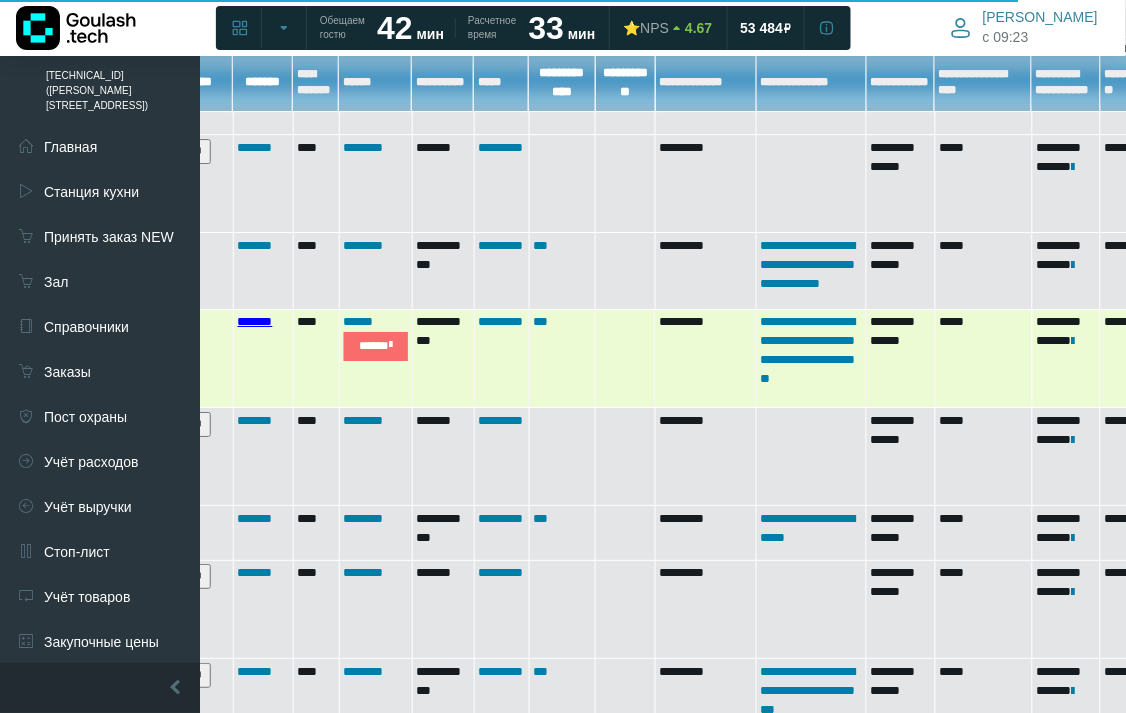 click on "*******" at bounding box center [255, 321] 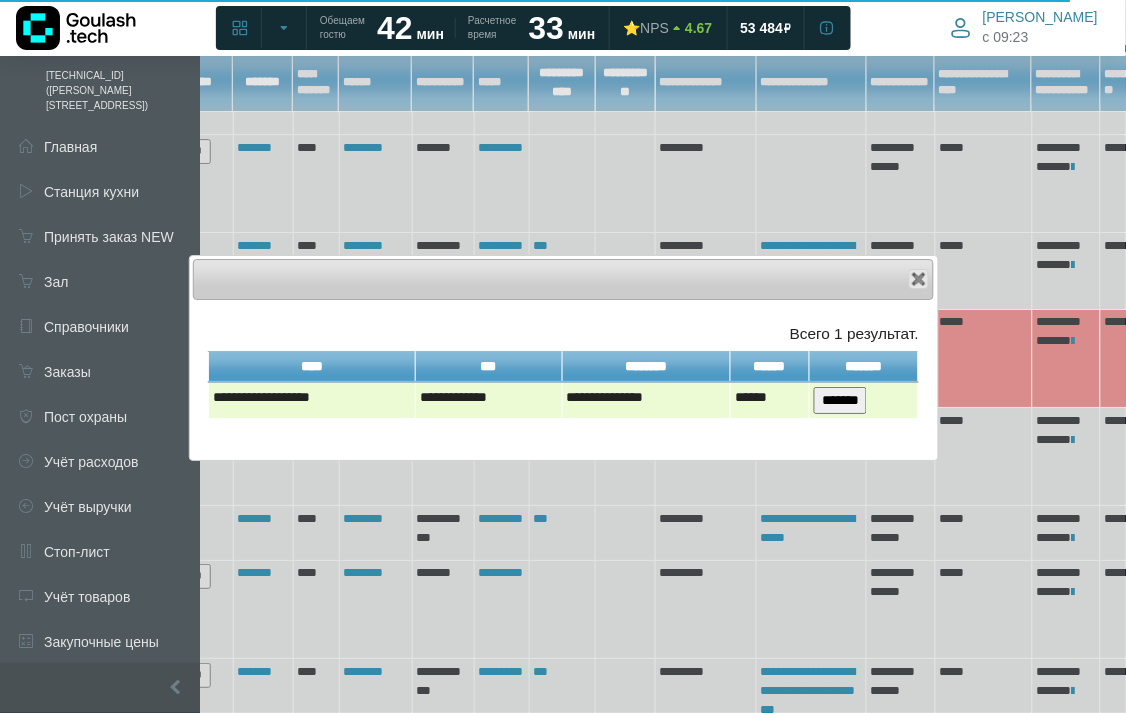click on "*******" at bounding box center (840, 400) 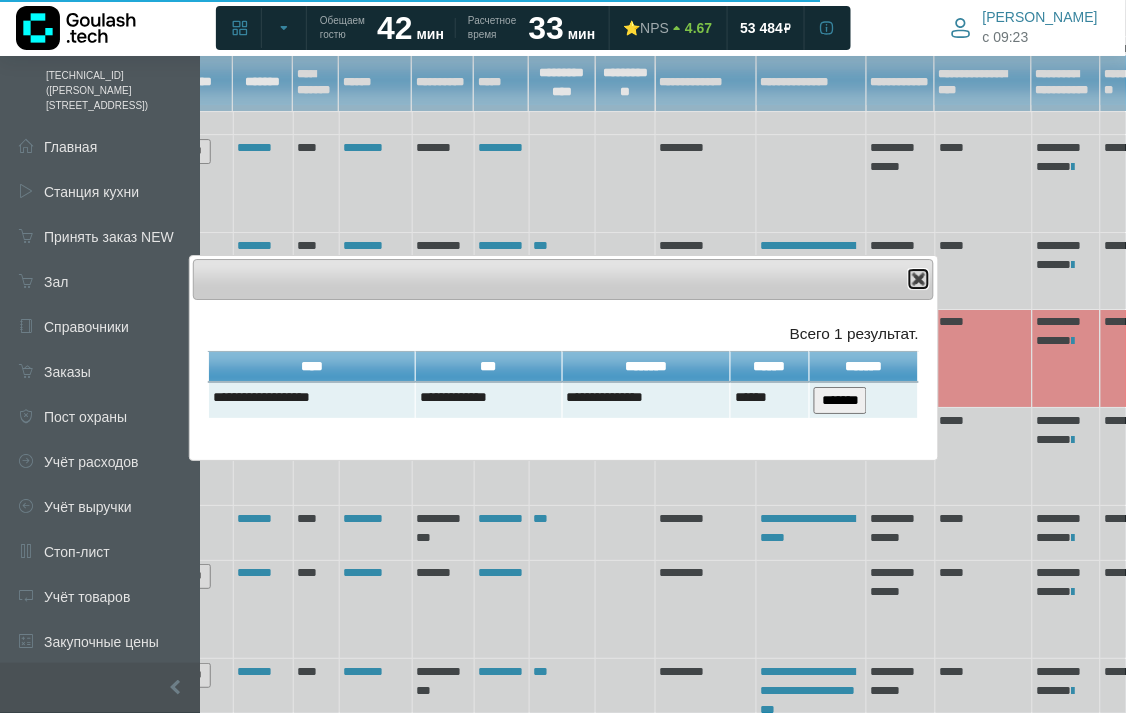 click at bounding box center (919, 279) 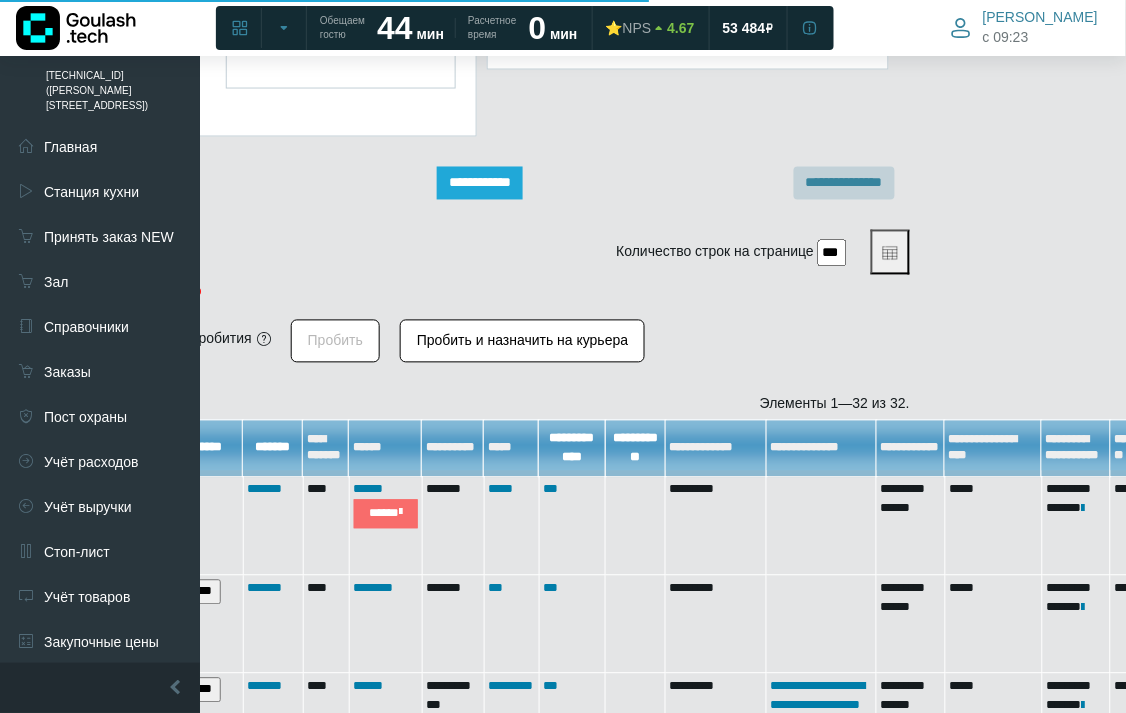 scroll, scrollTop: 593, scrollLeft: 185, axis: both 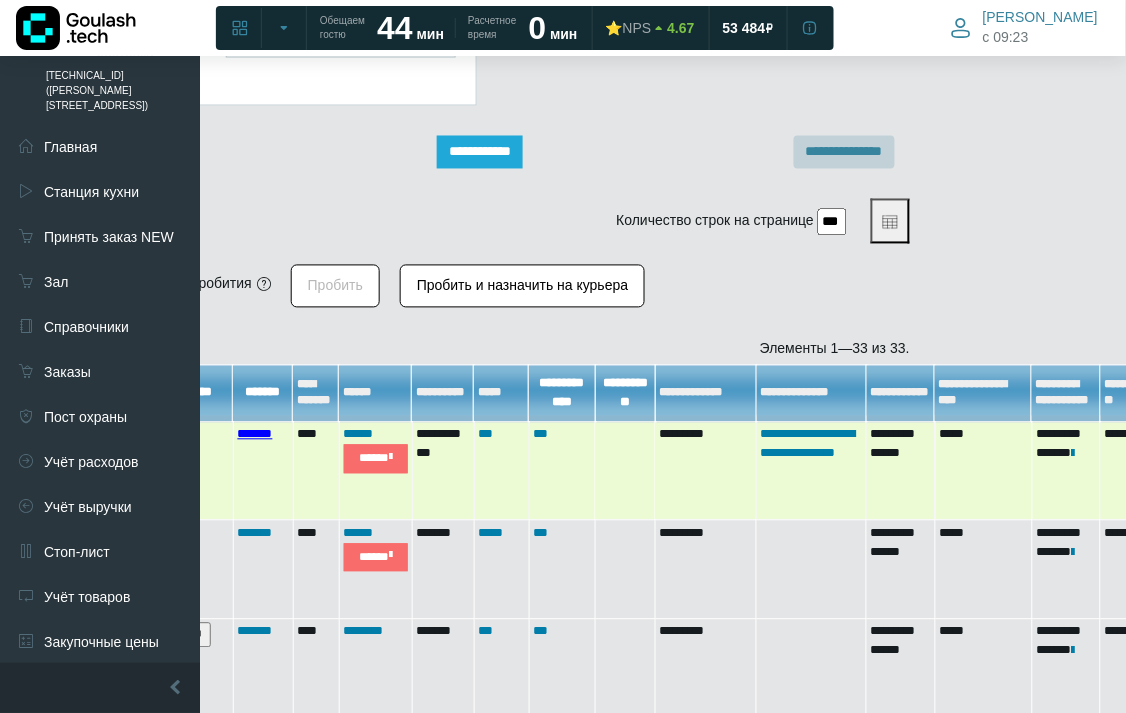 click on "*******" at bounding box center [255, 434] 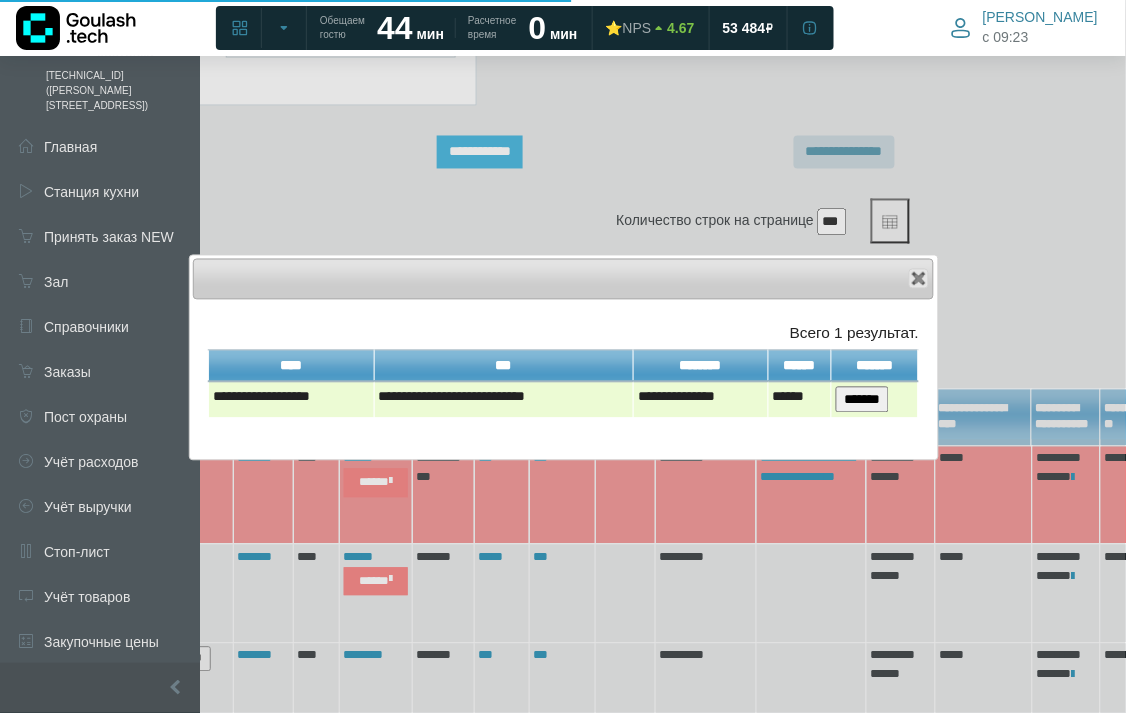 click on "*******" at bounding box center [862, 400] 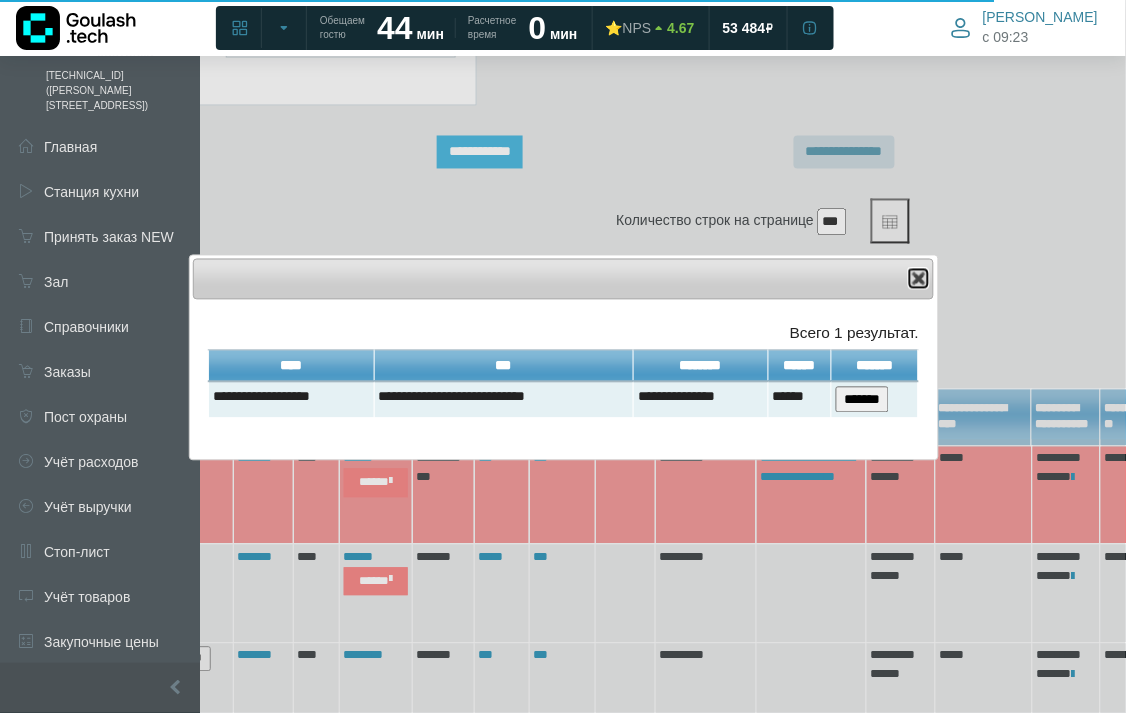 click on "Close" at bounding box center (919, 279) 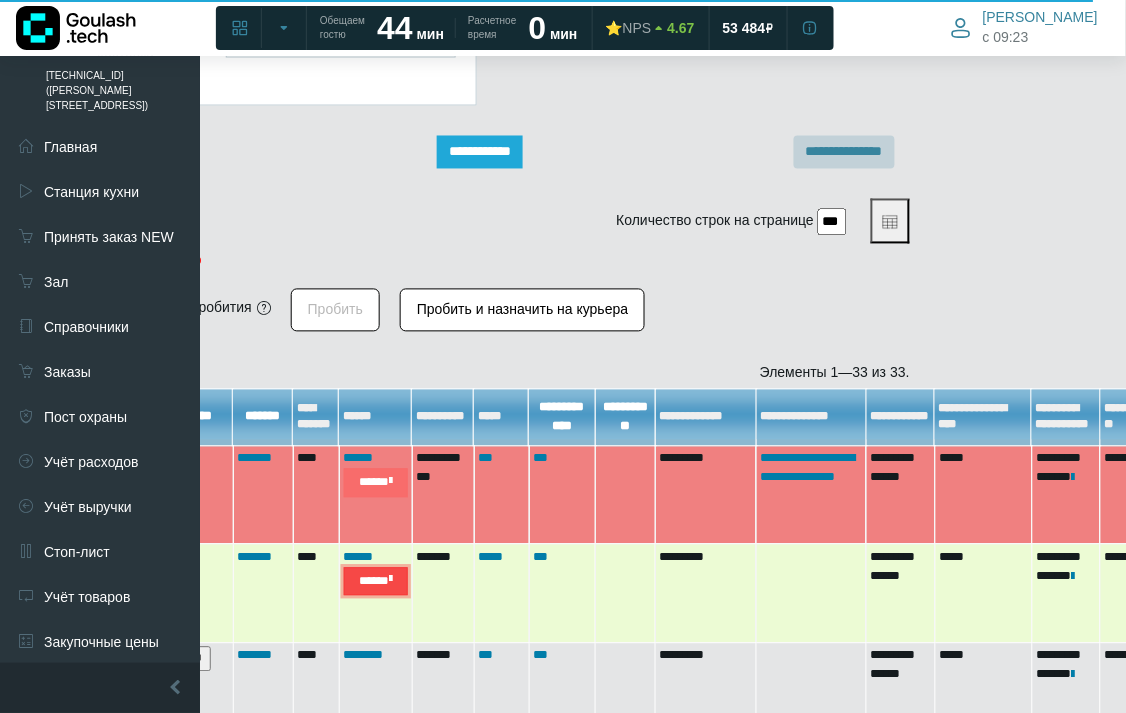 click on "*****" at bounding box center [376, 582] 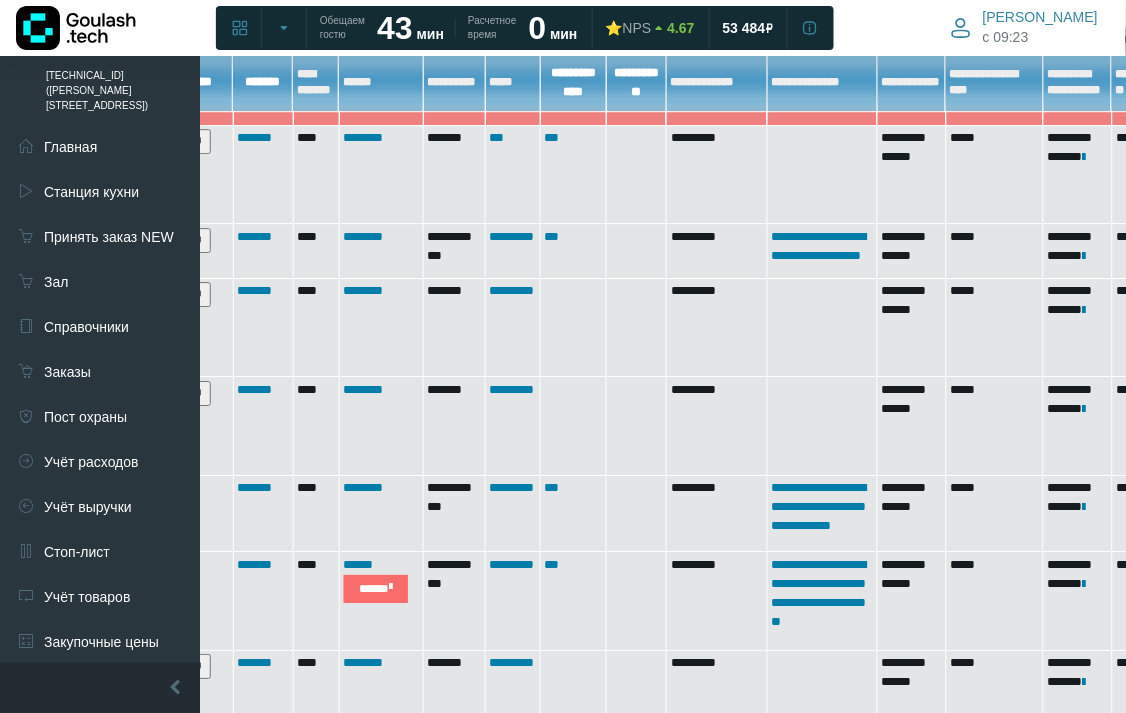 scroll, scrollTop: 1258, scrollLeft: 185, axis: both 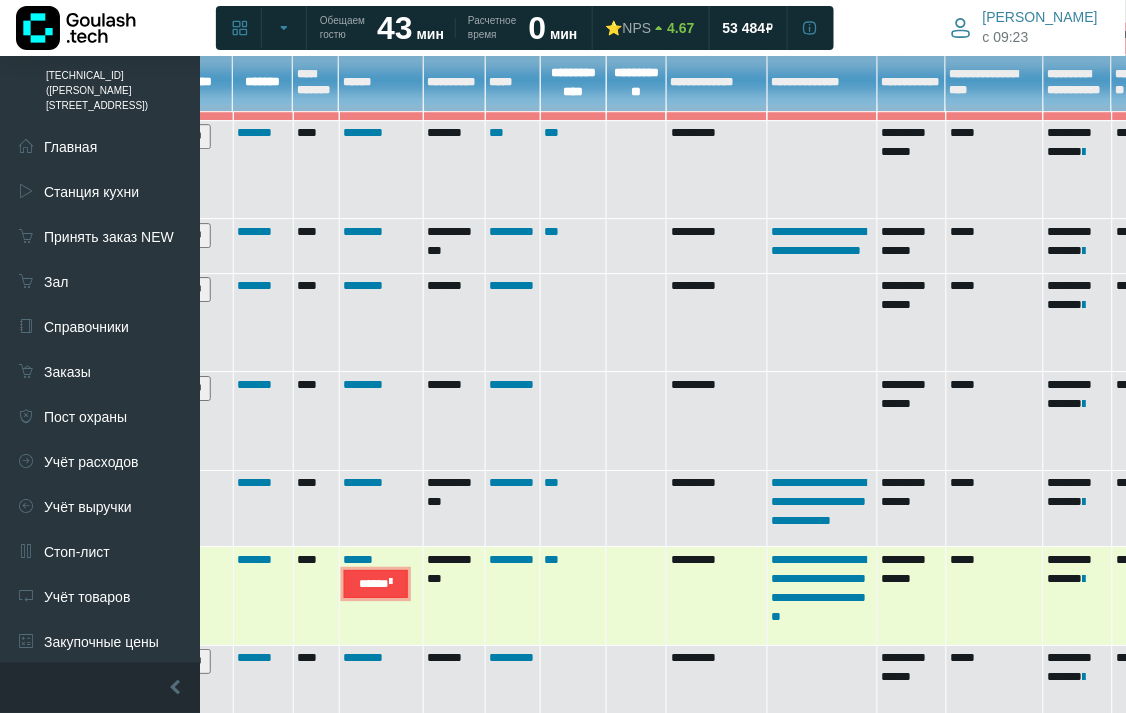 click at bounding box center (390, 582) 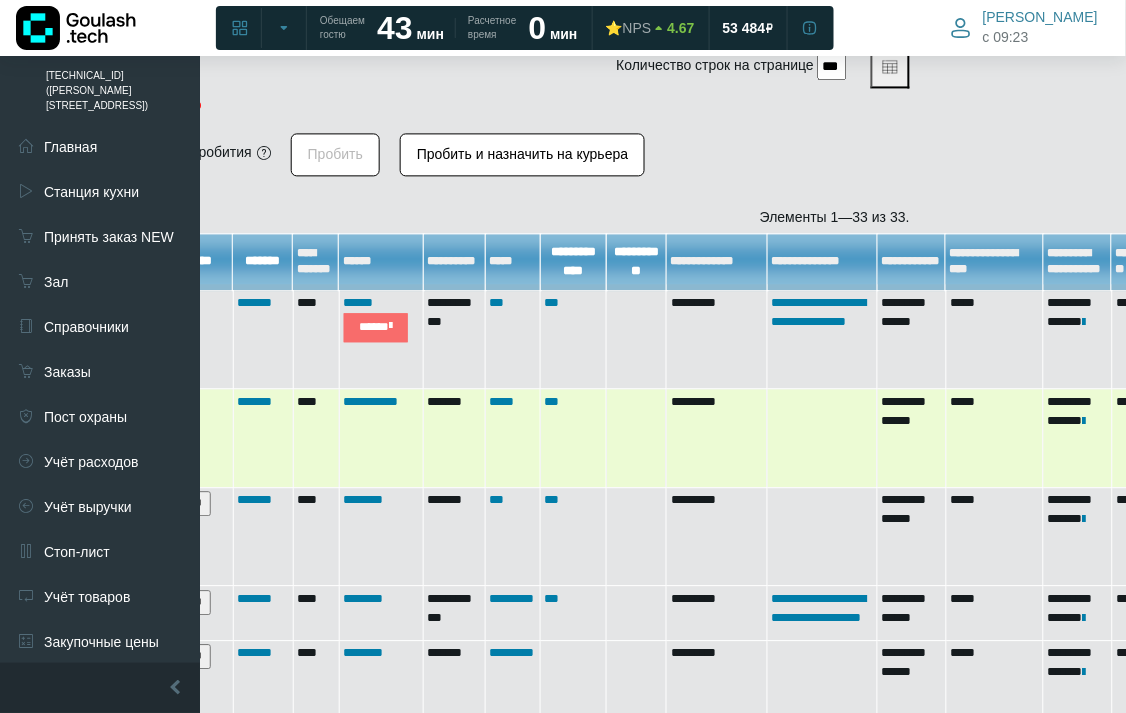 scroll, scrollTop: 863, scrollLeft: 185, axis: both 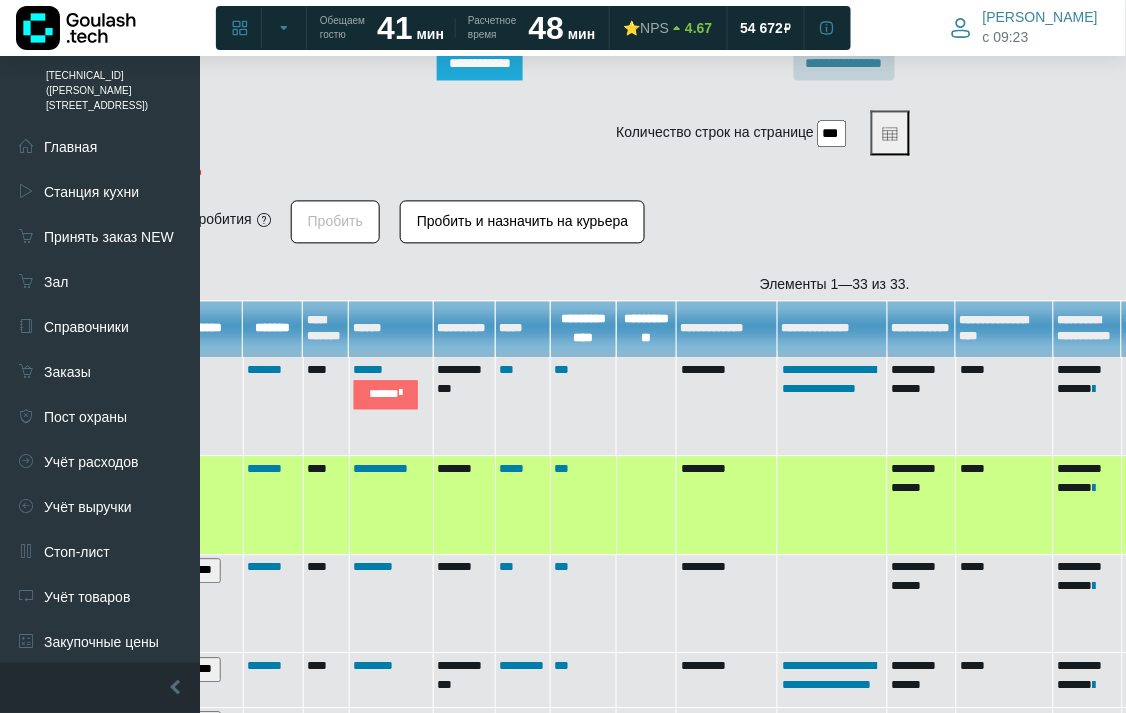 click on "Заказы
Шаблон таблицы
******
********
Режим маршрутизации
Форс-мажор
Цветные заказы
Основное" at bounding box center [478, 1247] 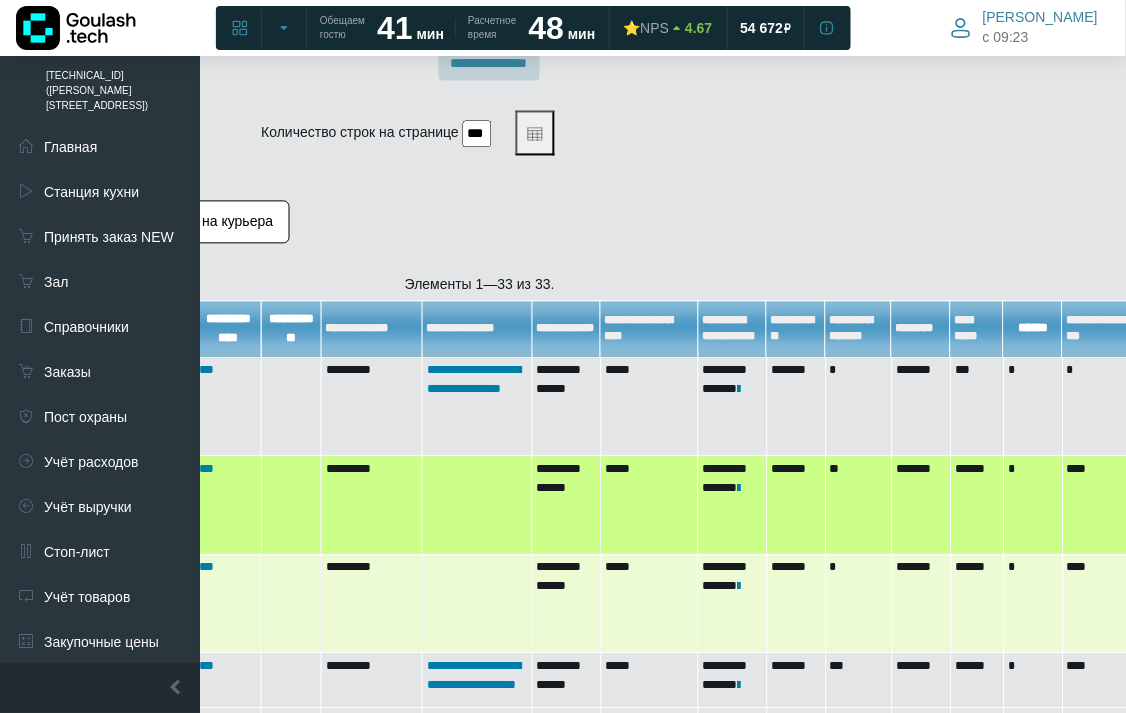 scroll, scrollTop: 823, scrollLeft: 67, axis: both 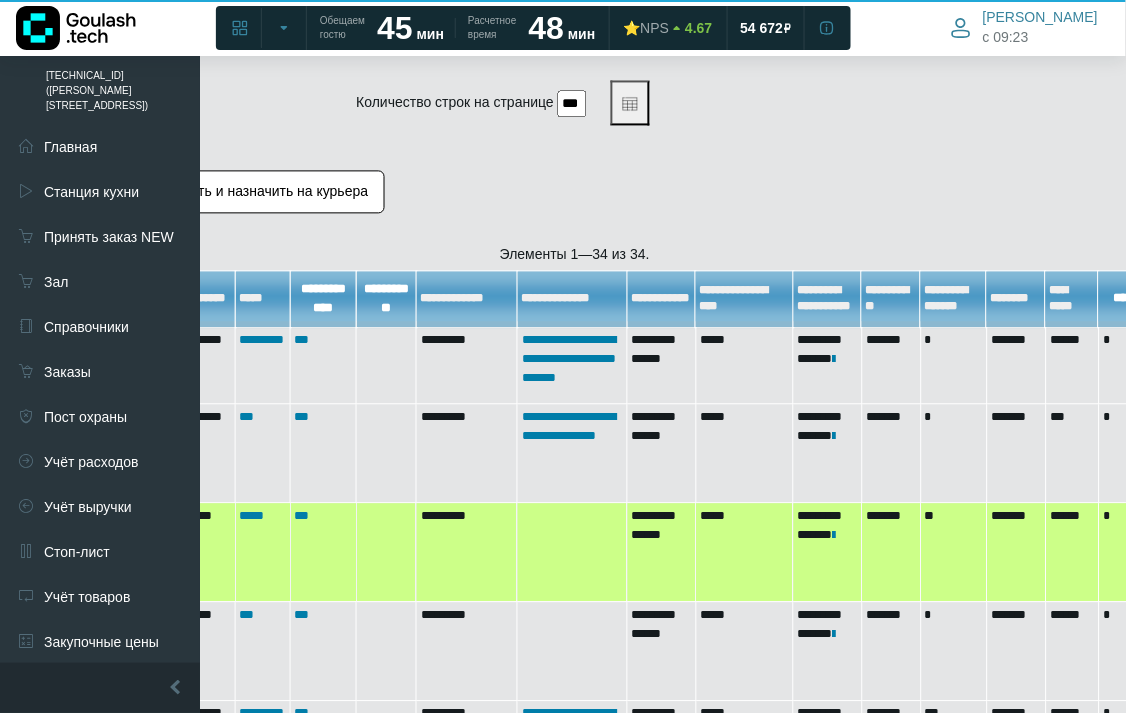click on "Дашборд текущей смены
Швецова 3" at bounding box center [118, 1227] 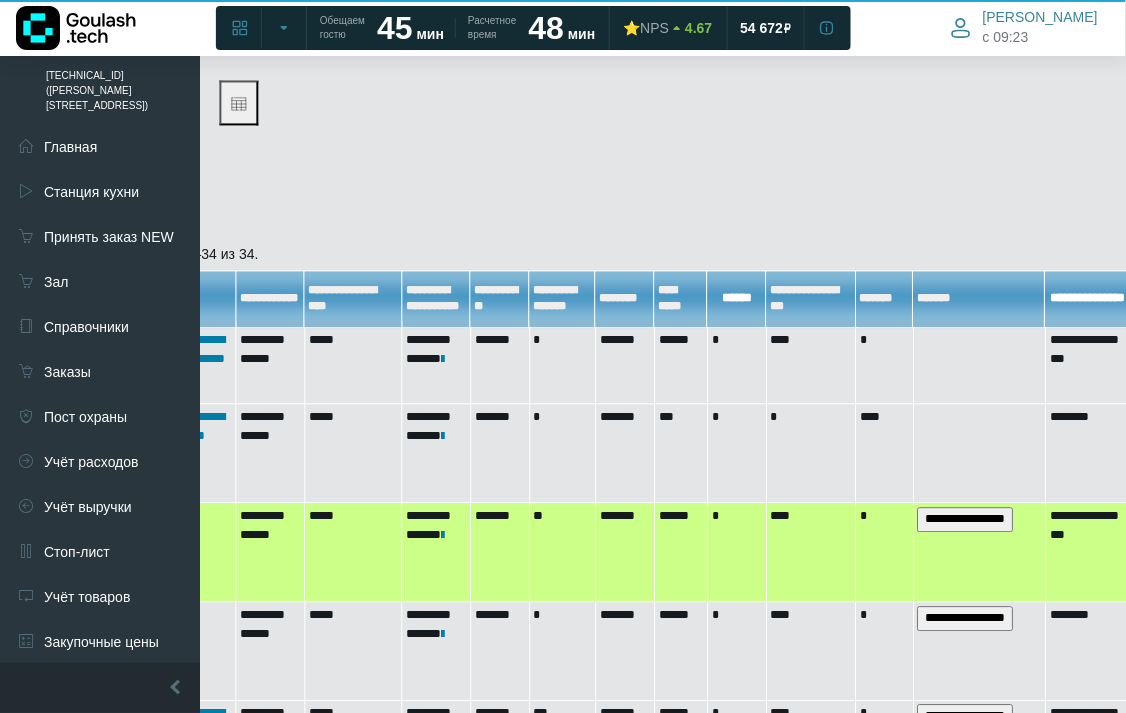 scroll, scrollTop: 854, scrollLeft: 846, axis: both 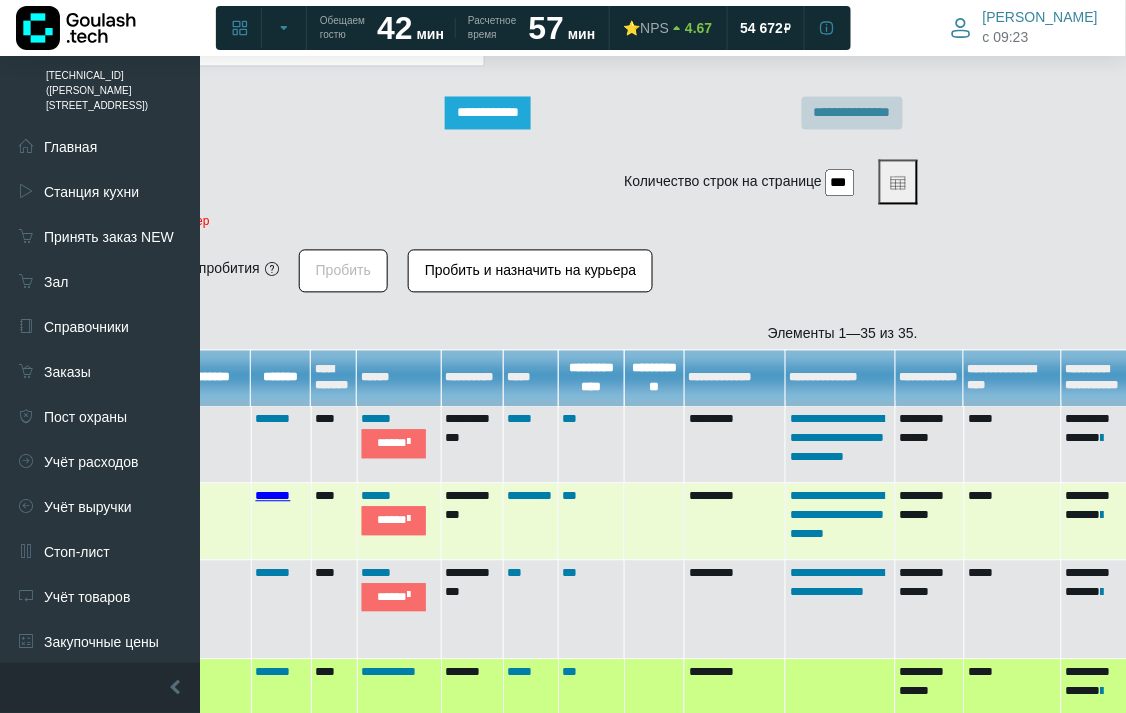 click on "*******" at bounding box center (273, 496) 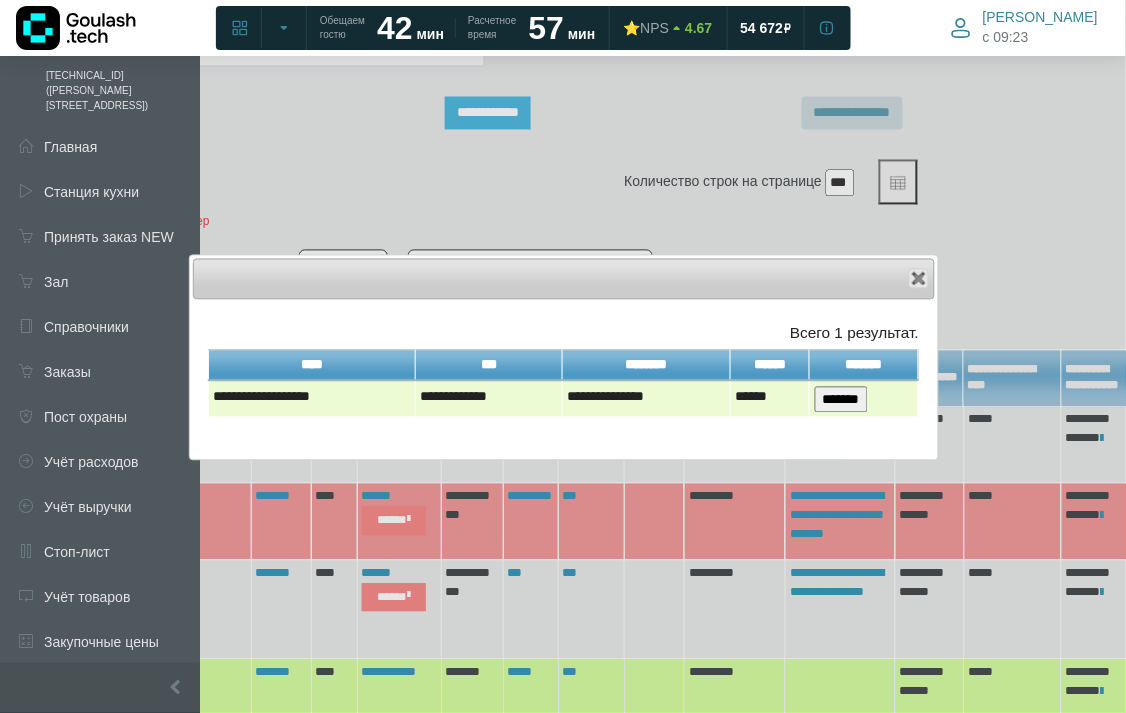 click on "*******" at bounding box center [841, 400] 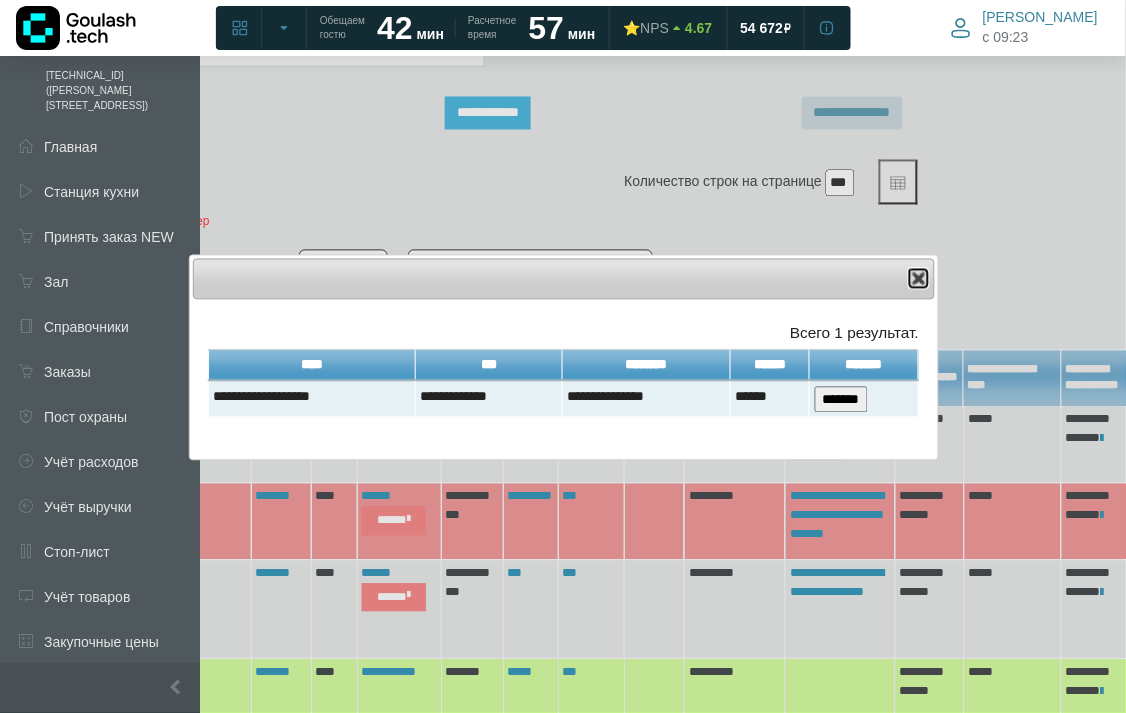 click at bounding box center (919, 279) 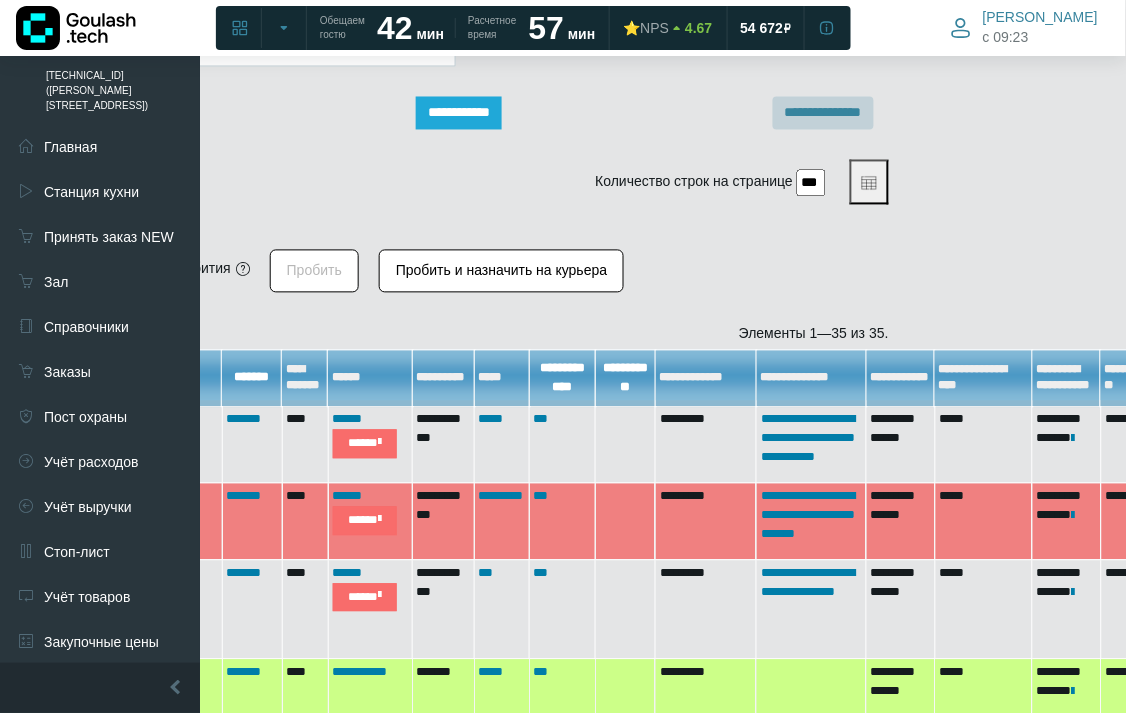 scroll, scrollTop: 774, scrollLeft: 154, axis: both 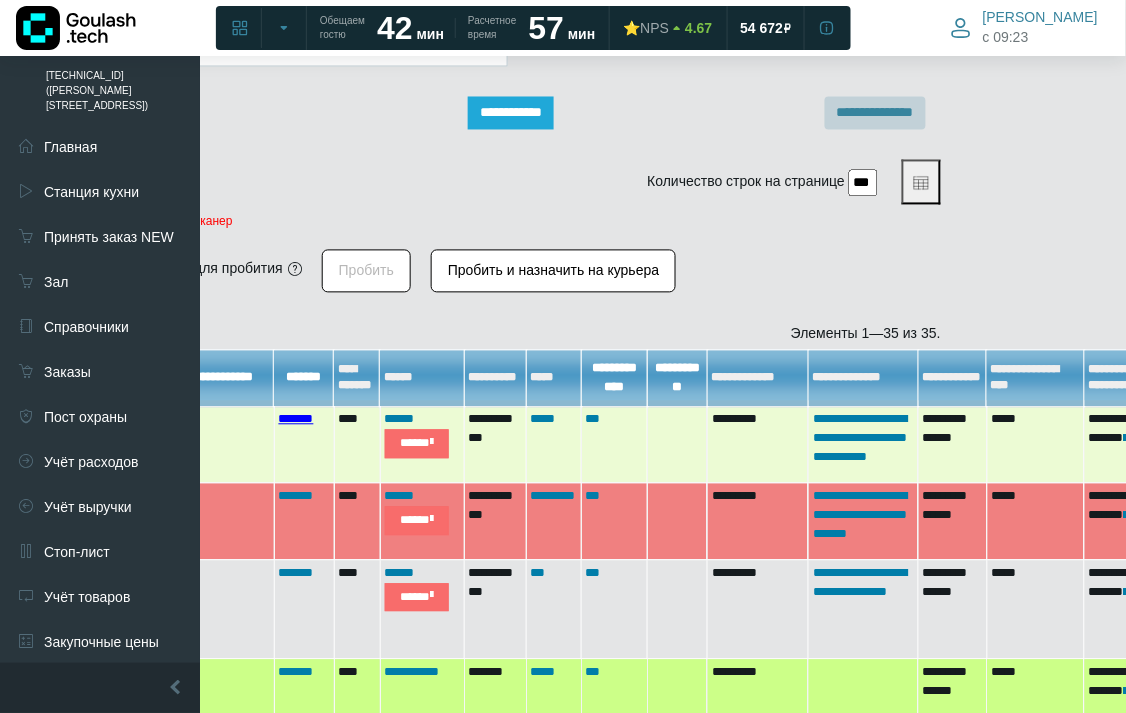 click on "*******" at bounding box center [296, 419] 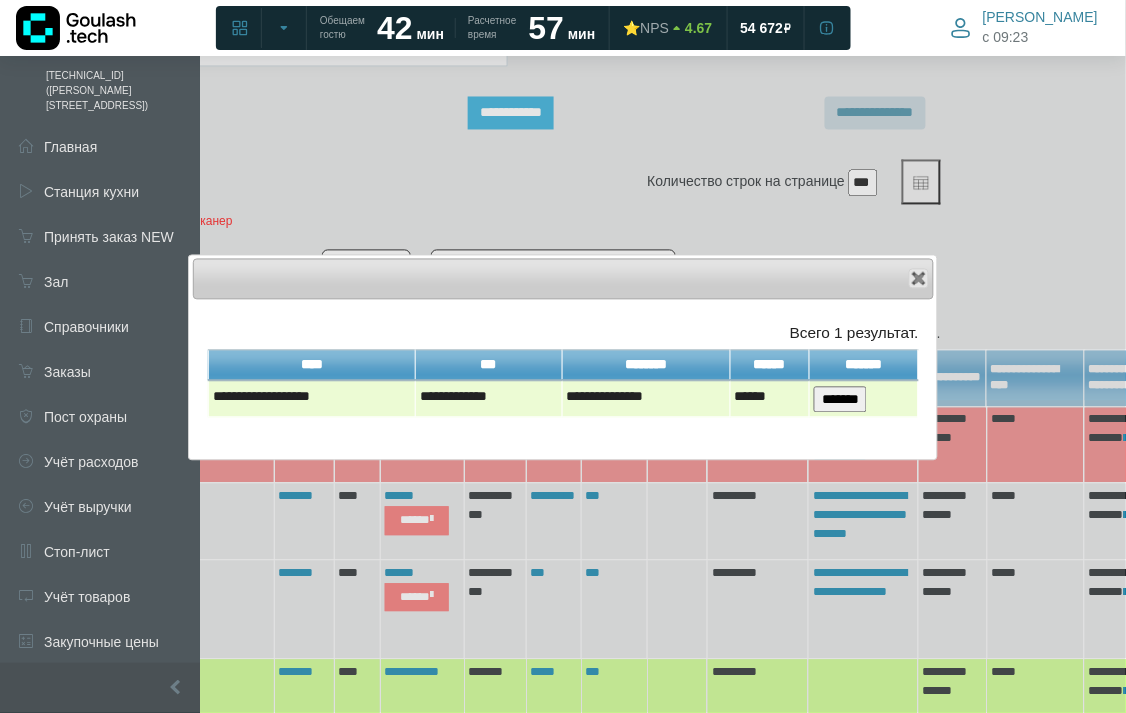 click on "*******" at bounding box center [840, 400] 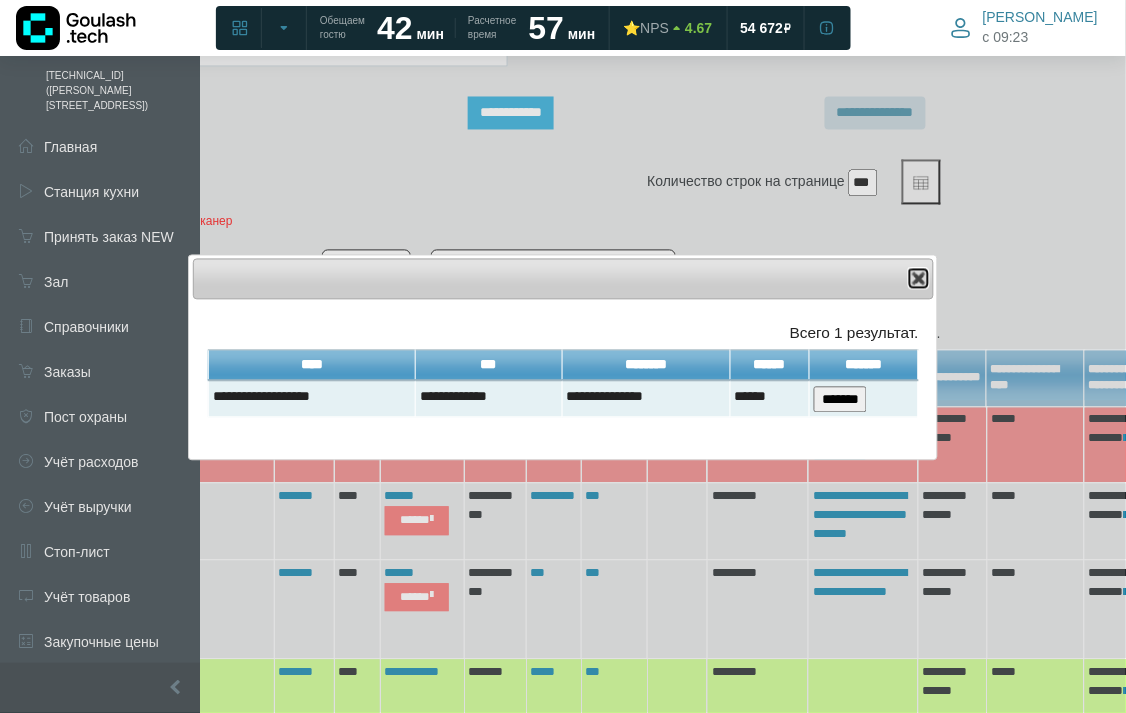 click at bounding box center (919, 279) 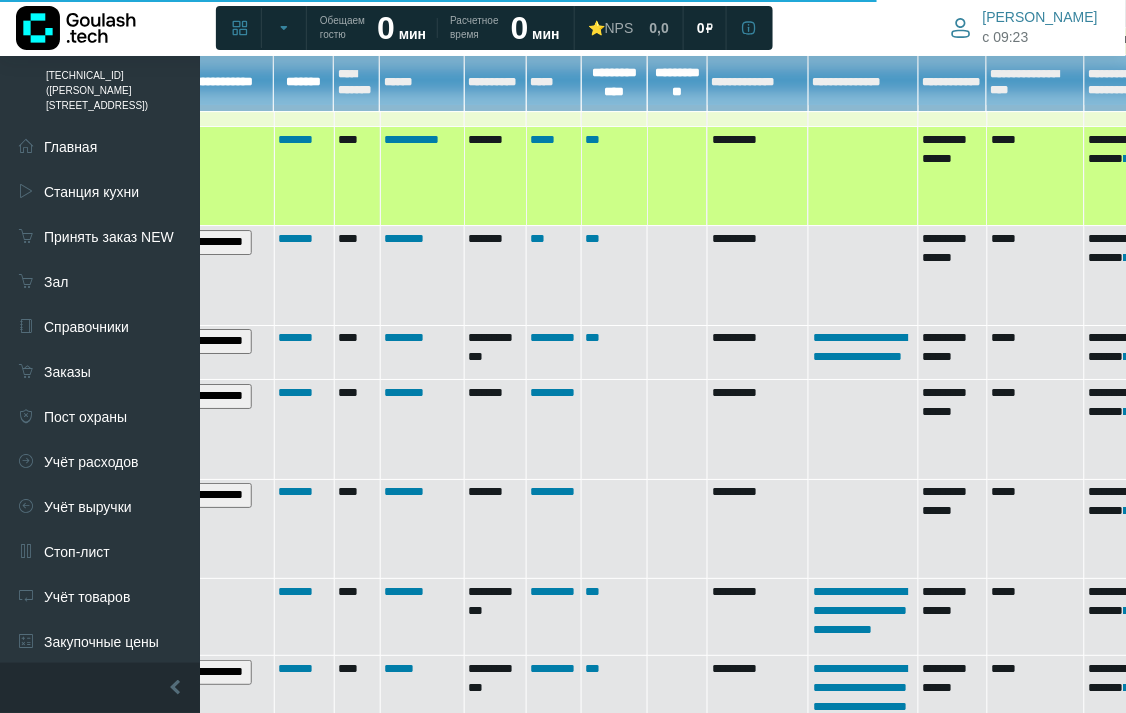 scroll, scrollTop: 1027, scrollLeft: 154, axis: both 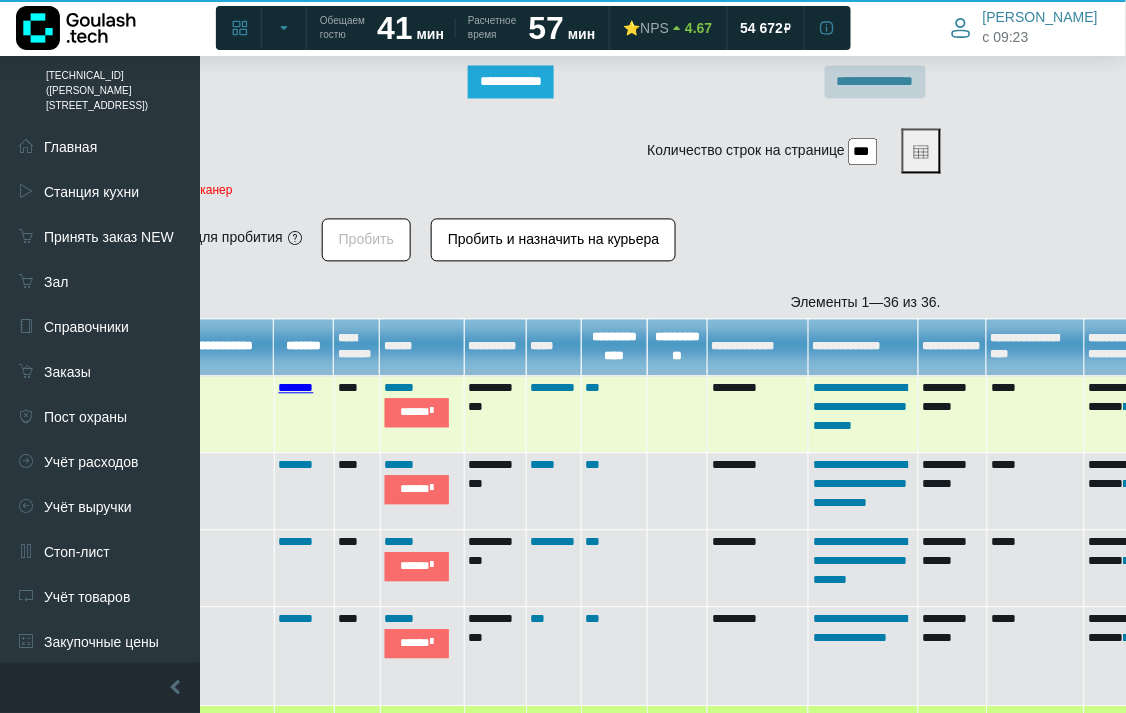 click on "*******" at bounding box center (296, 388) 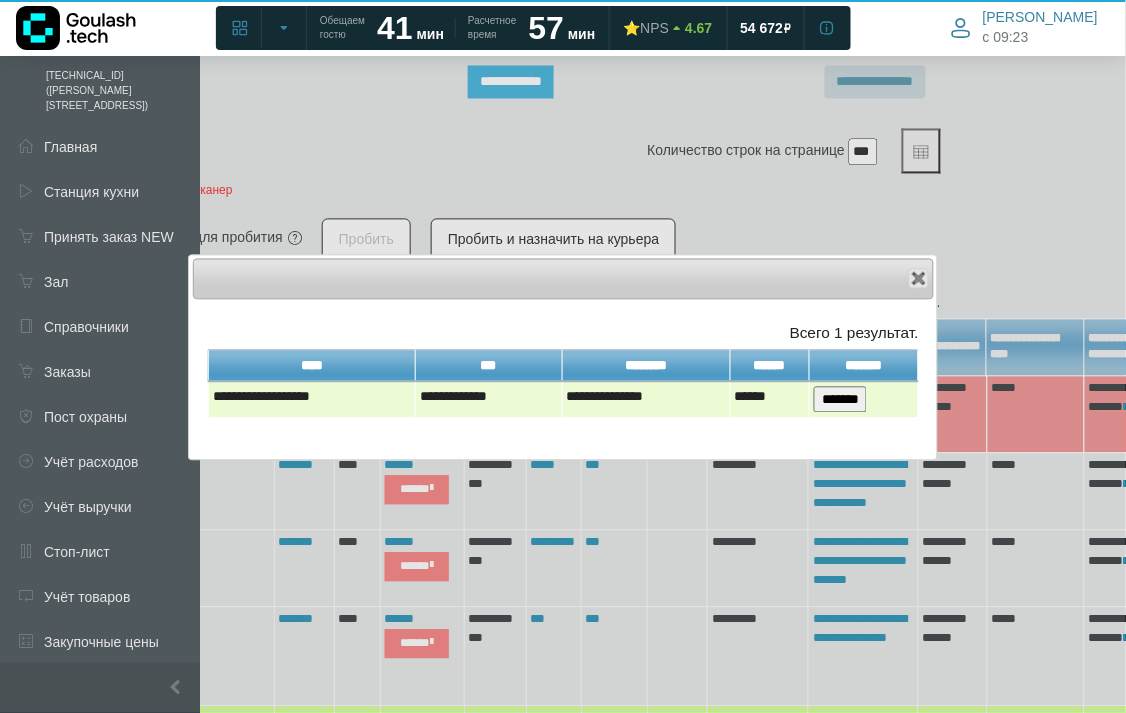 click on "*******" at bounding box center [840, 400] 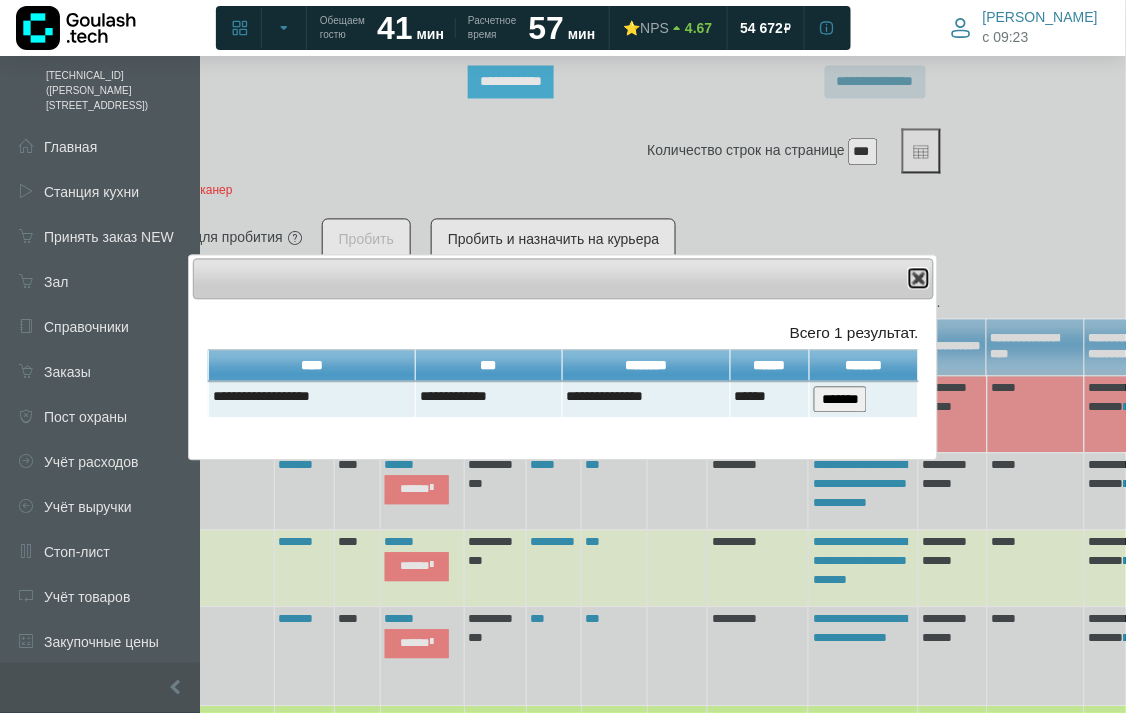 drag, startPoint x: 917, startPoint y: 278, endPoint x: 594, endPoint y: 577, distance: 440.1477 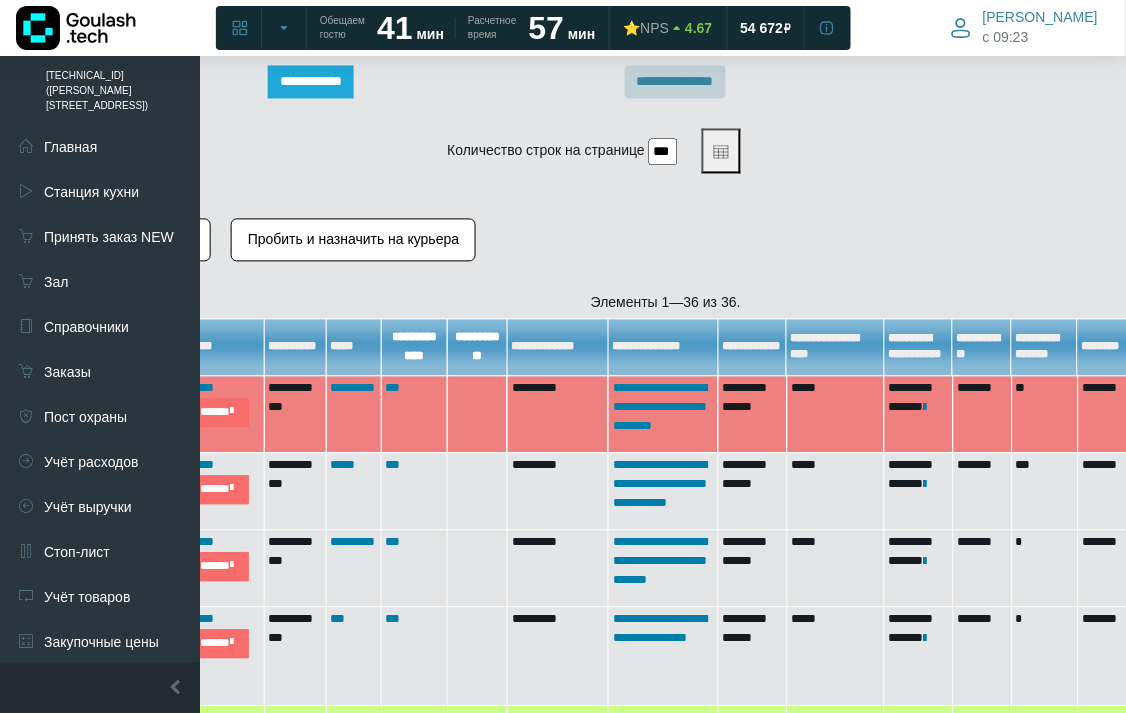 scroll, scrollTop: 805, scrollLeft: 320, axis: both 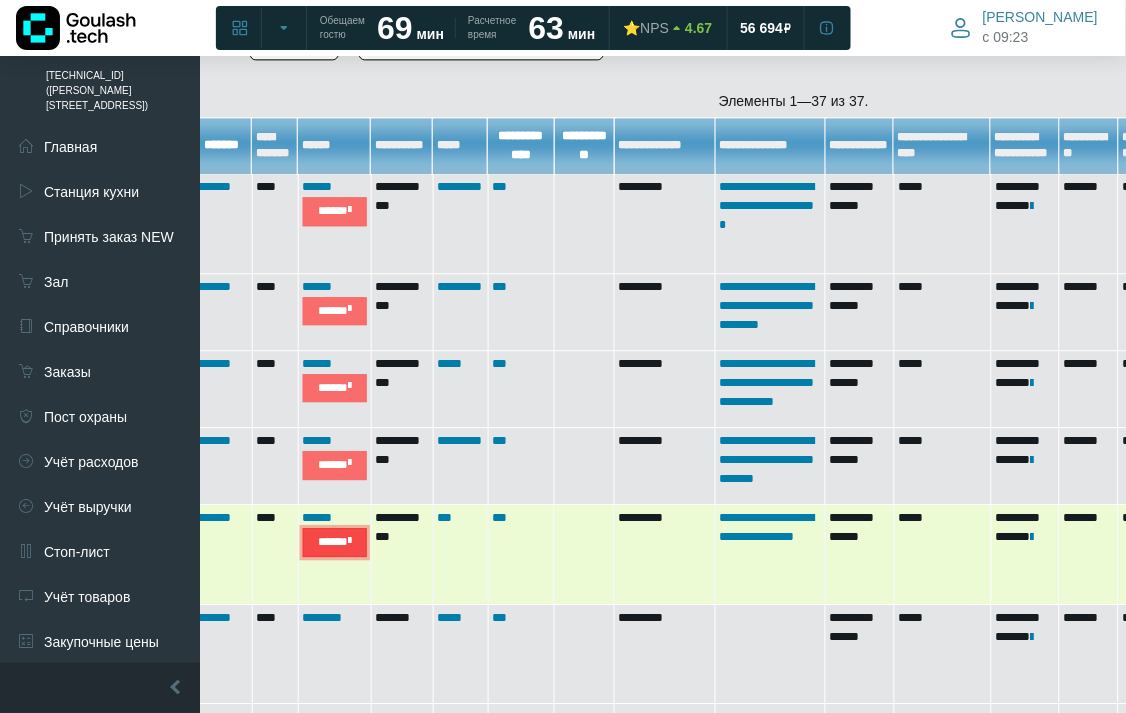 click on "*****" at bounding box center [335, 542] 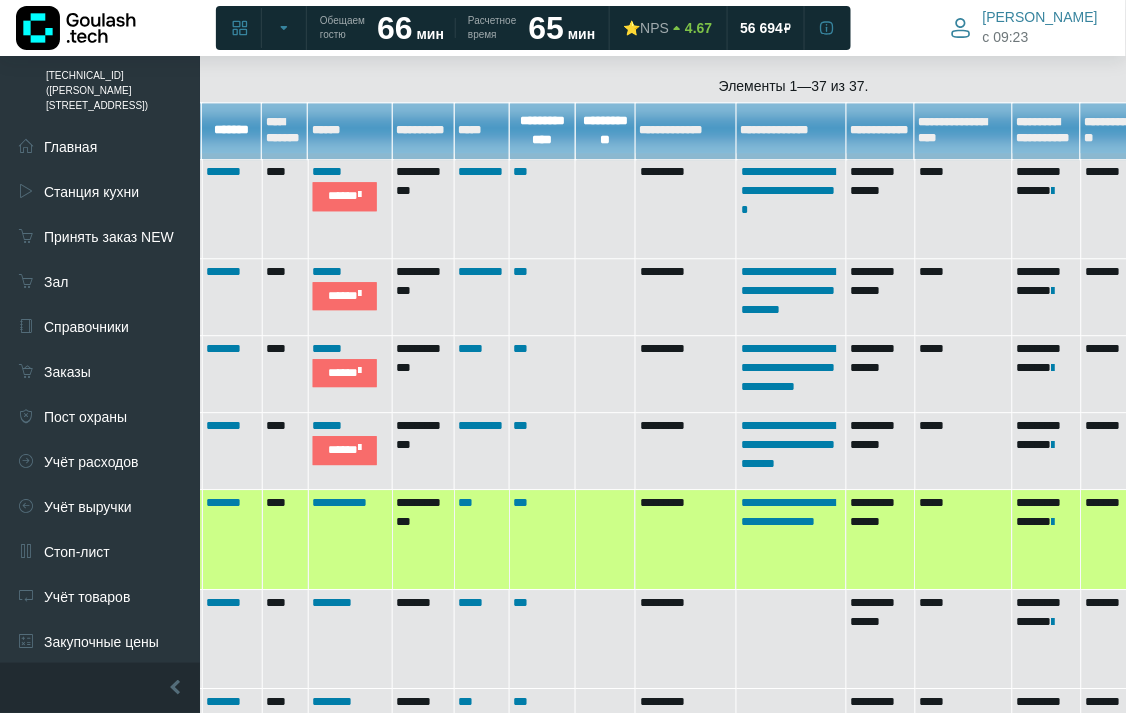 scroll, scrollTop: 1041, scrollLeft: 226, axis: both 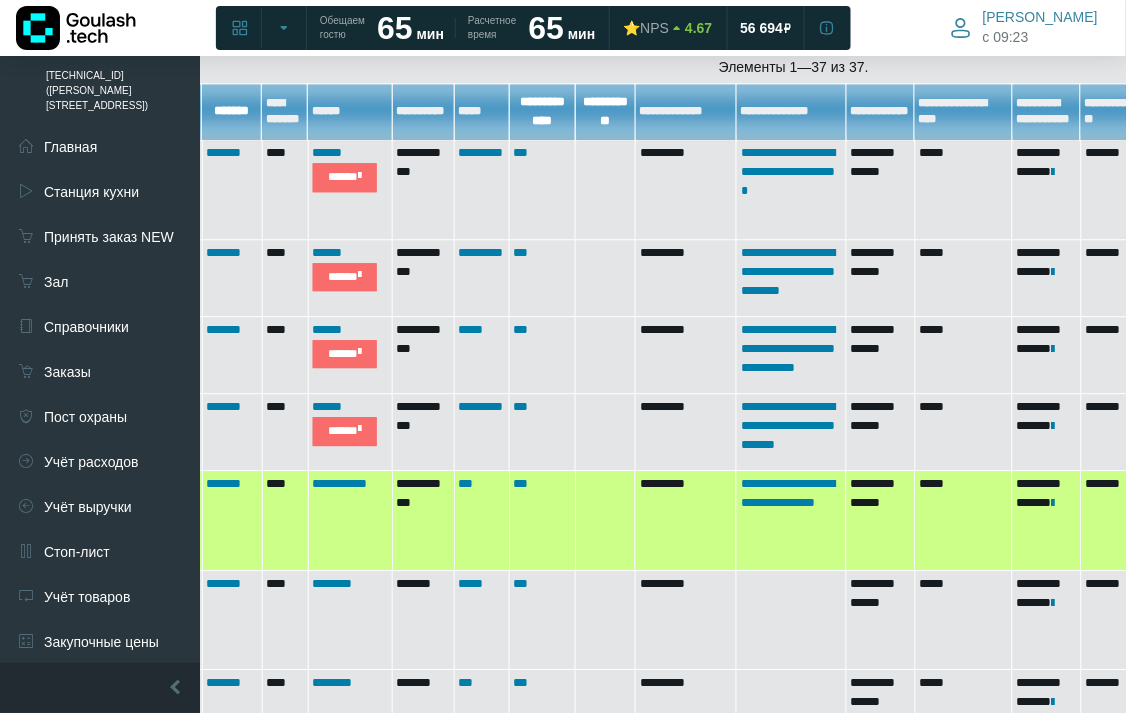 click on "**********" at bounding box center [792, 520] 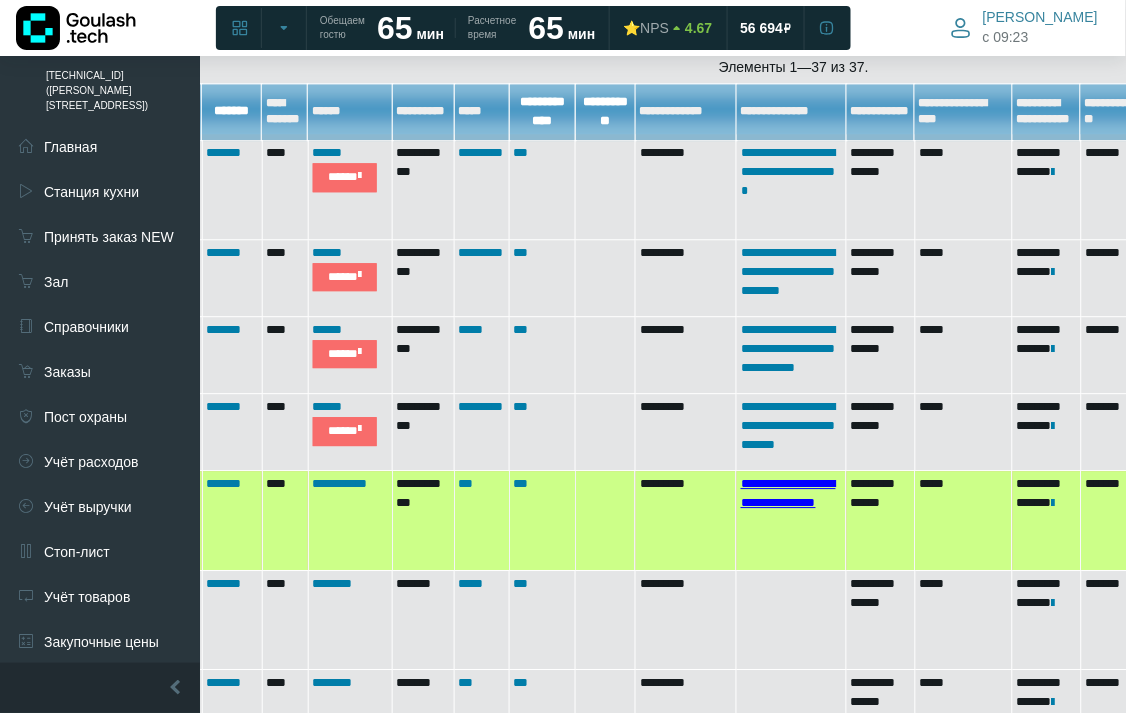 click on "**********" at bounding box center [788, 493] 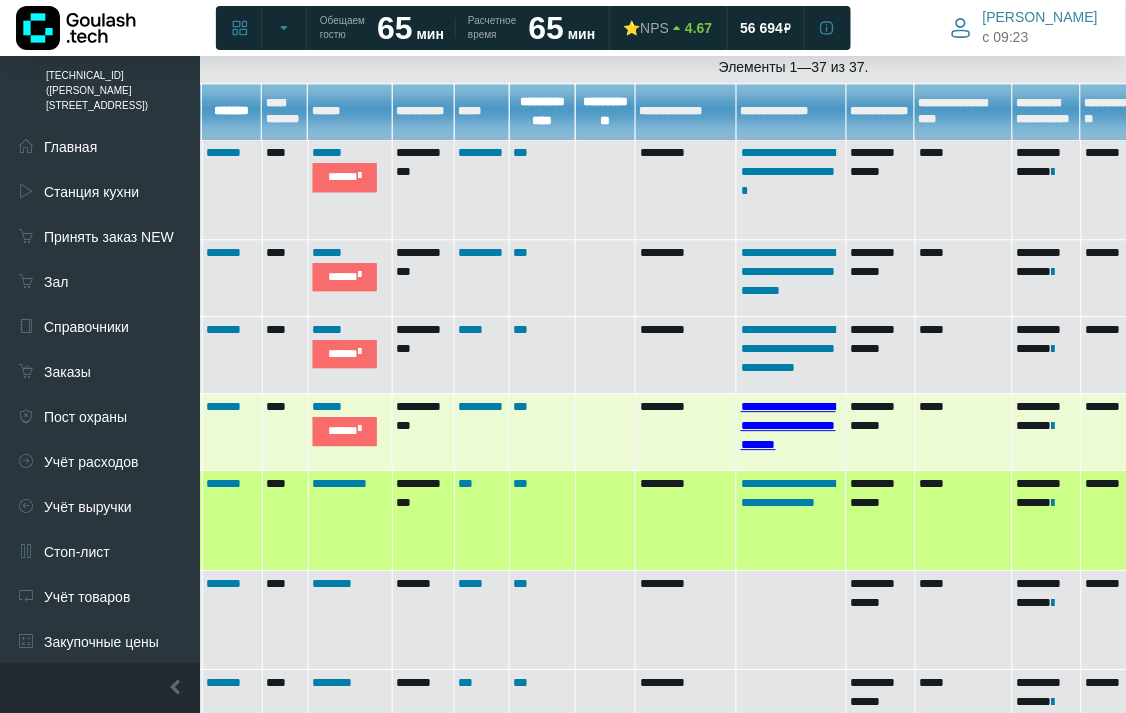 click on "**********" at bounding box center (788, 425) 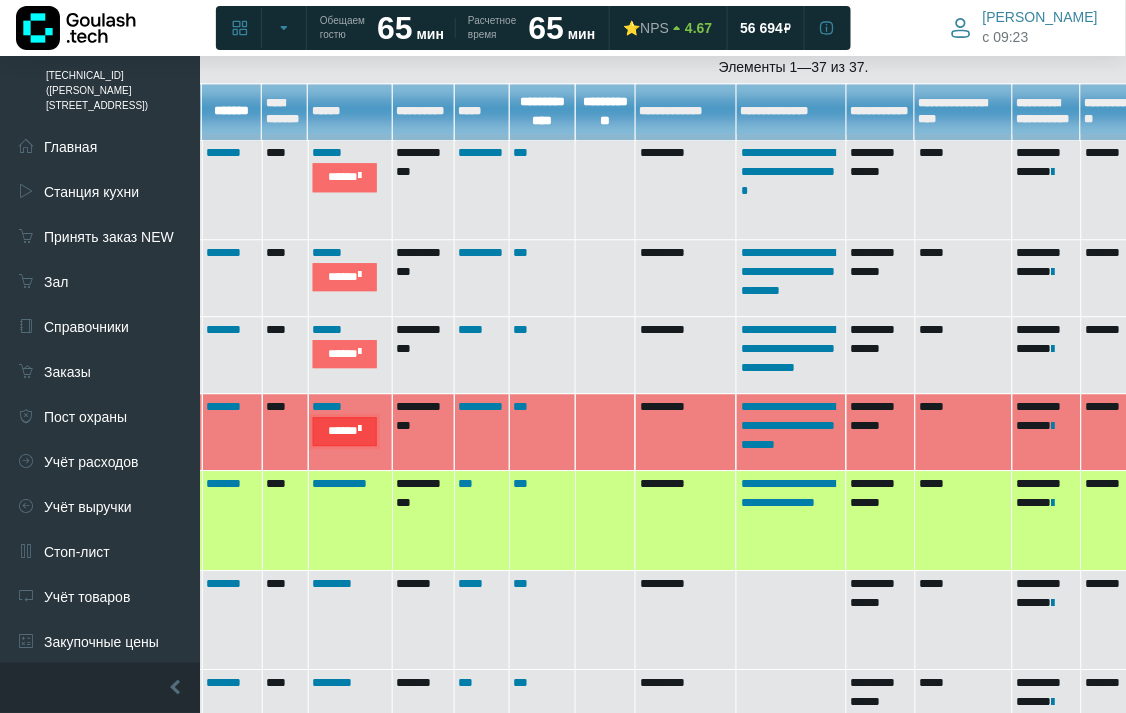 click on "*****" at bounding box center [345, 431] 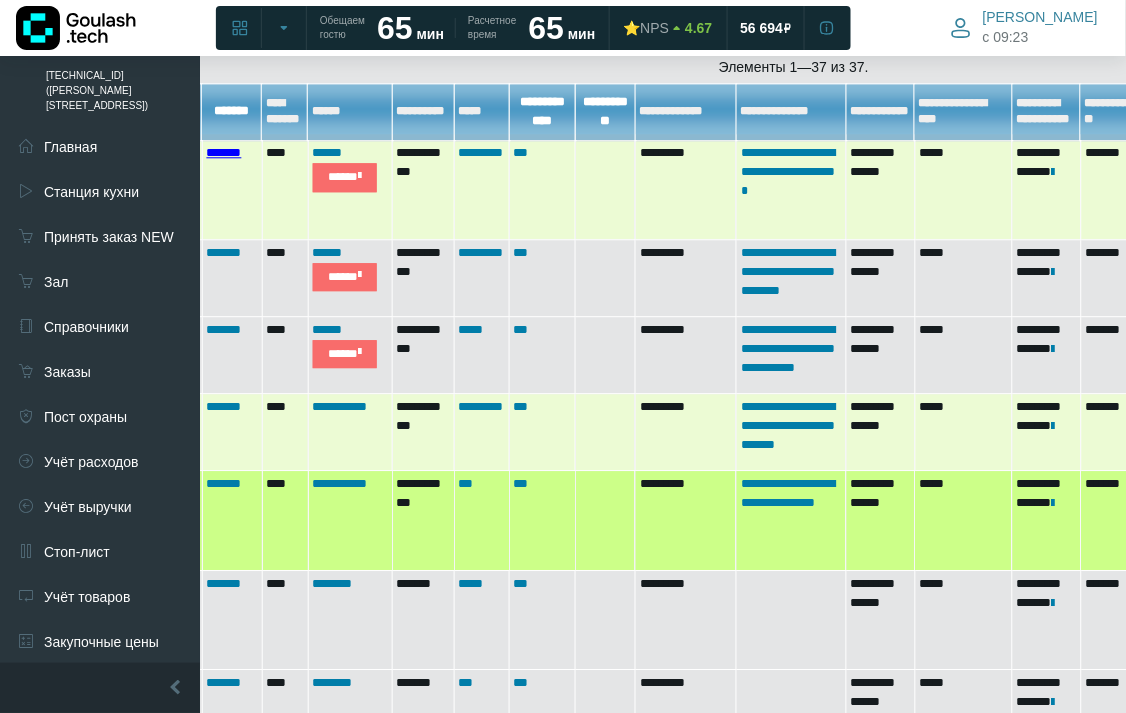 click on "*******" at bounding box center (224, 152) 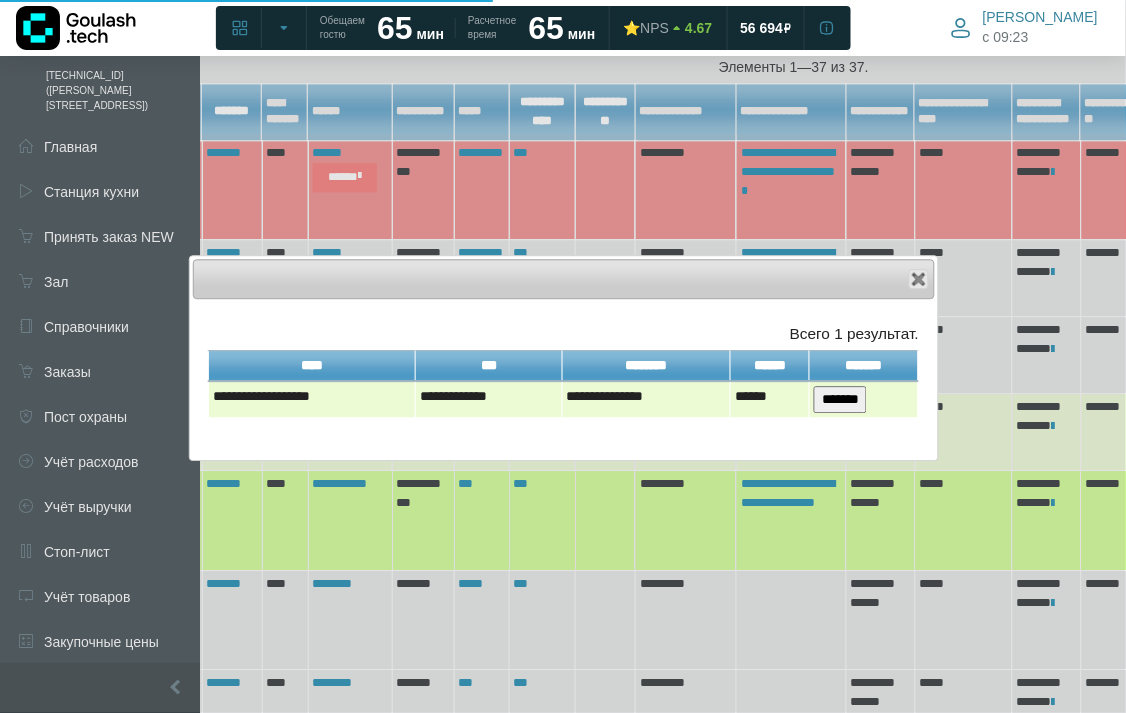 click on "*******" at bounding box center (840, 399) 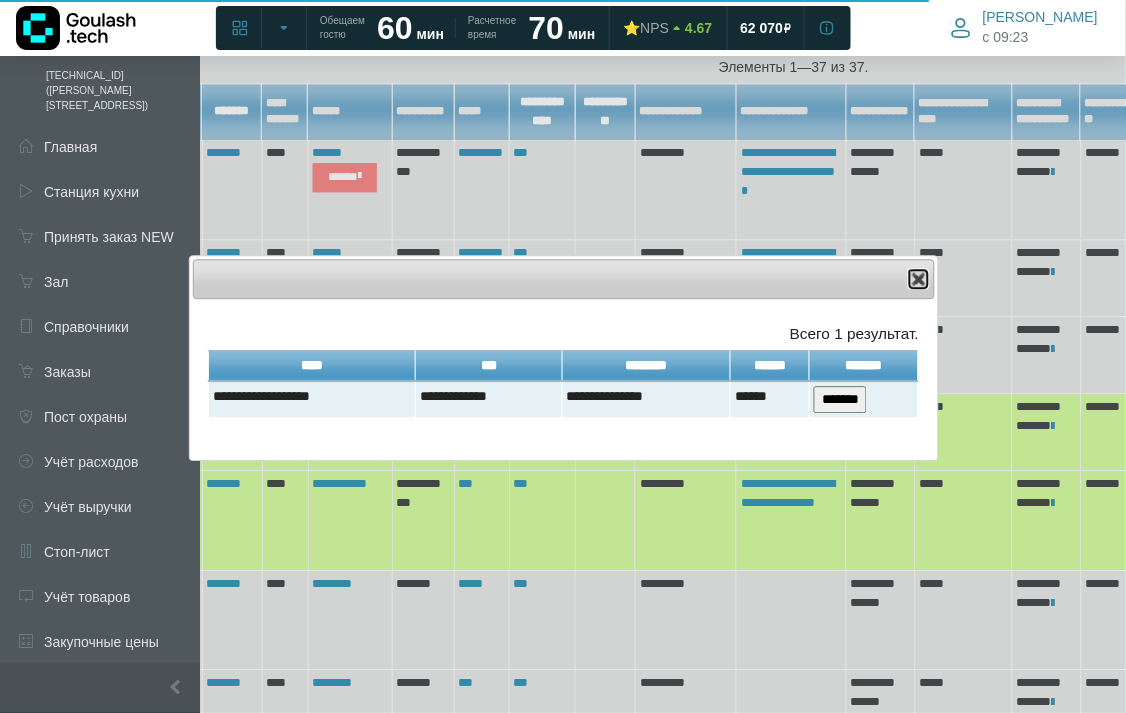 click on "Close" at bounding box center (919, 279) 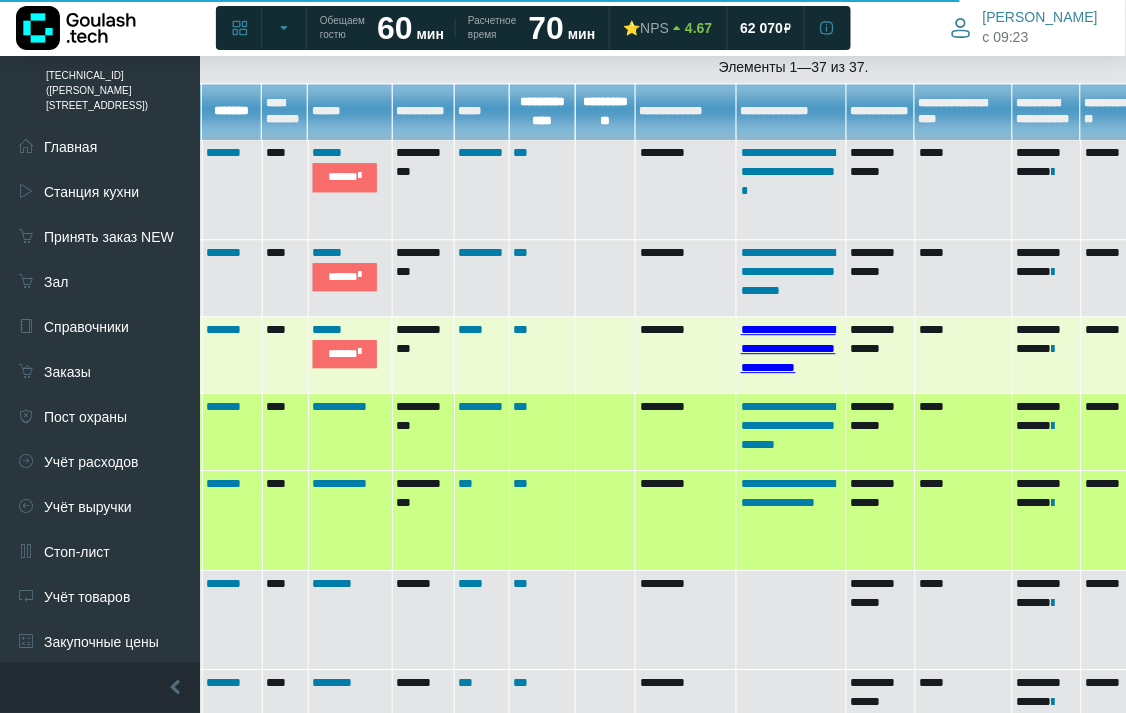 scroll, scrollTop: 930, scrollLeft: 226, axis: both 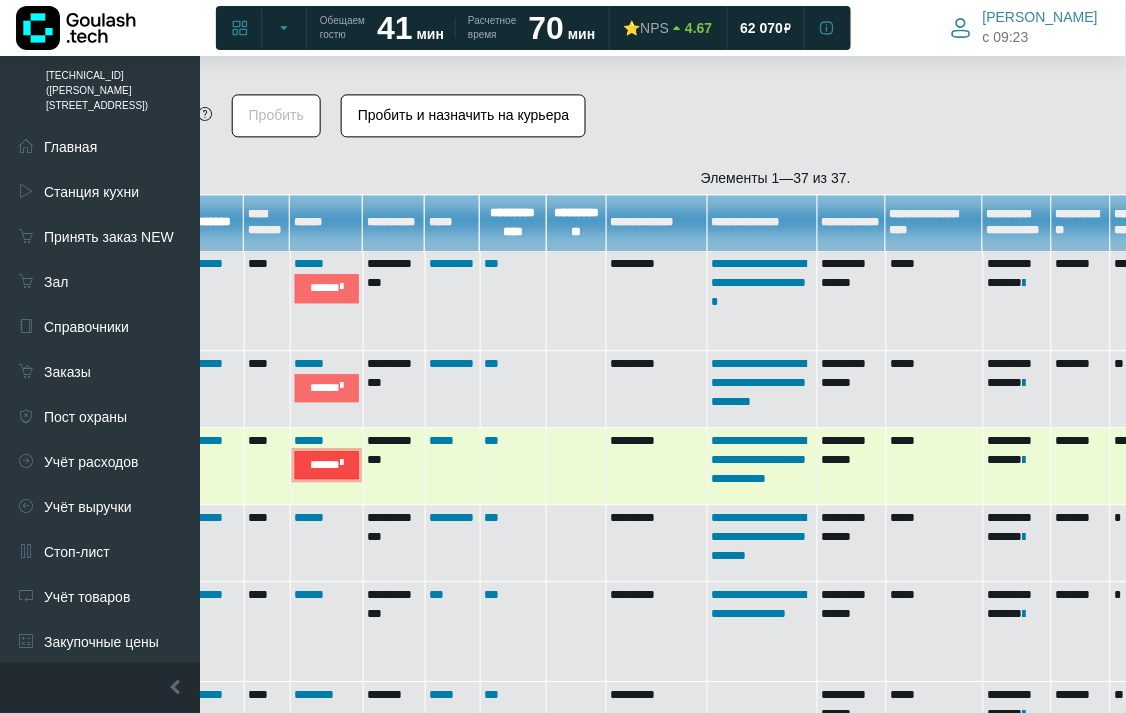 click at bounding box center (341, 463) 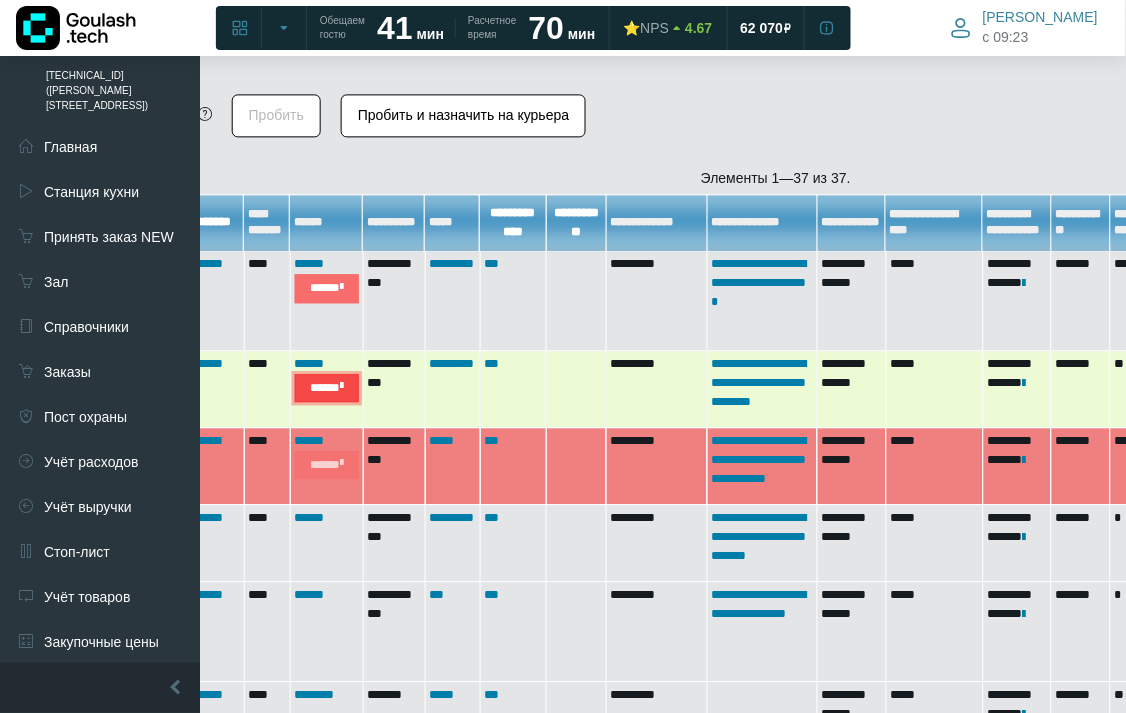 click on "*****" at bounding box center [327, 388] 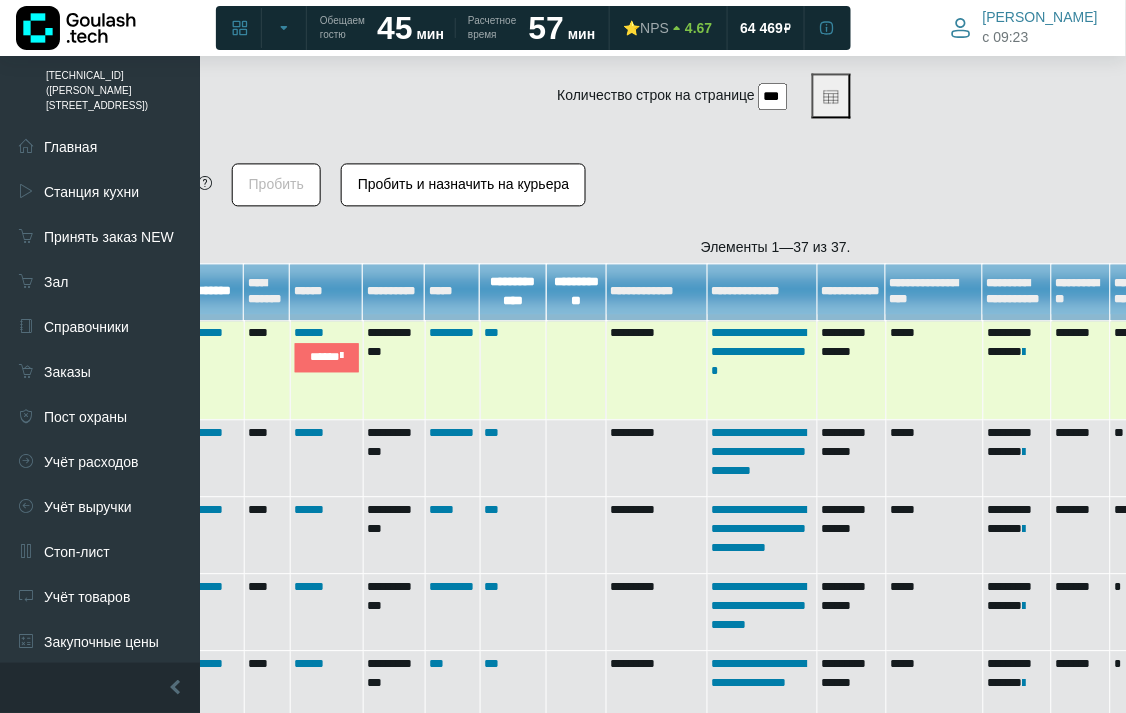 scroll, scrollTop: 857, scrollLeft: 244, axis: both 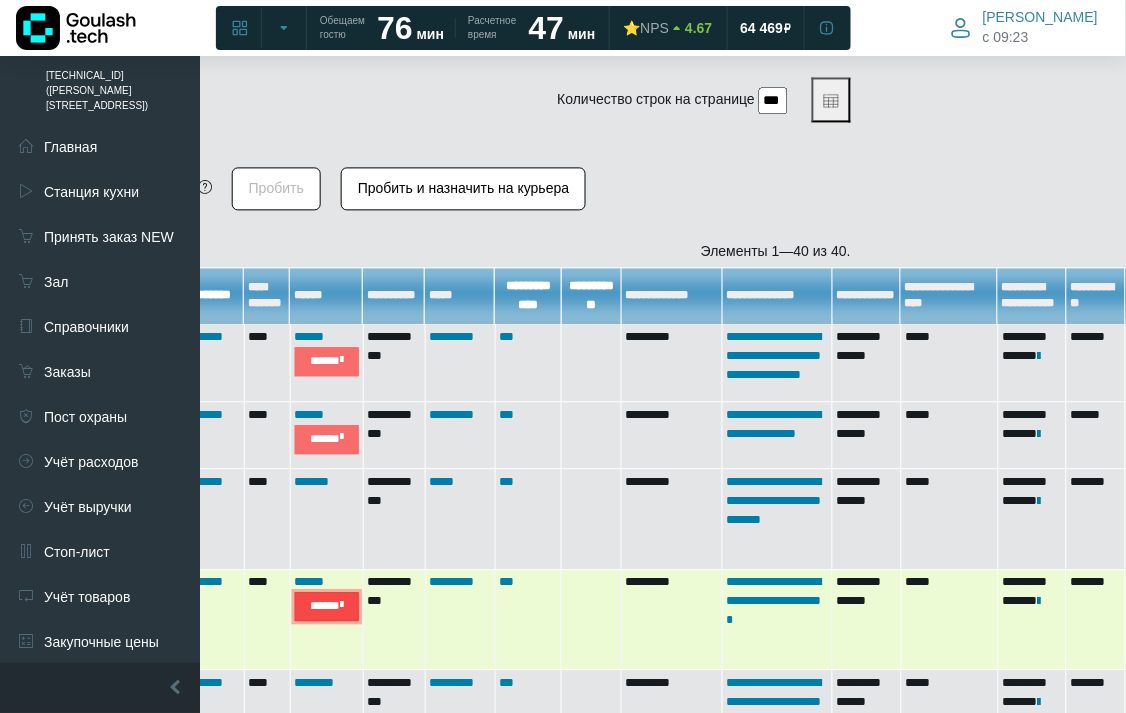 click on "*****" at bounding box center [327, 606] 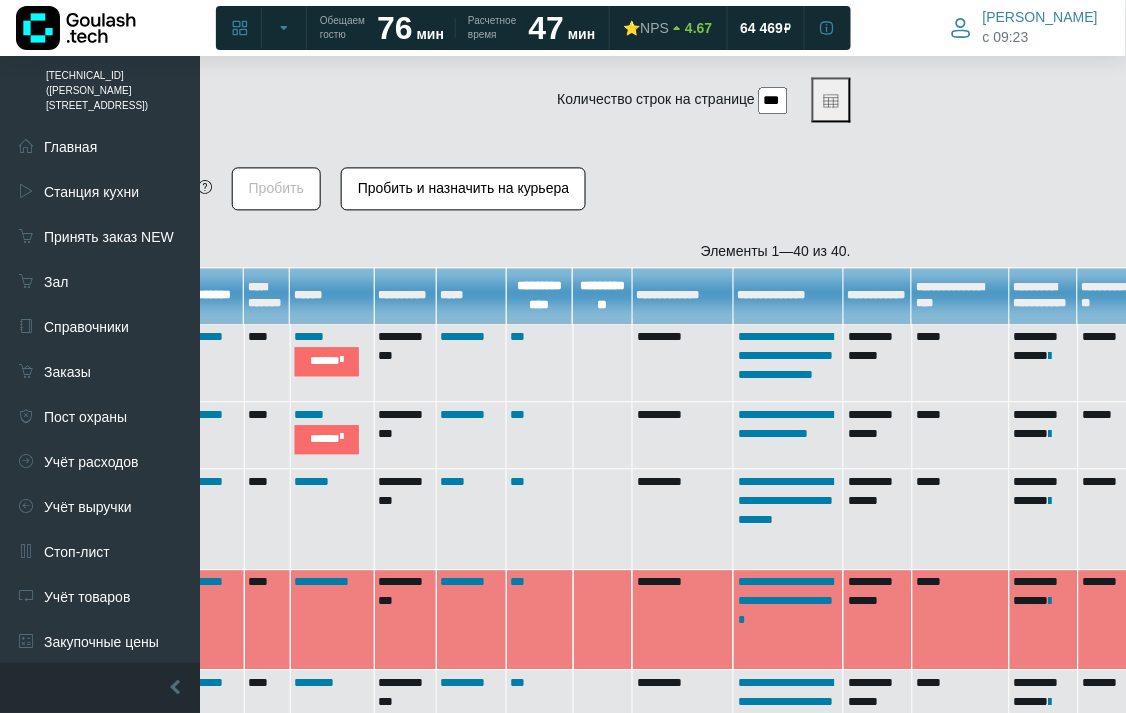 drag, startPoint x: 557, startPoint y: 712, endPoint x: 530, endPoint y: 713, distance: 27.018513 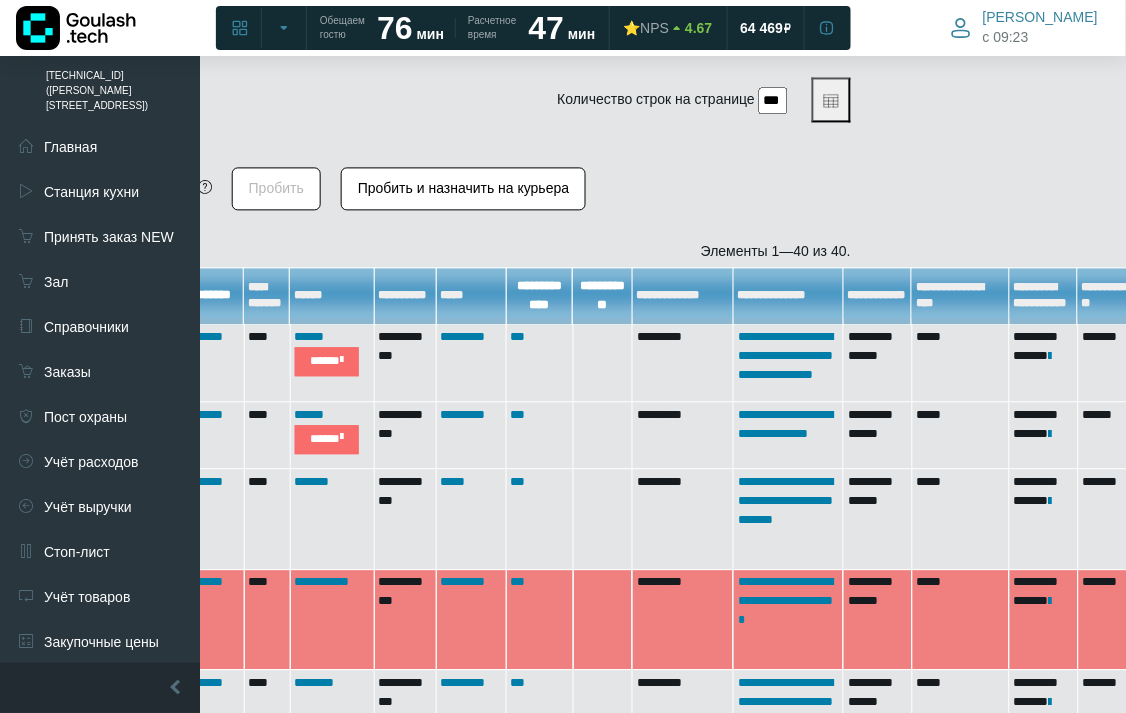 click on "Дашборд текущей смены
Швецова 3" at bounding box center (319, 1496) 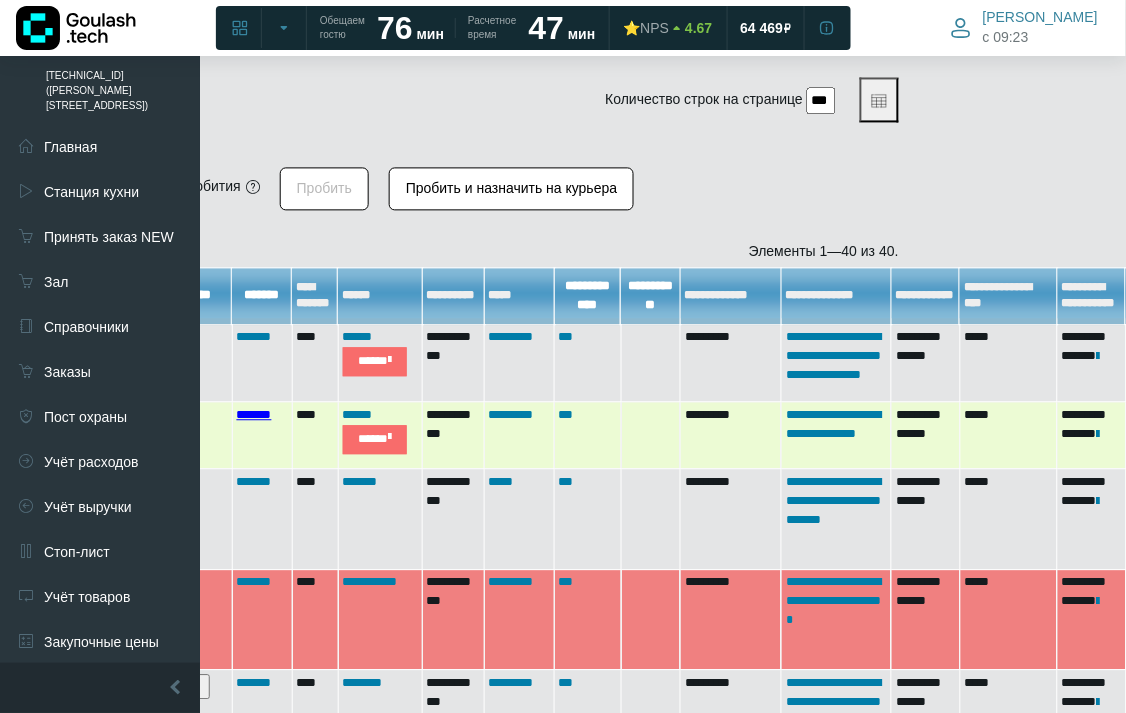 click on "*******" at bounding box center [254, 414] 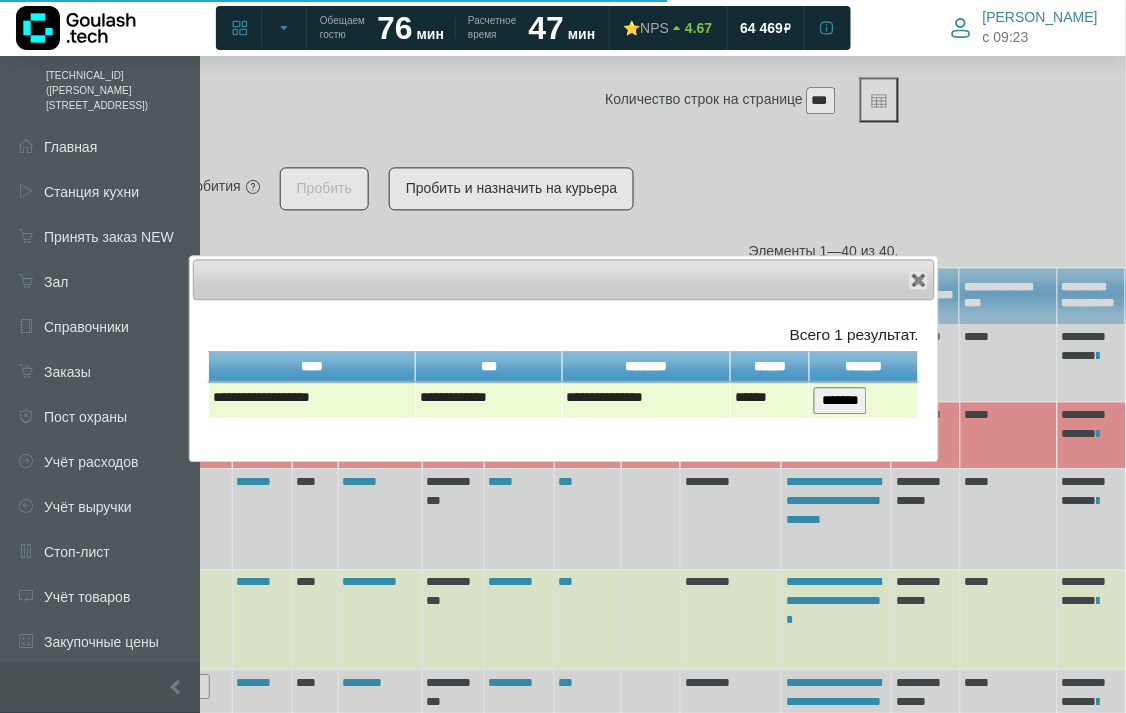 click on "*******" at bounding box center (840, 400) 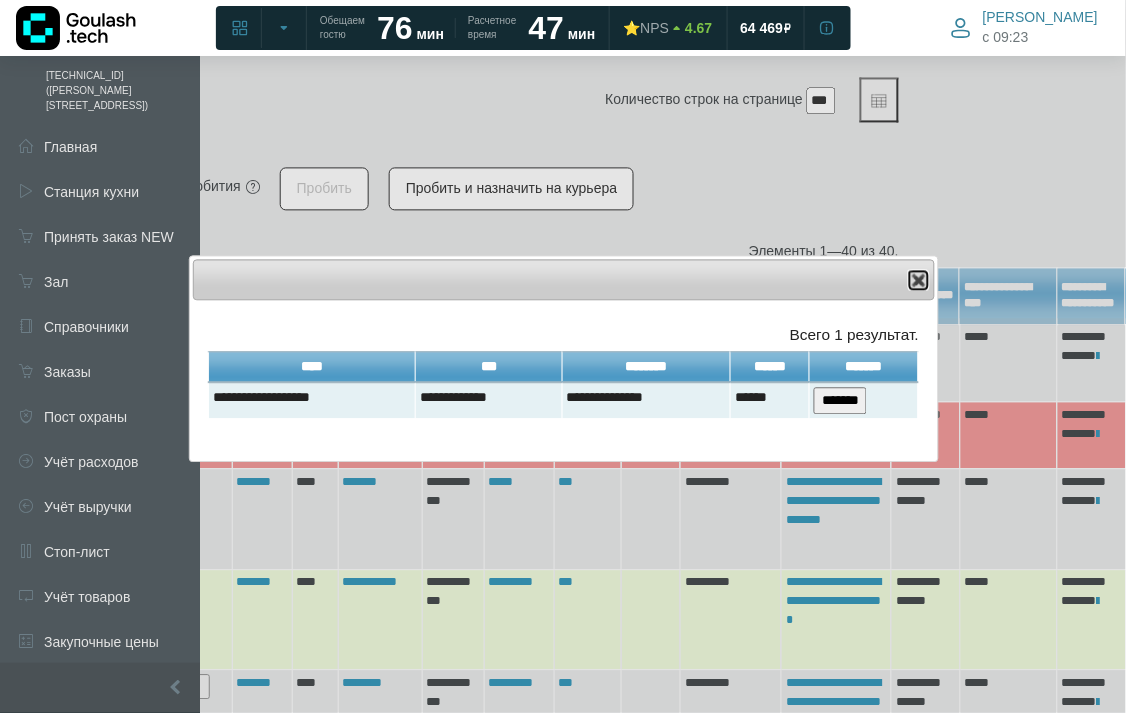click at bounding box center [919, 280] 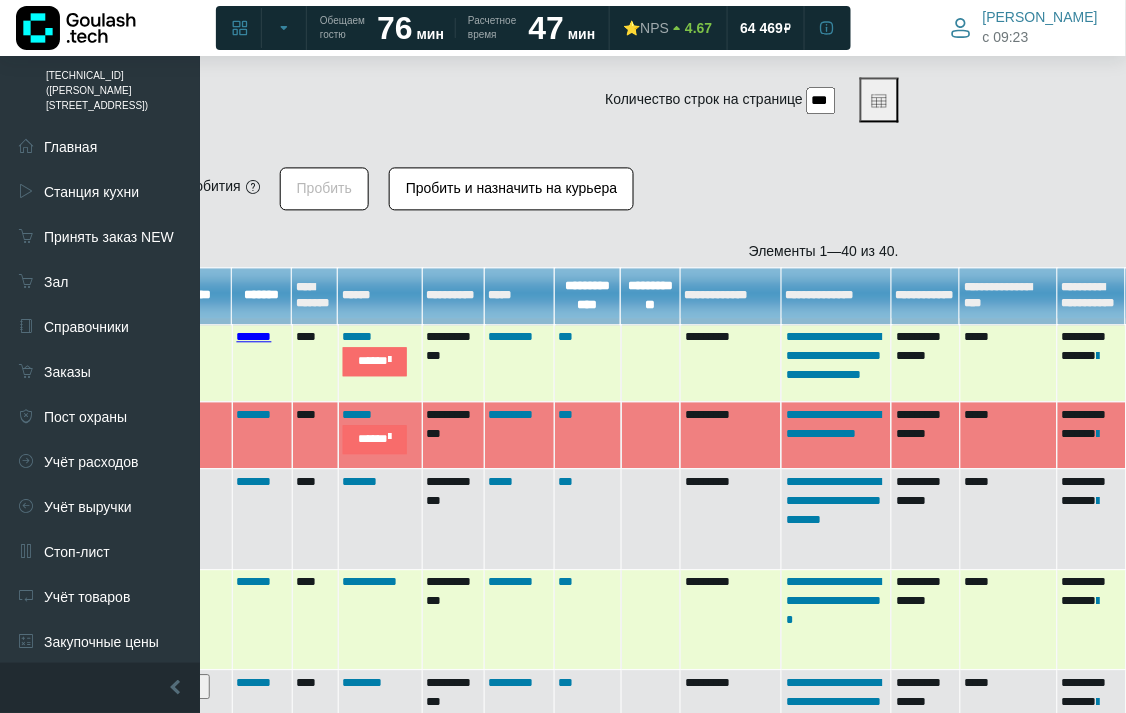 click on "*******" at bounding box center [254, 336] 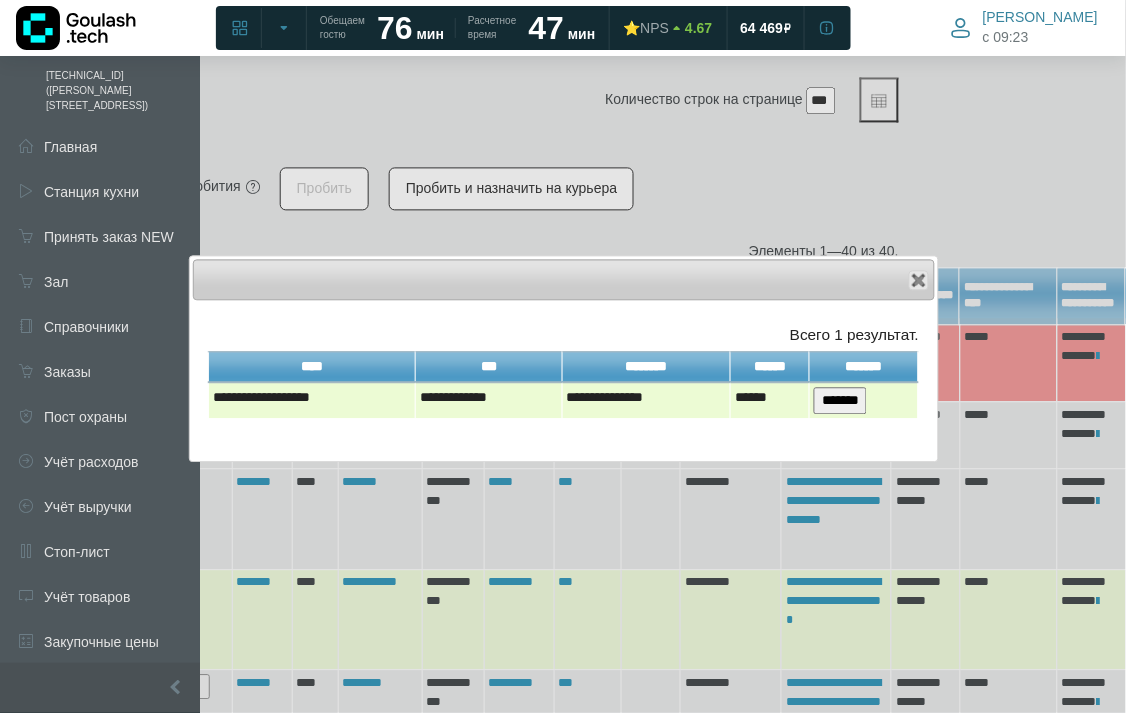 click on "*******" at bounding box center (840, 400) 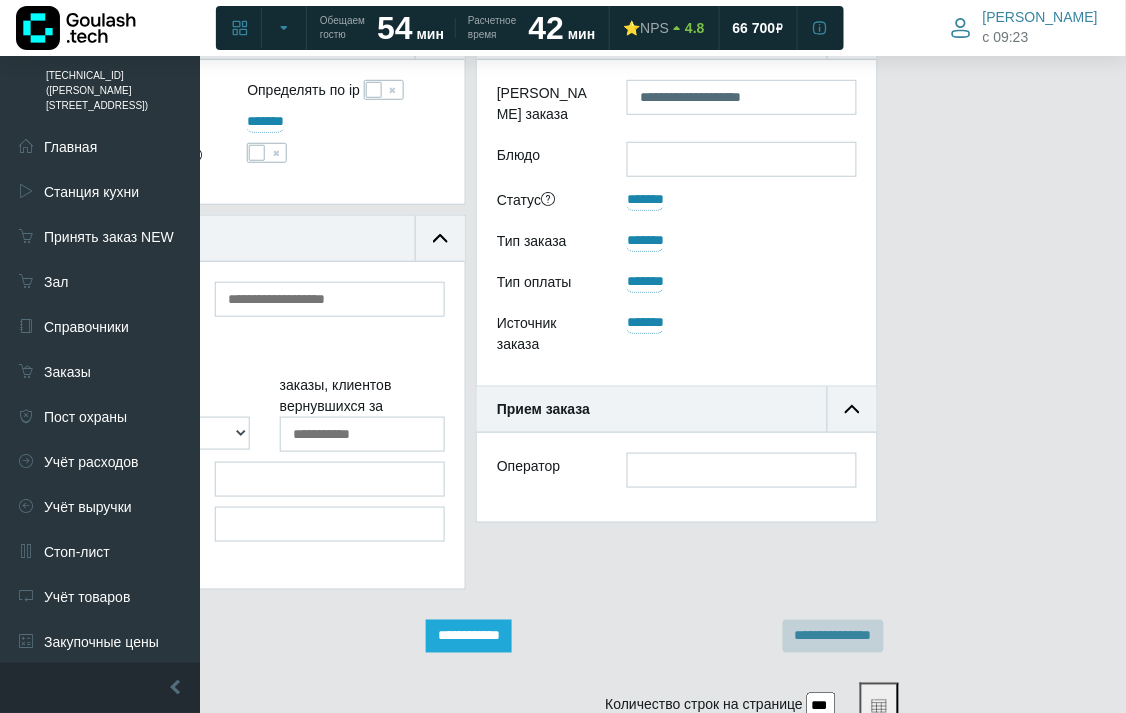 scroll, scrollTop: 251, scrollLeft: 196, axis: both 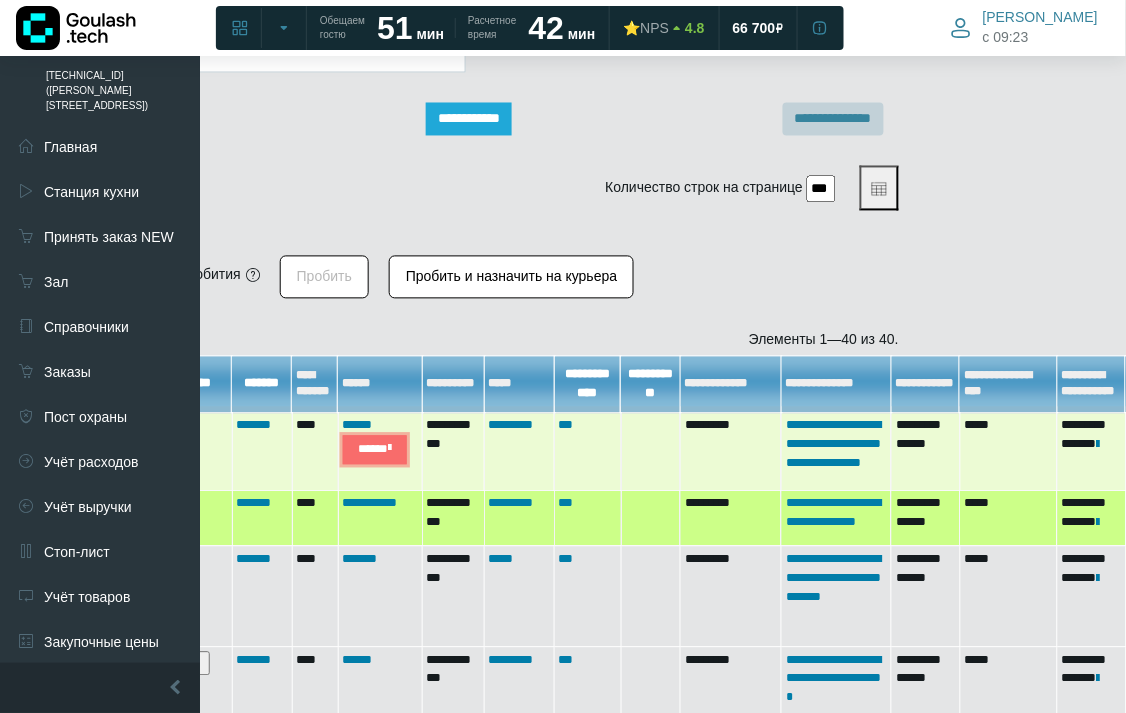 drag, startPoint x: 353, startPoint y: 450, endPoint x: 457, endPoint y: 442, distance: 104.307236 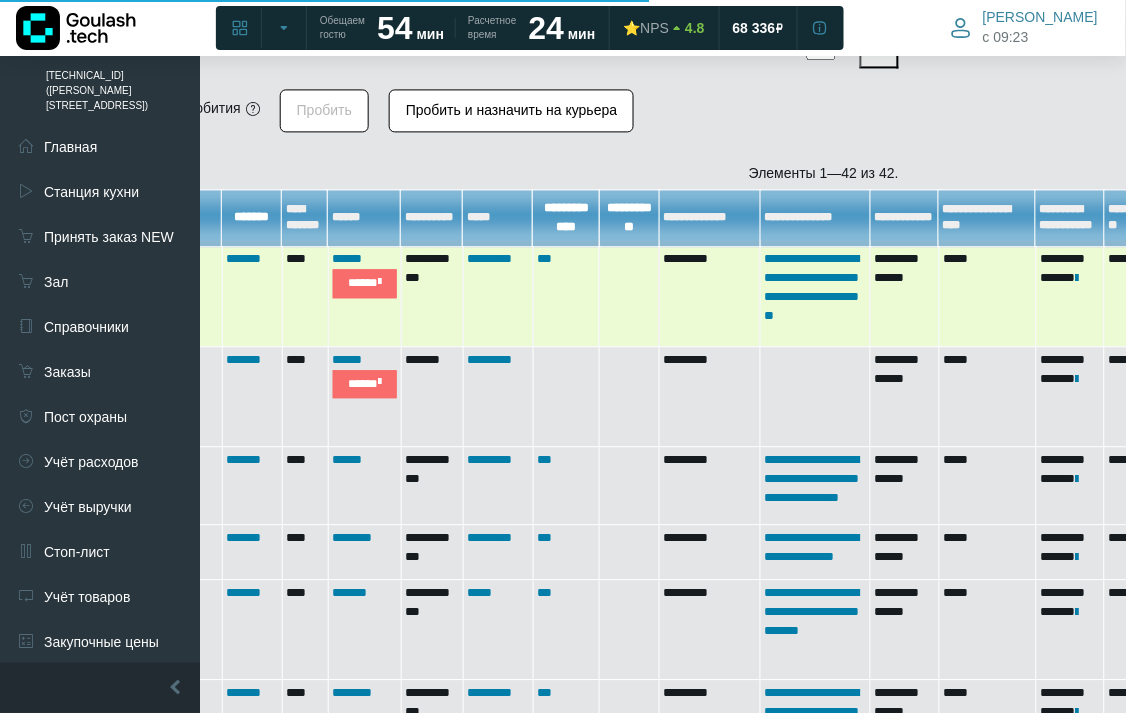 scroll, scrollTop: 911, scrollLeft: 196, axis: both 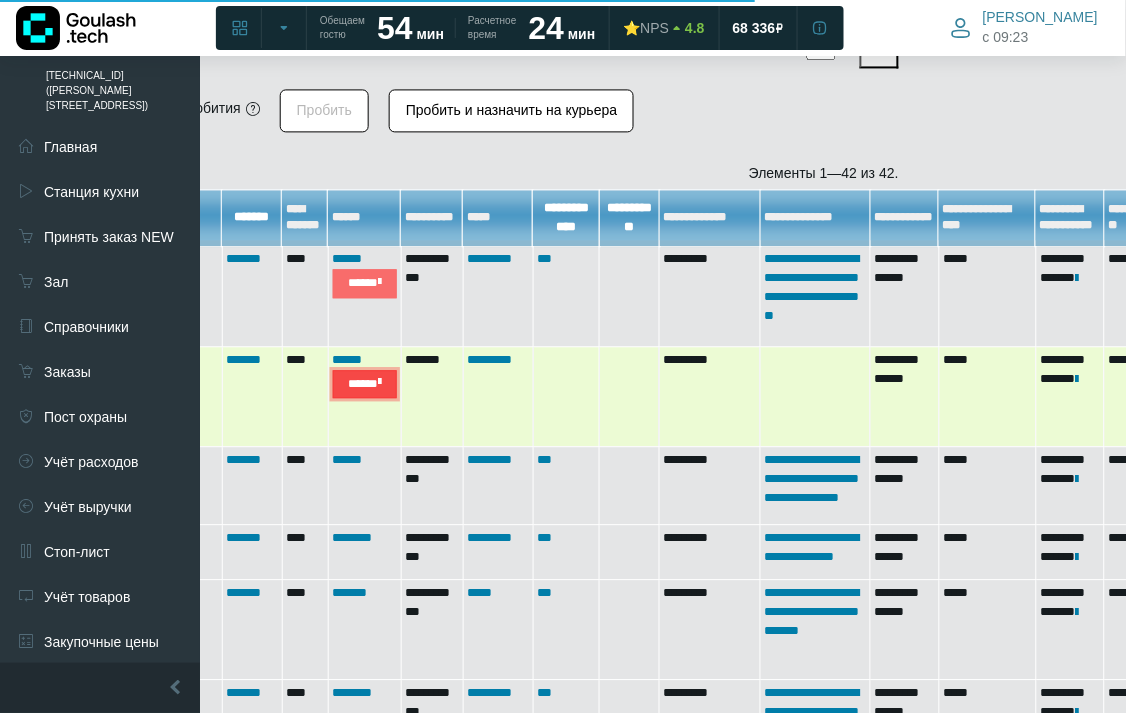 click on "*****" at bounding box center (365, 384) 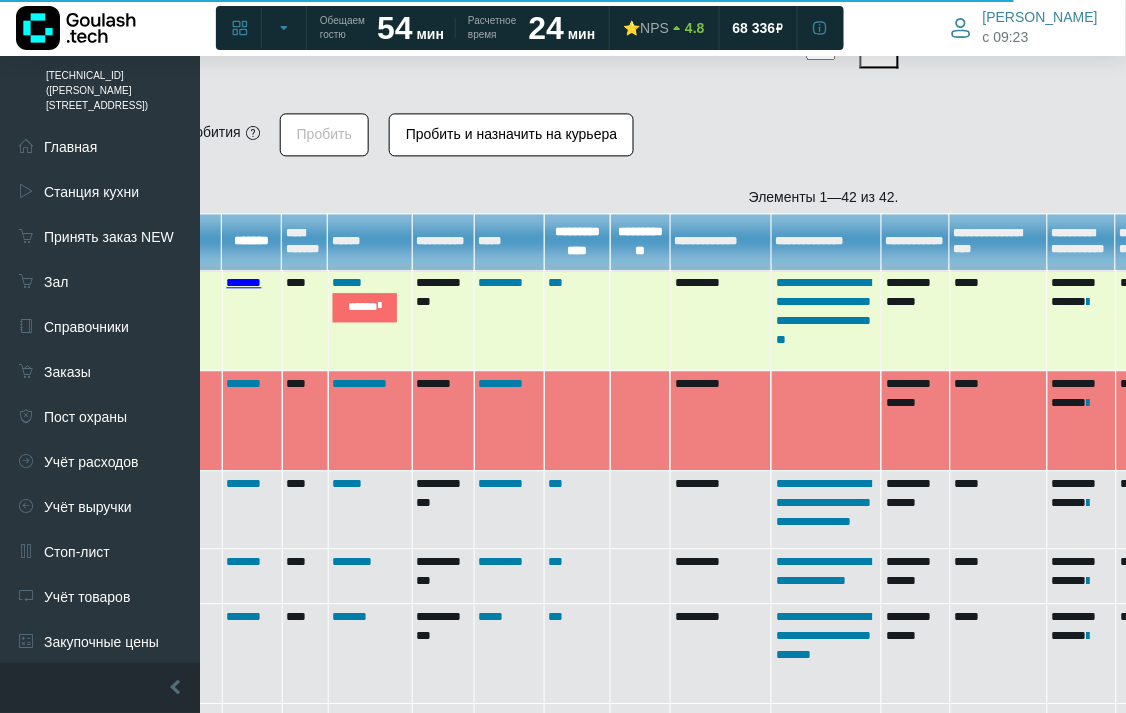 click on "*******" at bounding box center (244, 282) 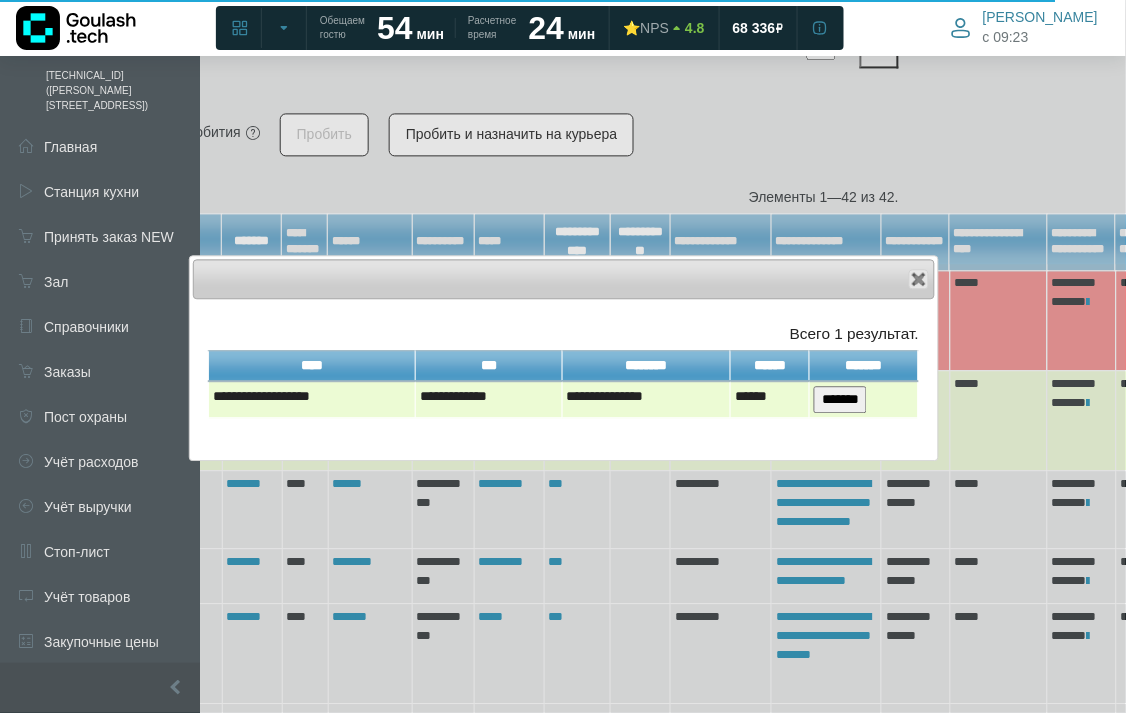 click on "*******" at bounding box center [840, 399] 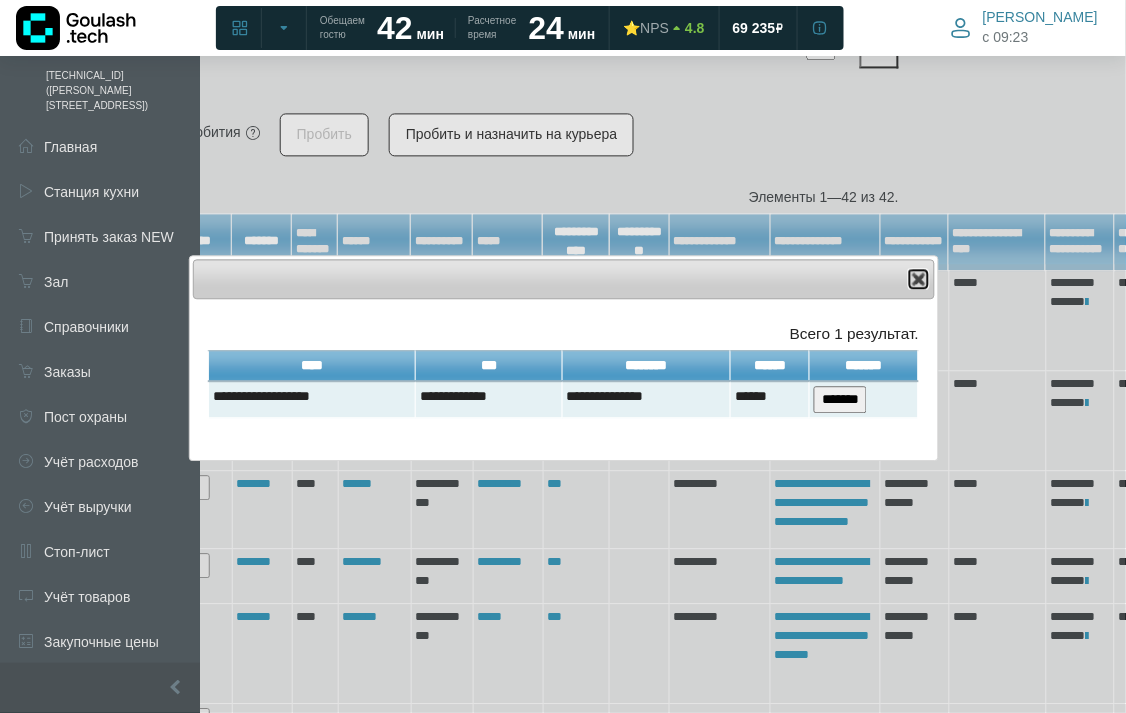 click at bounding box center [919, 279] 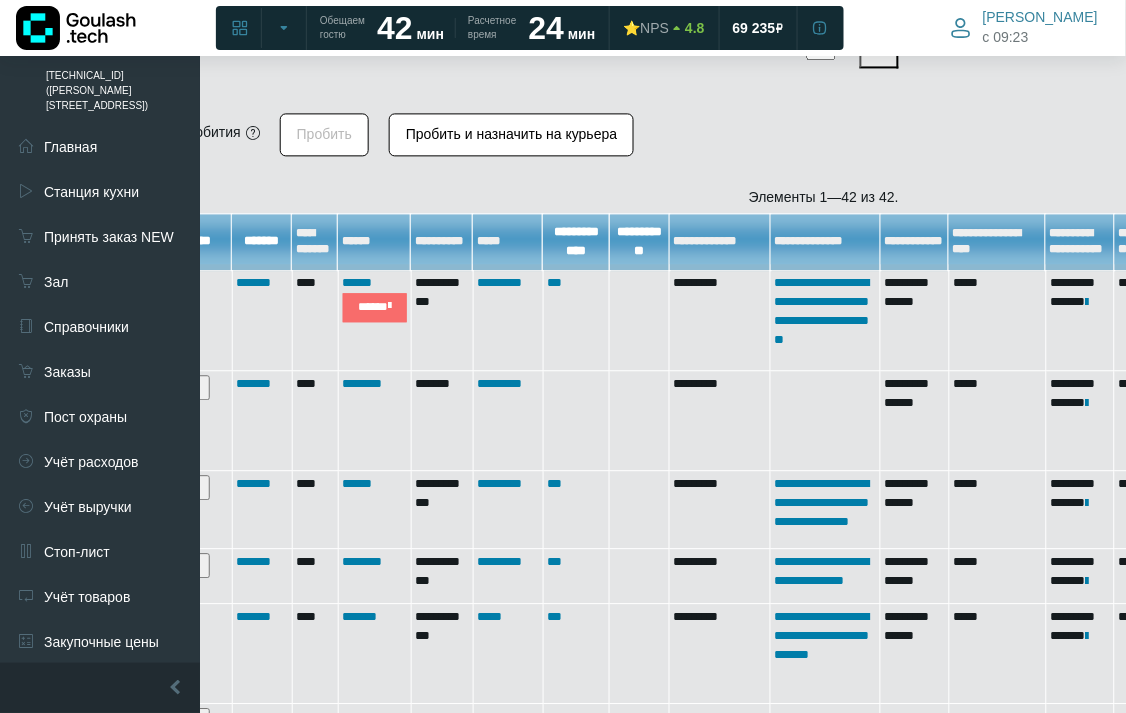 scroll, scrollTop: 800, scrollLeft: 196, axis: both 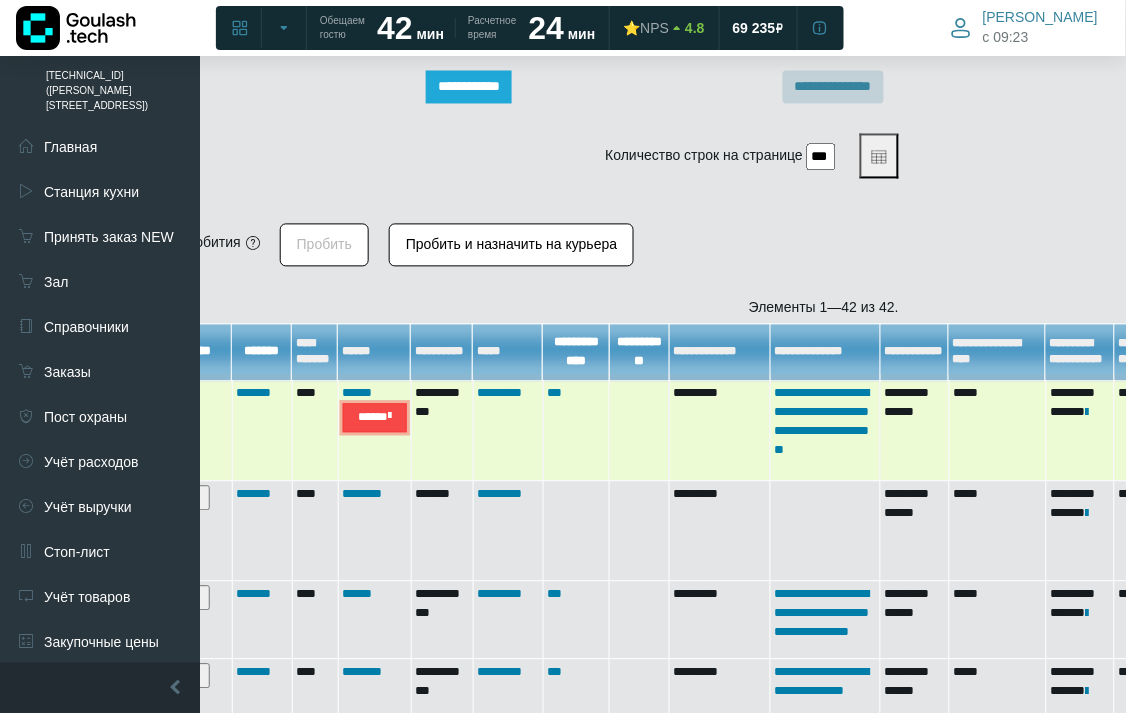 click at bounding box center (389, 417) 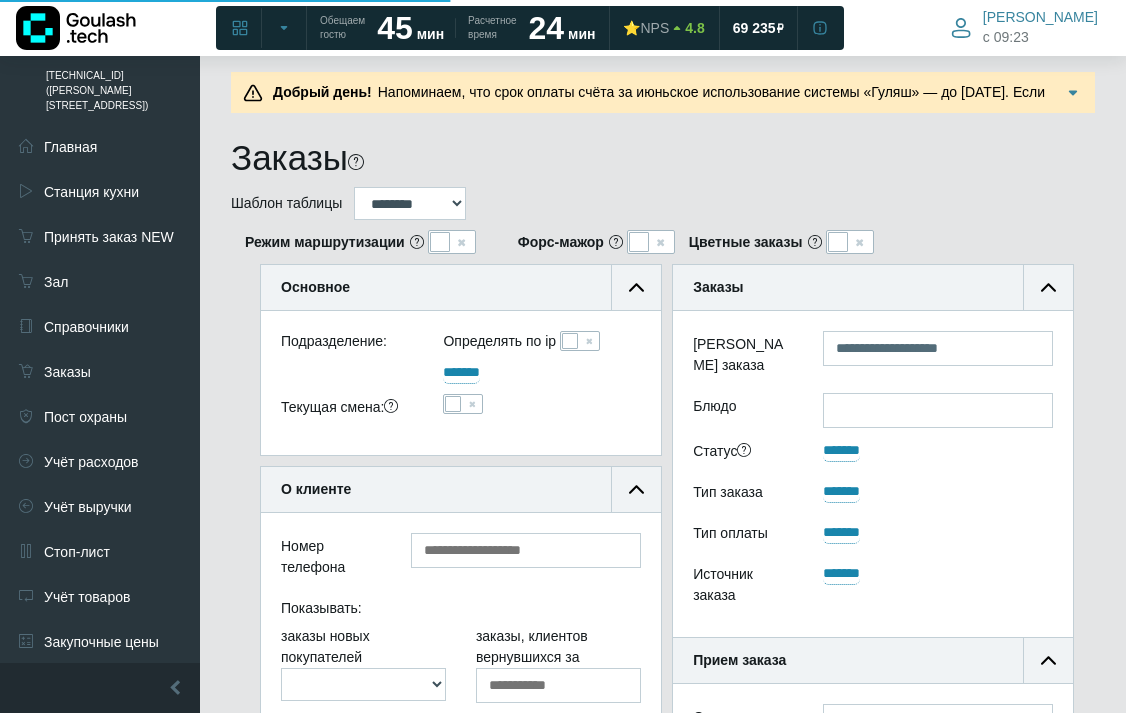 scroll, scrollTop: 1410, scrollLeft: 196, axis: both 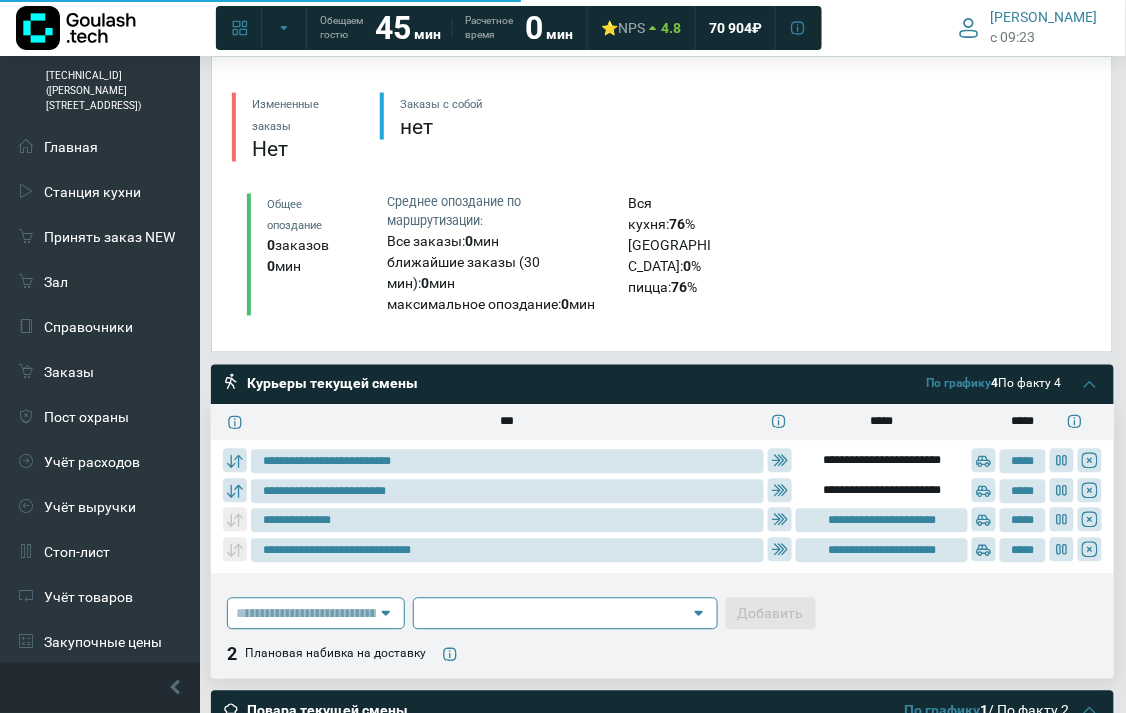 type on "**********" 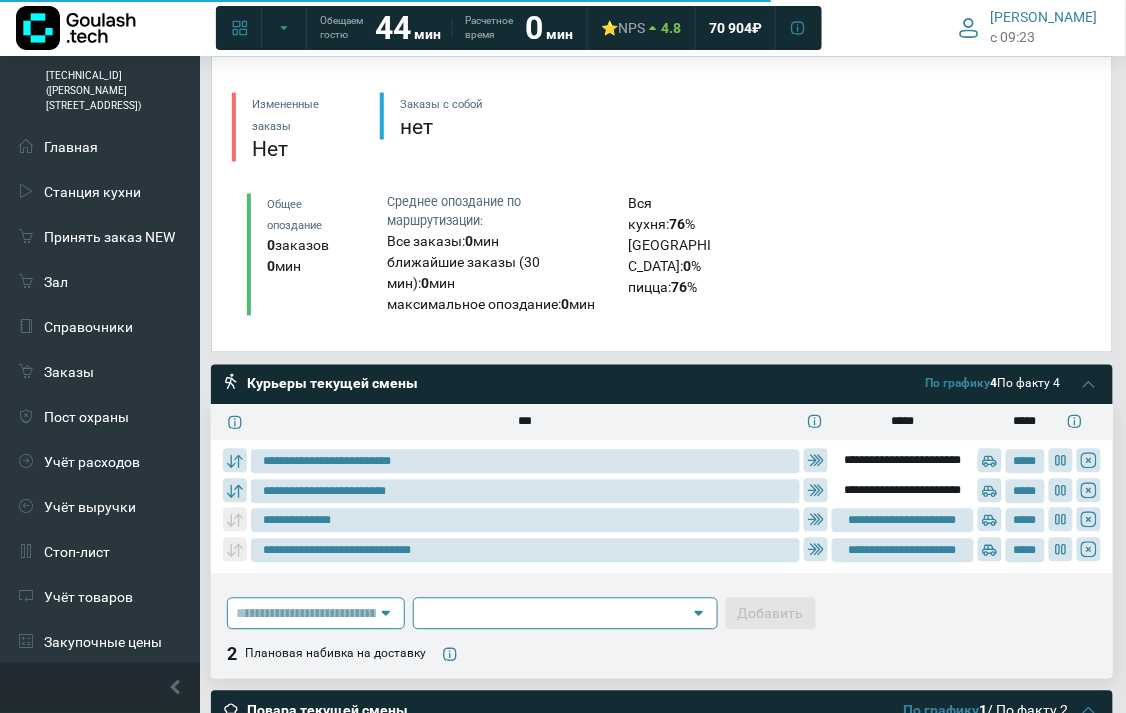 type on "**********" 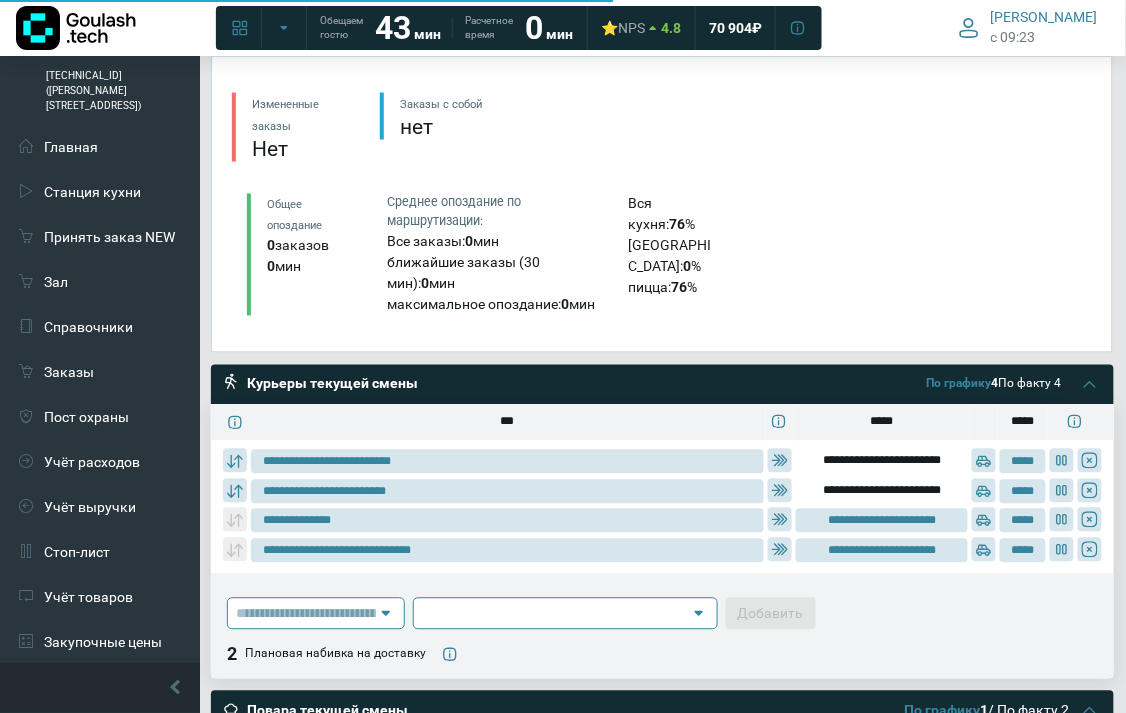type on "**********" 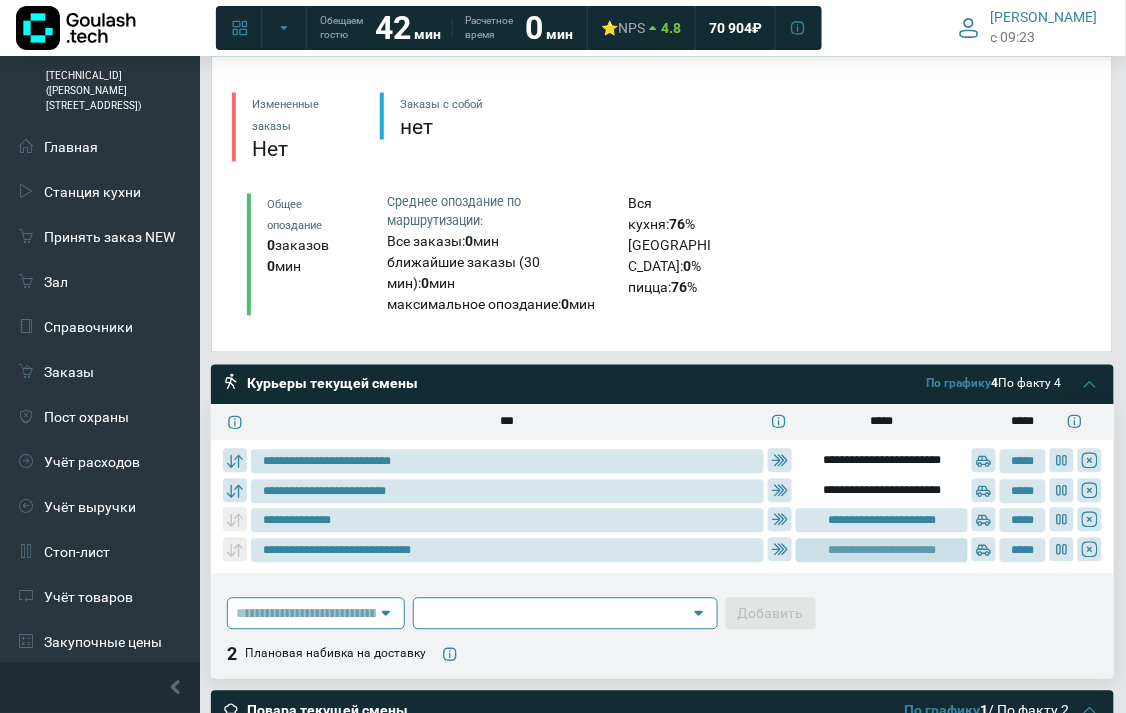click on "**********" at bounding box center (882, 551) 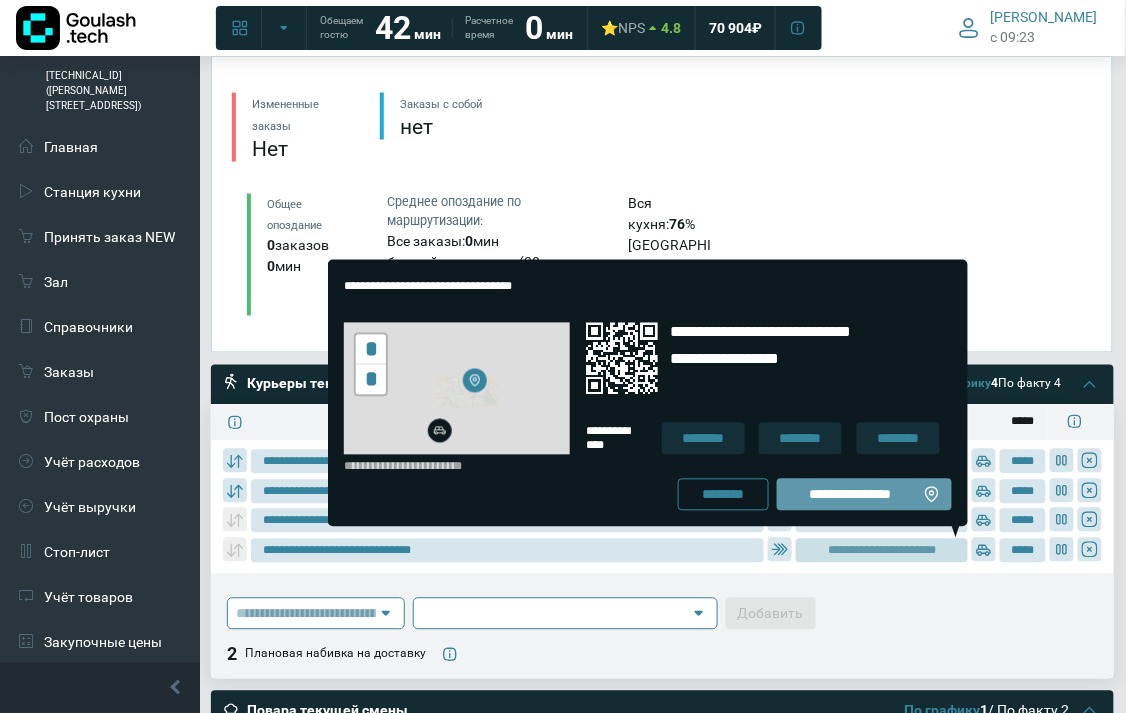 click on "**********" at bounding box center [850, 495] 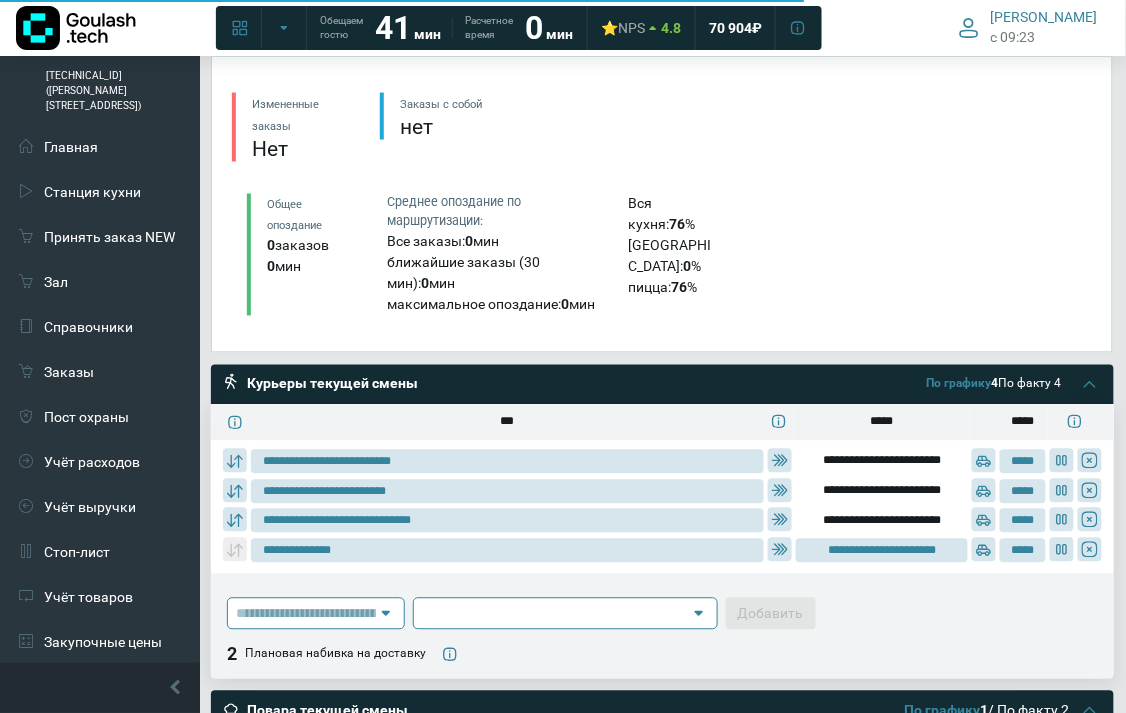 type on "**********" 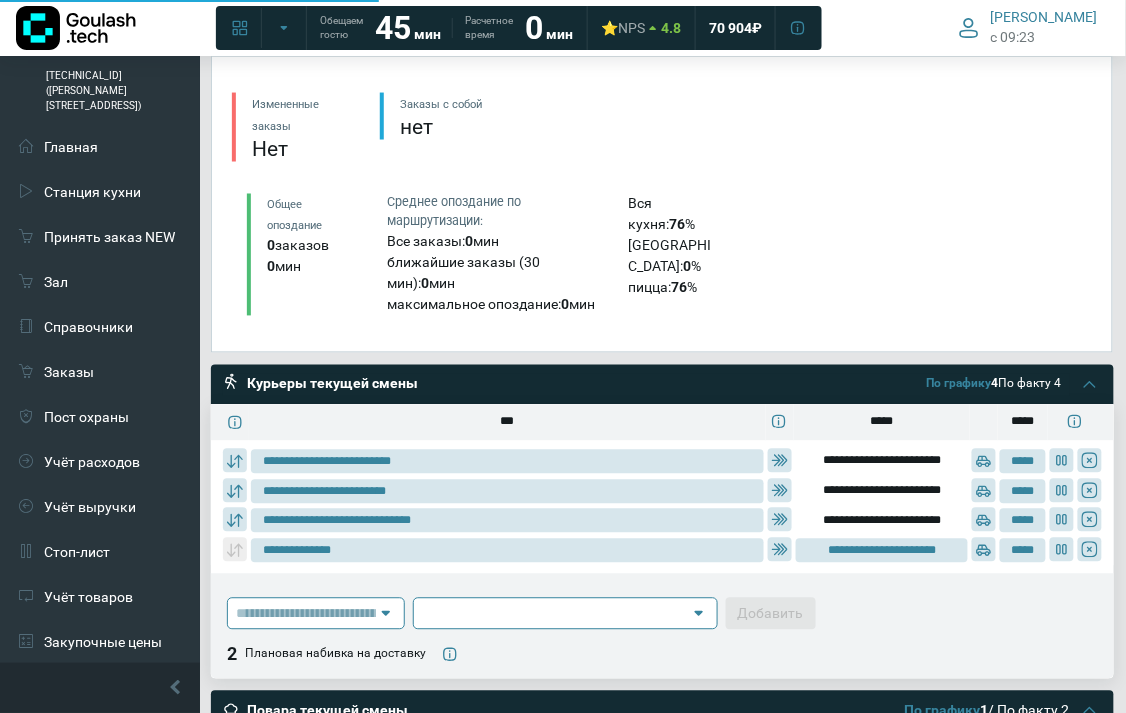 type on "**********" 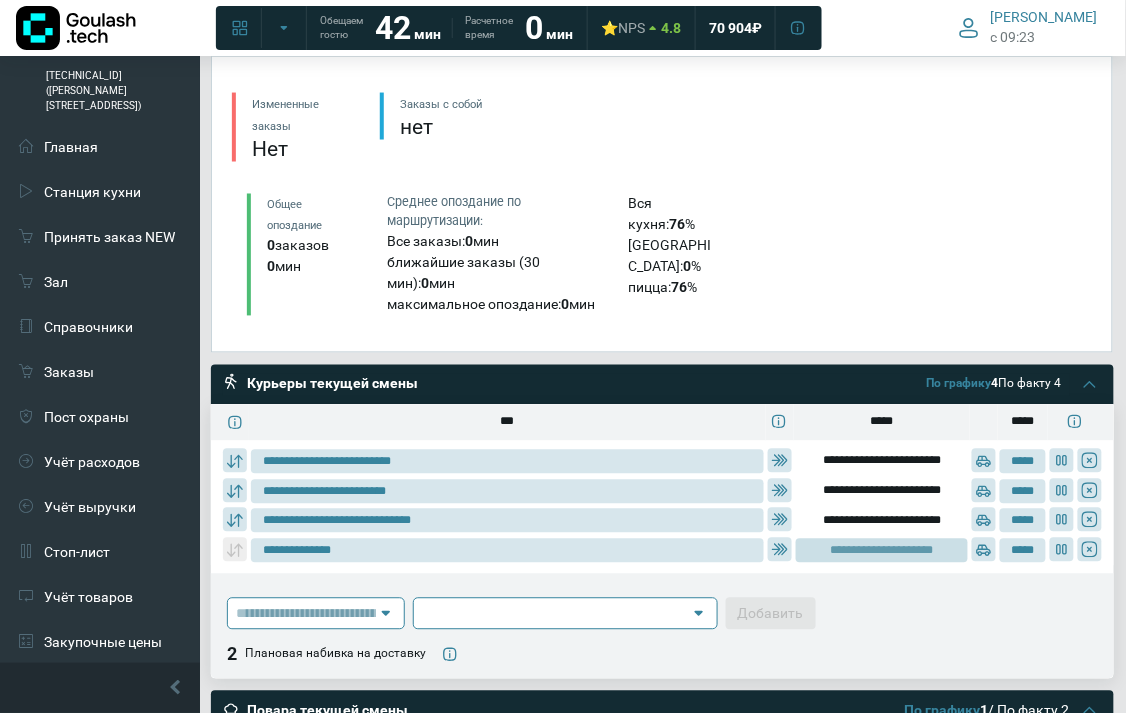 click on "**********" at bounding box center (882, 551) 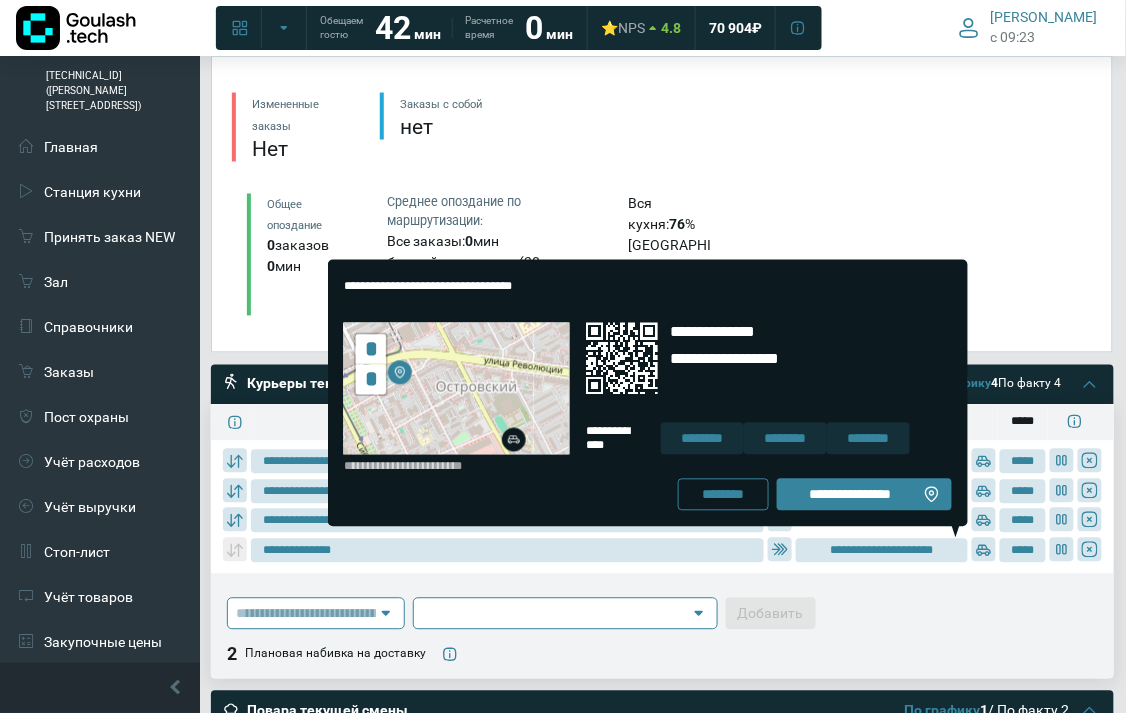 click on "**********" at bounding box center [850, 495] 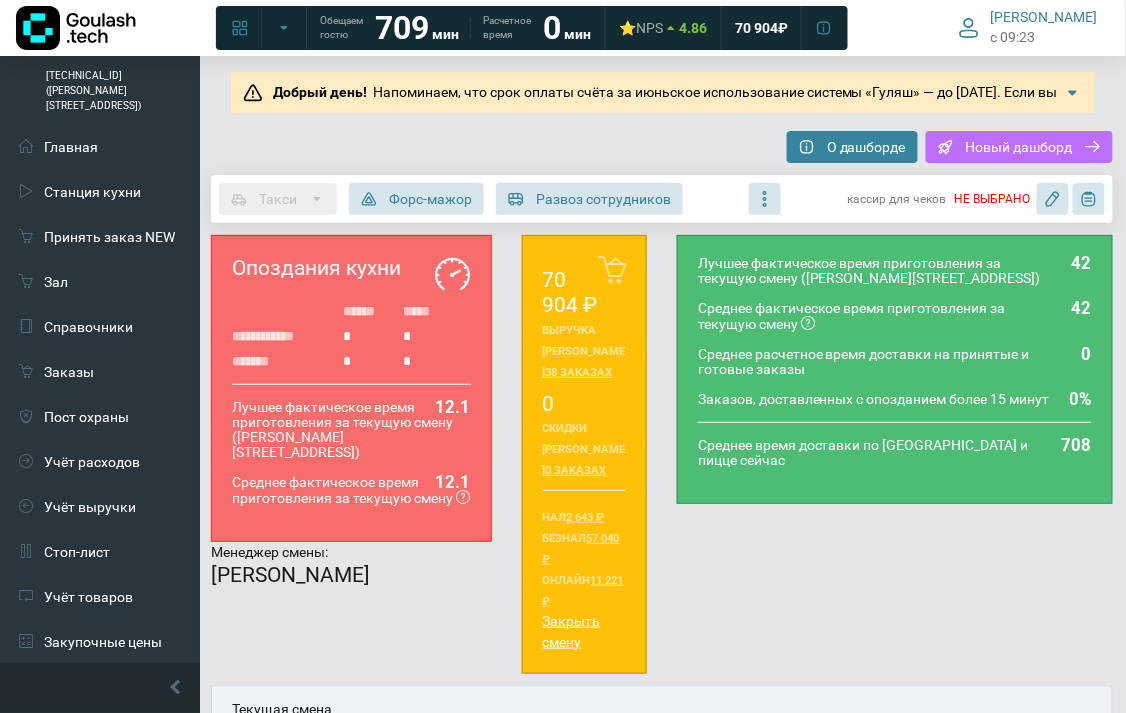 scroll, scrollTop: 666, scrollLeft: 0, axis: vertical 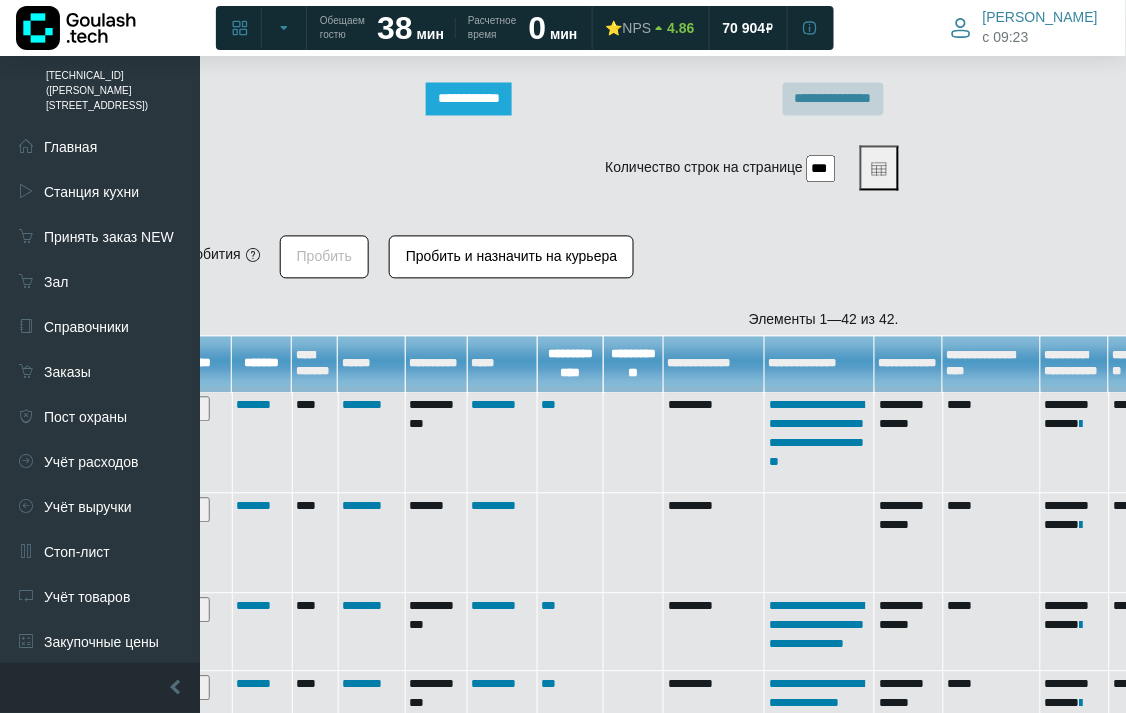 click at bounding box center (76, 28) 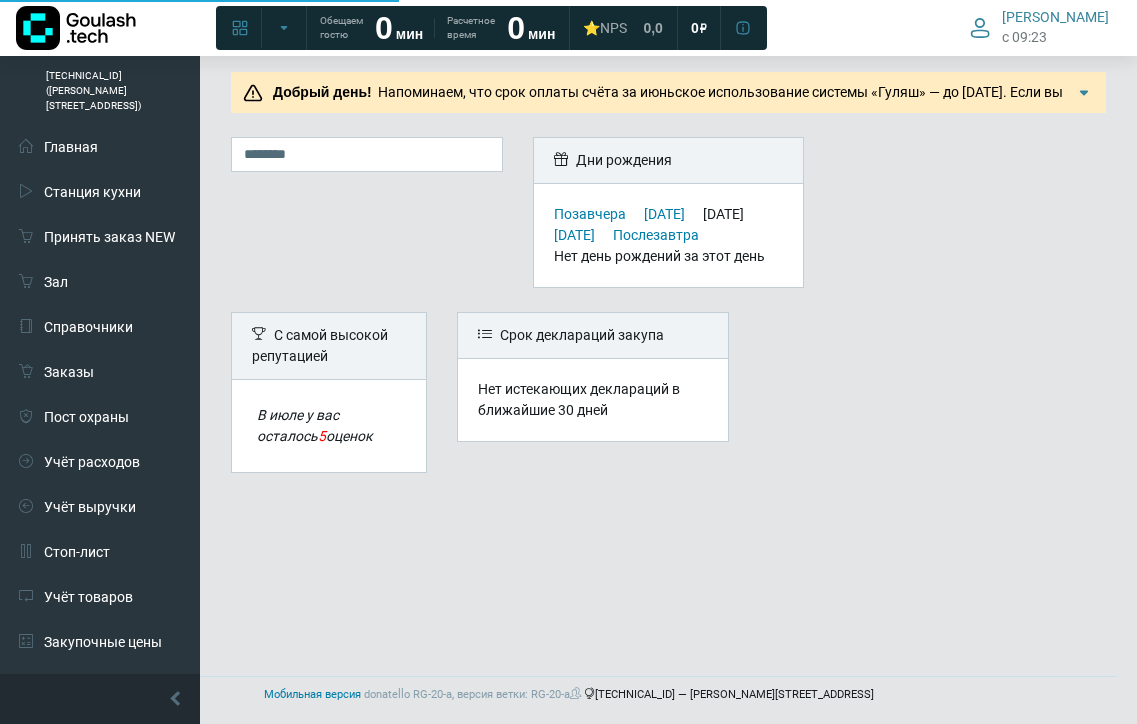 scroll, scrollTop: 0, scrollLeft: 0, axis: both 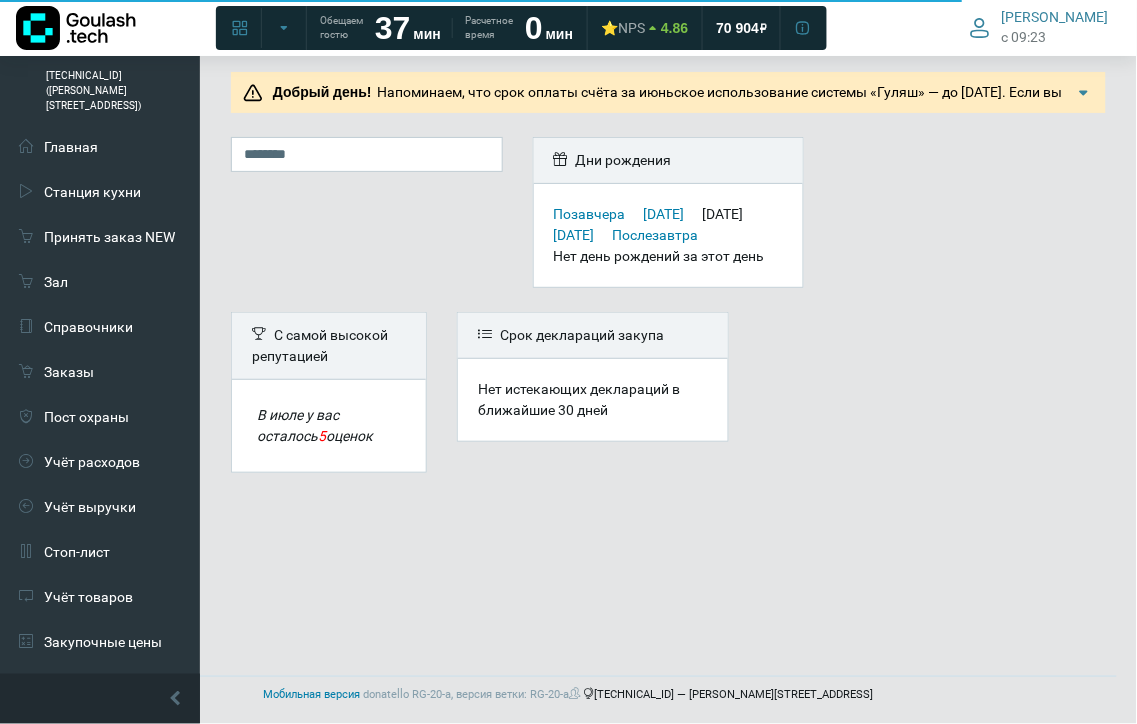 drag, startPoint x: 104, startPoint y: 338, endPoint x: 311, endPoint y: 308, distance: 209.16261 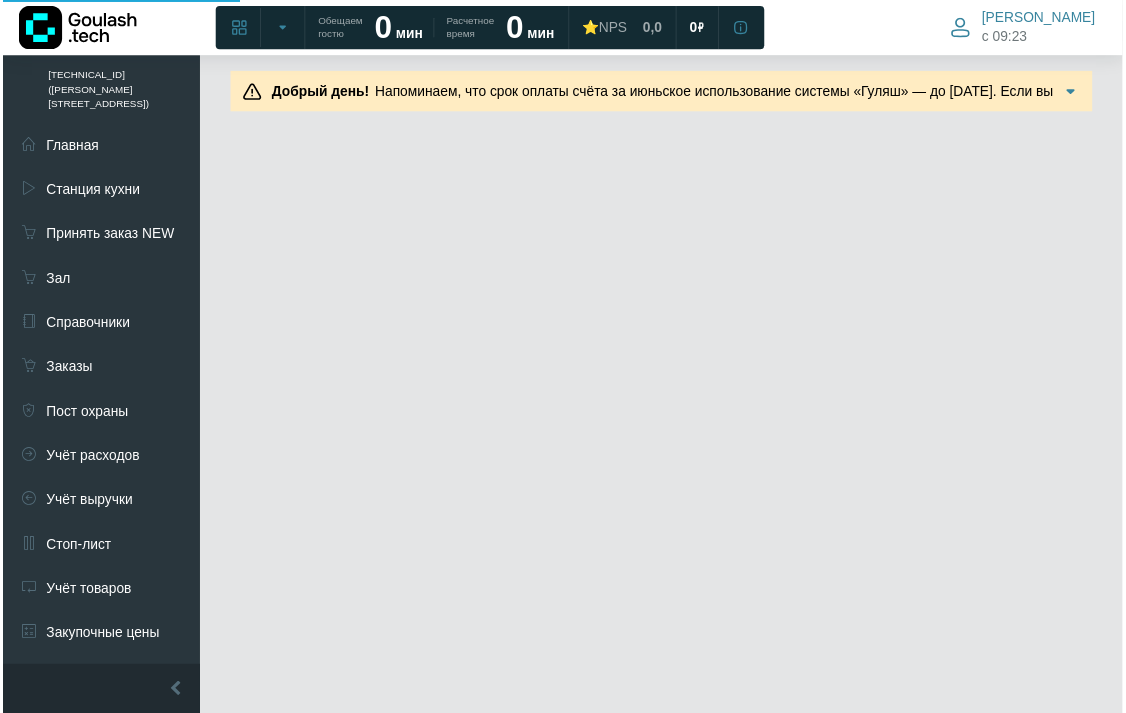scroll, scrollTop: 0, scrollLeft: 0, axis: both 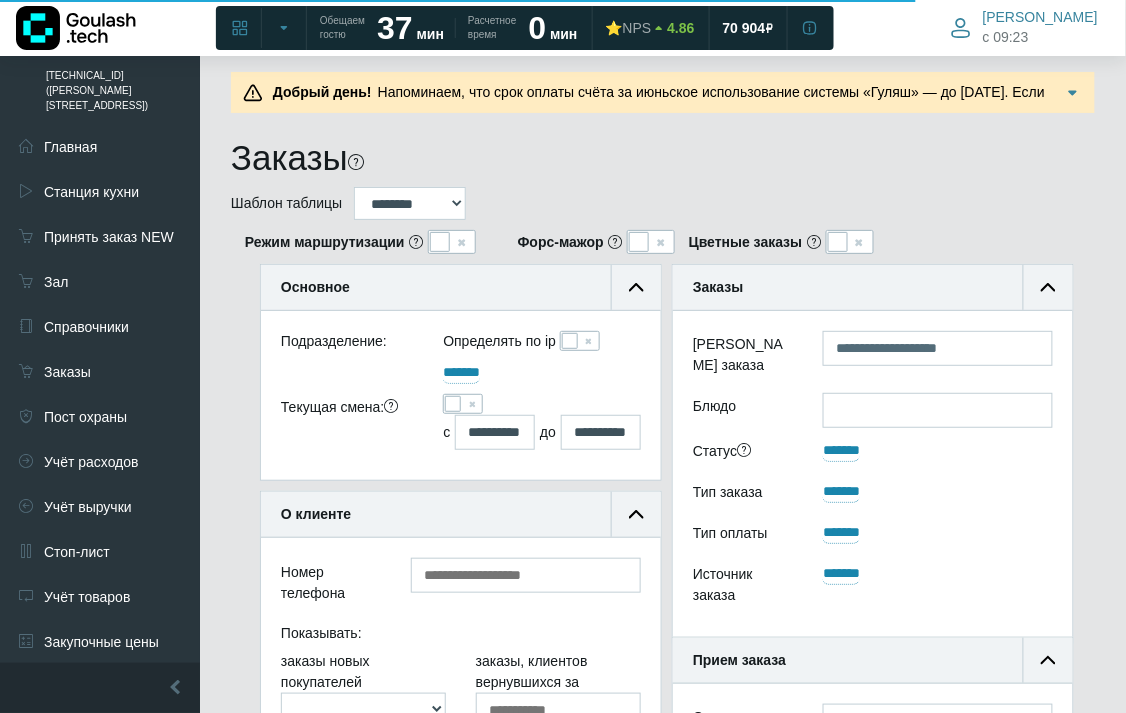 click at bounding box center [453, 404] 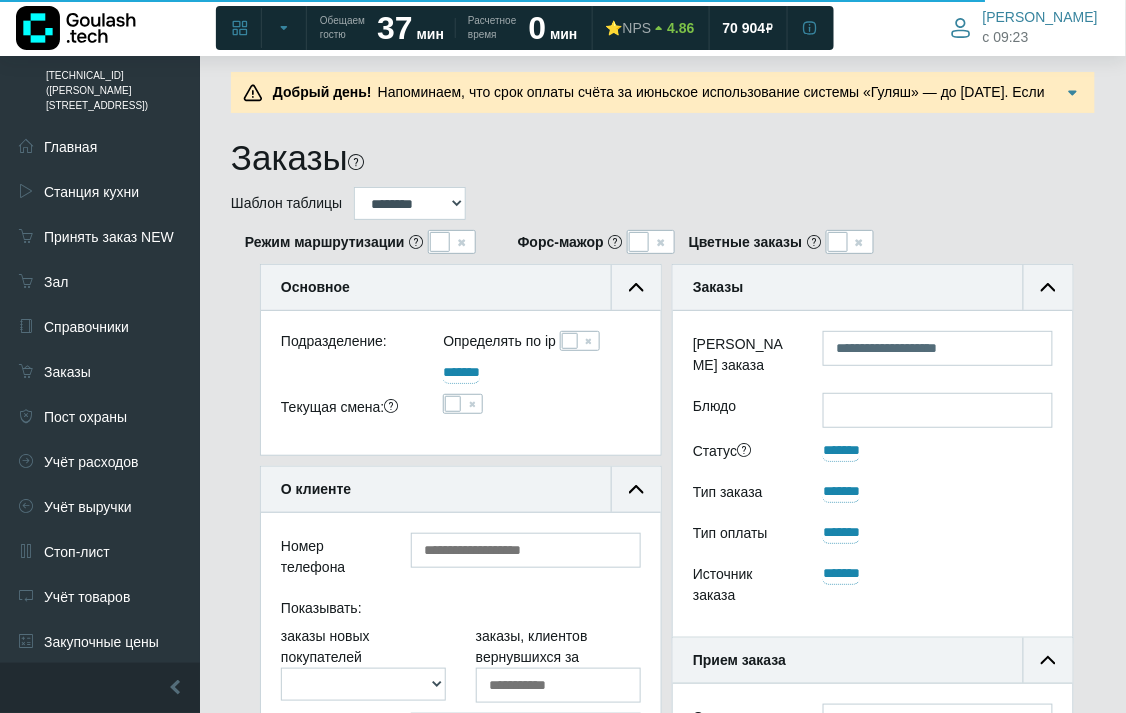 scroll, scrollTop: 188, scrollLeft: 400, axis: both 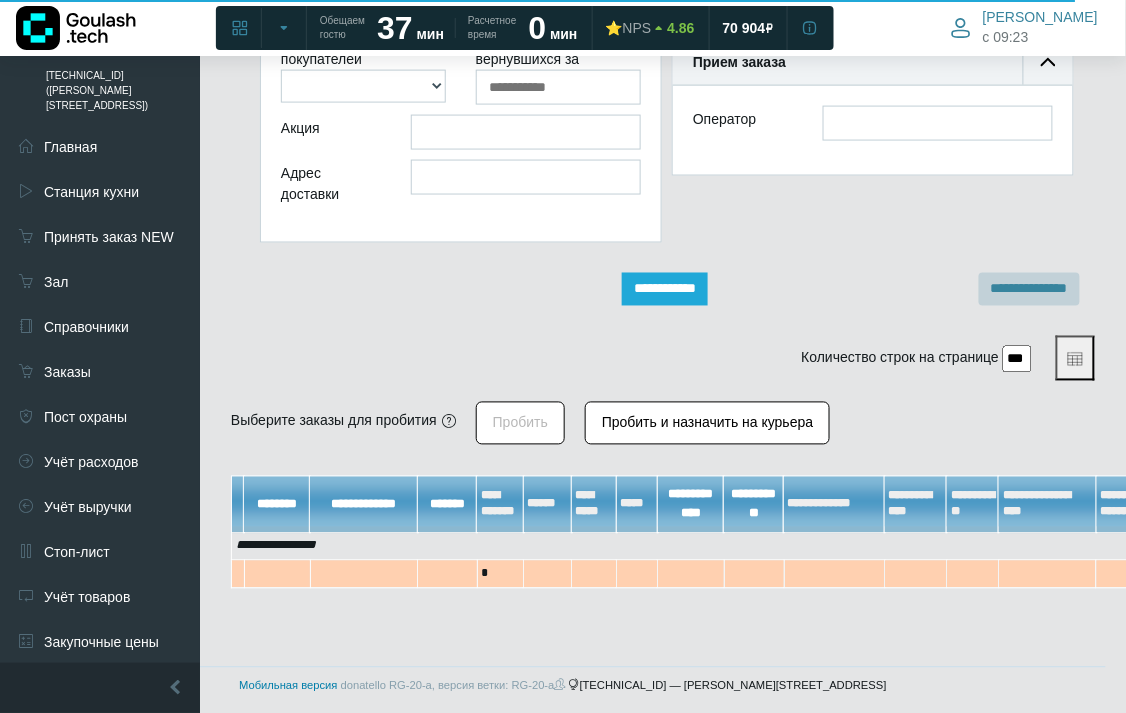 click on "**********" at bounding box center (665, 289) 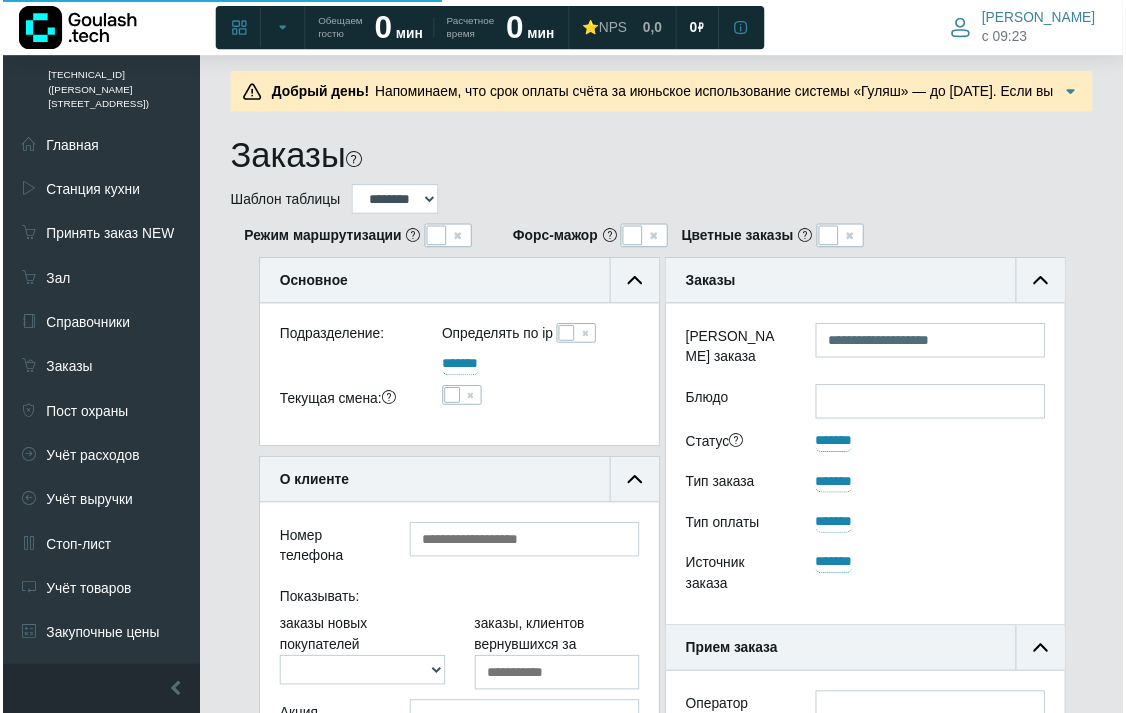 scroll, scrollTop: 0, scrollLeft: 0, axis: both 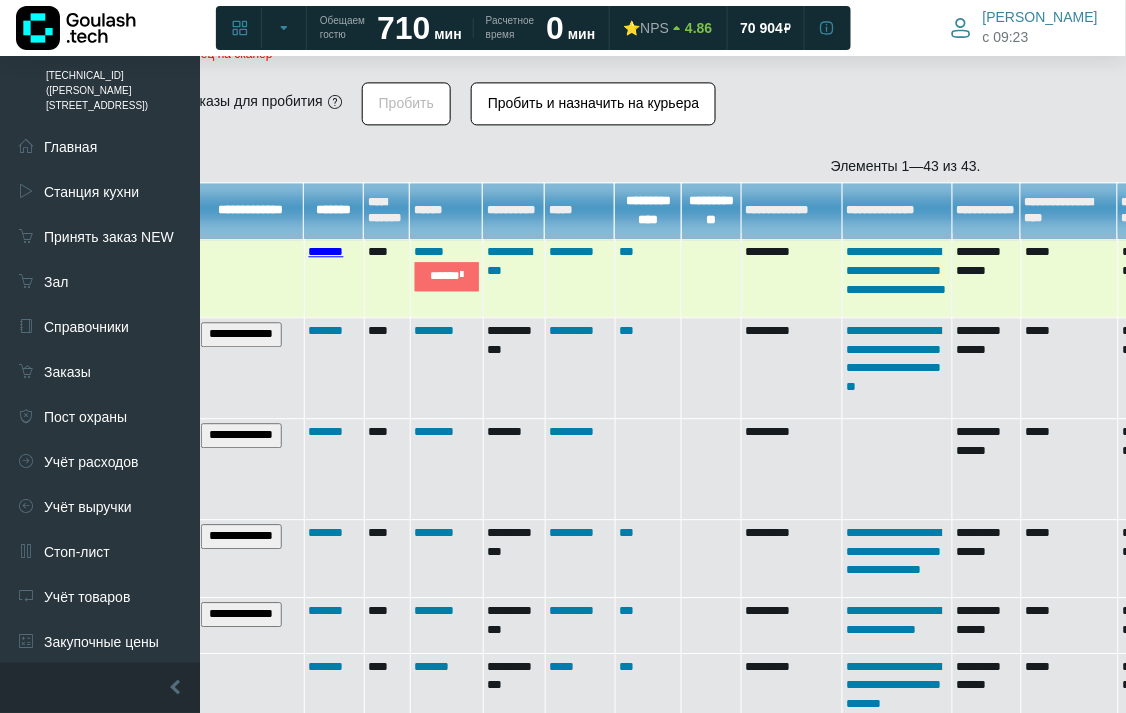 click on "*******" at bounding box center (326, 251) 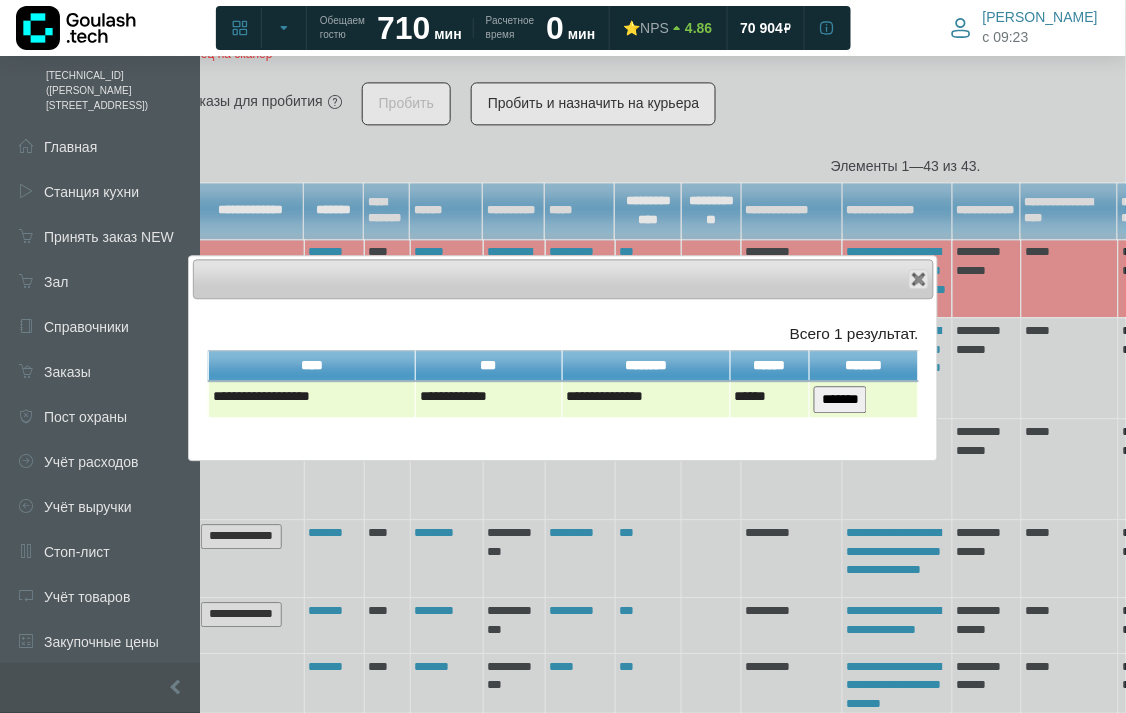 click on "*******" at bounding box center (840, 399) 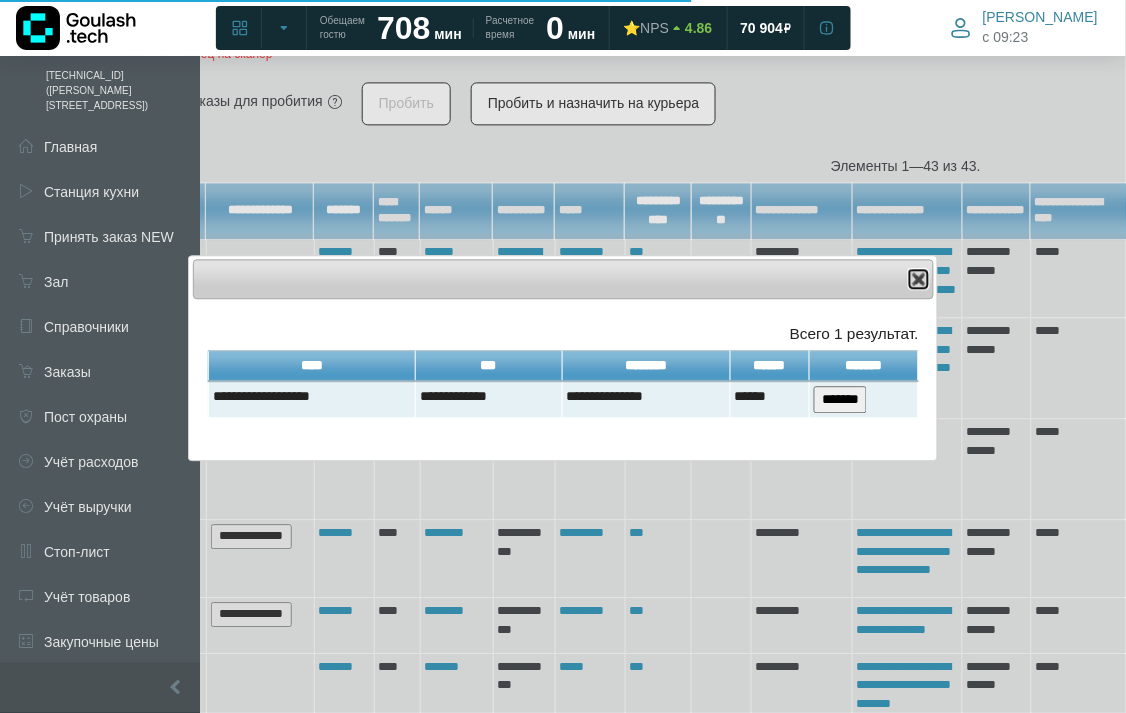 click at bounding box center [919, 279] 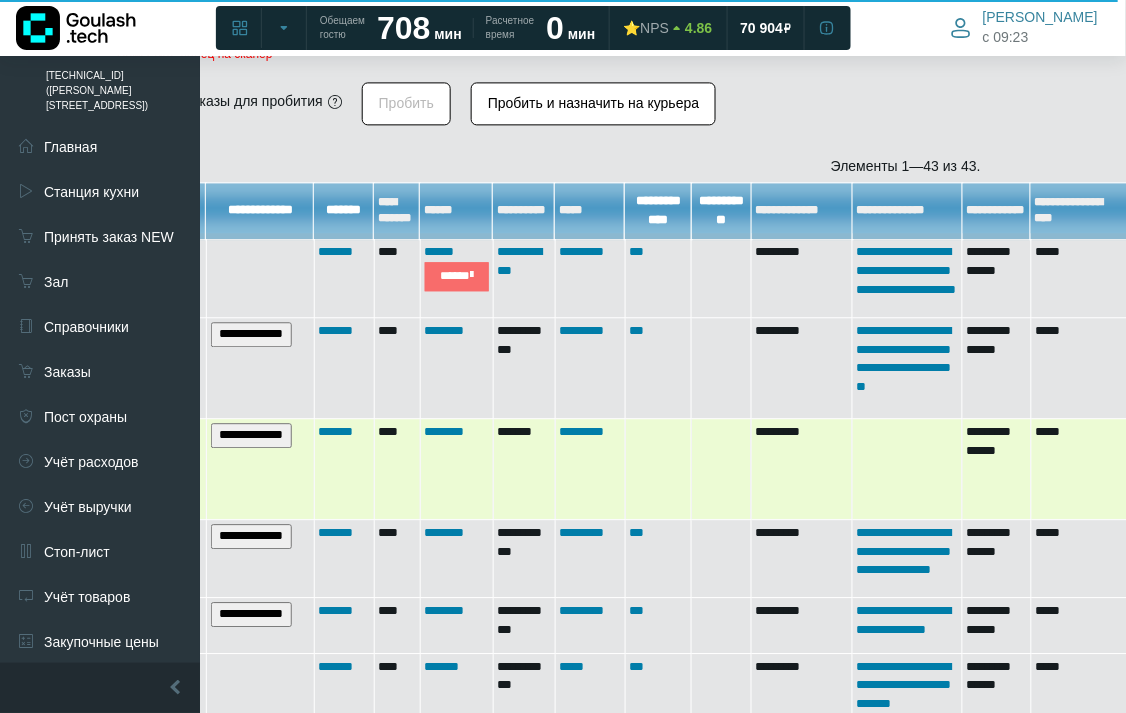scroll, scrollTop: 831, scrollLeft: 114, axis: both 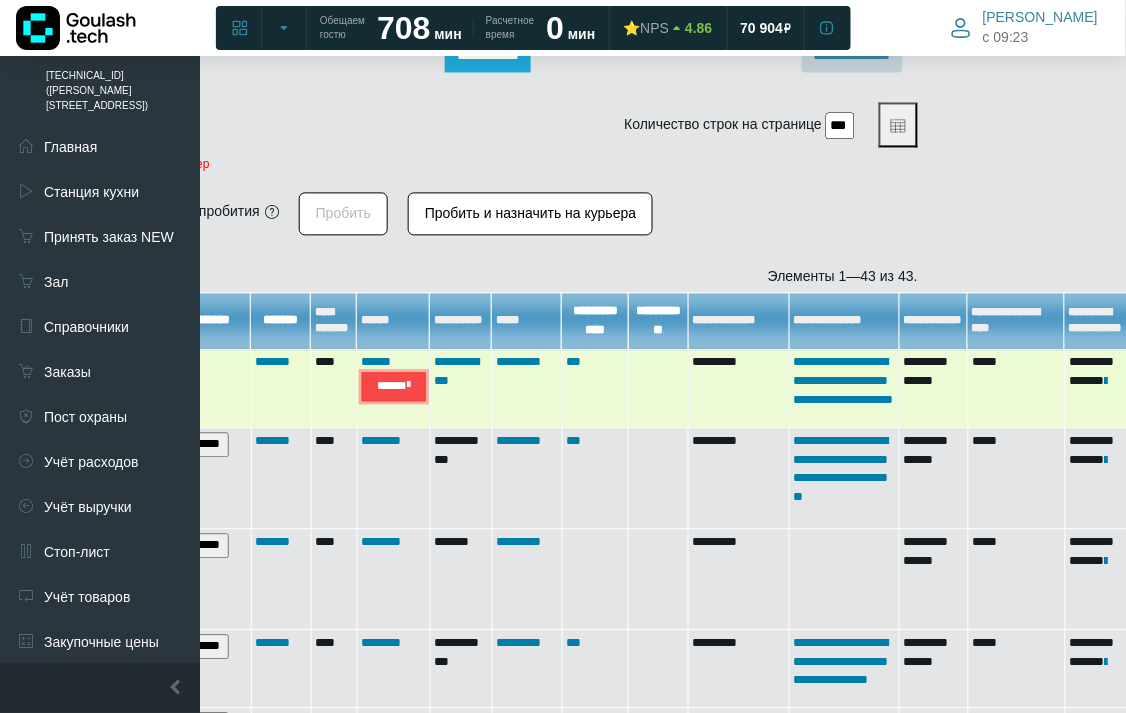click on "*****" at bounding box center [394, 387] 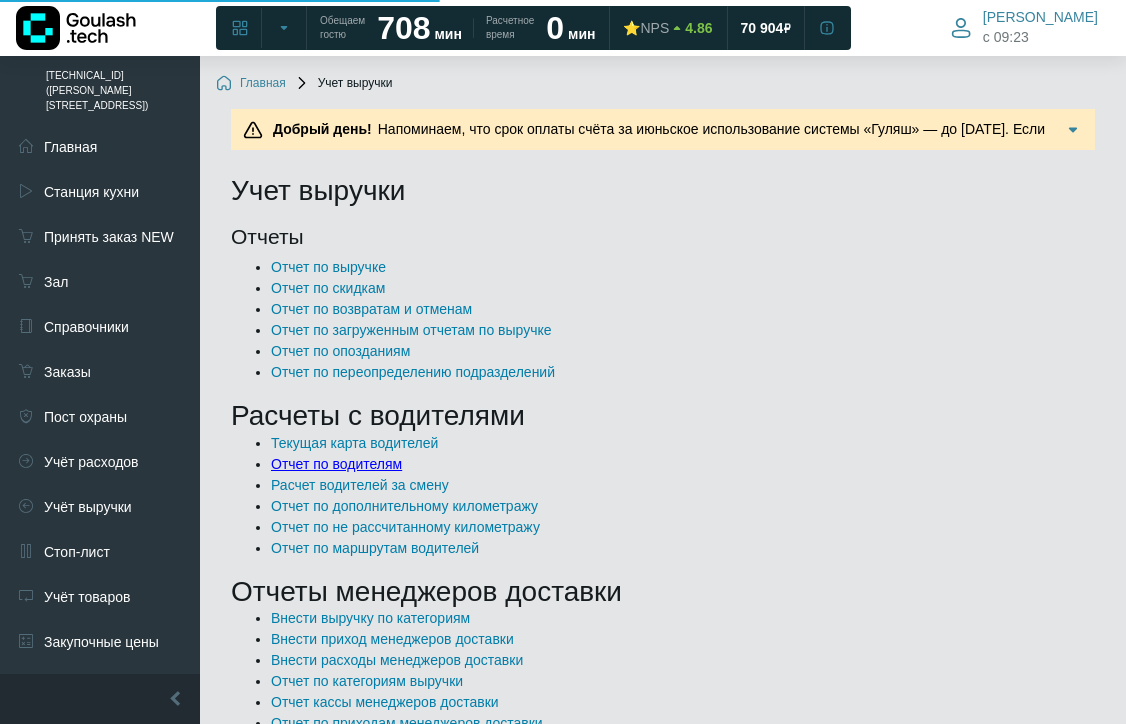 scroll, scrollTop: 0, scrollLeft: 0, axis: both 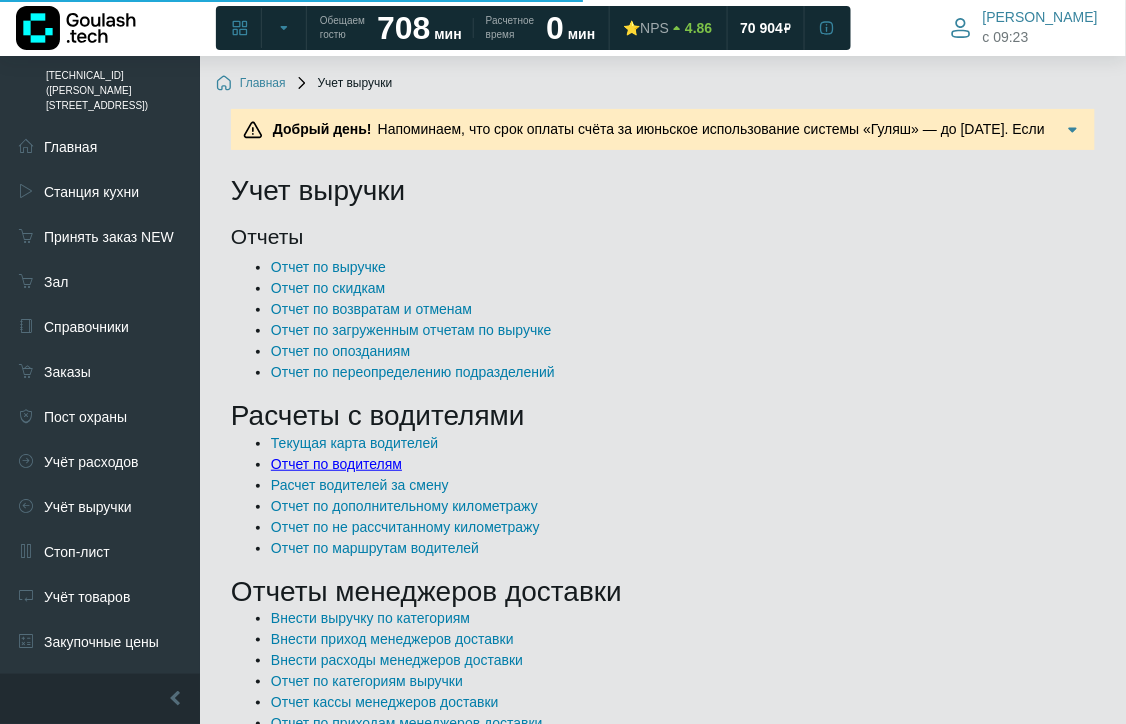 click on "Отчет по водителям" at bounding box center [336, 464] 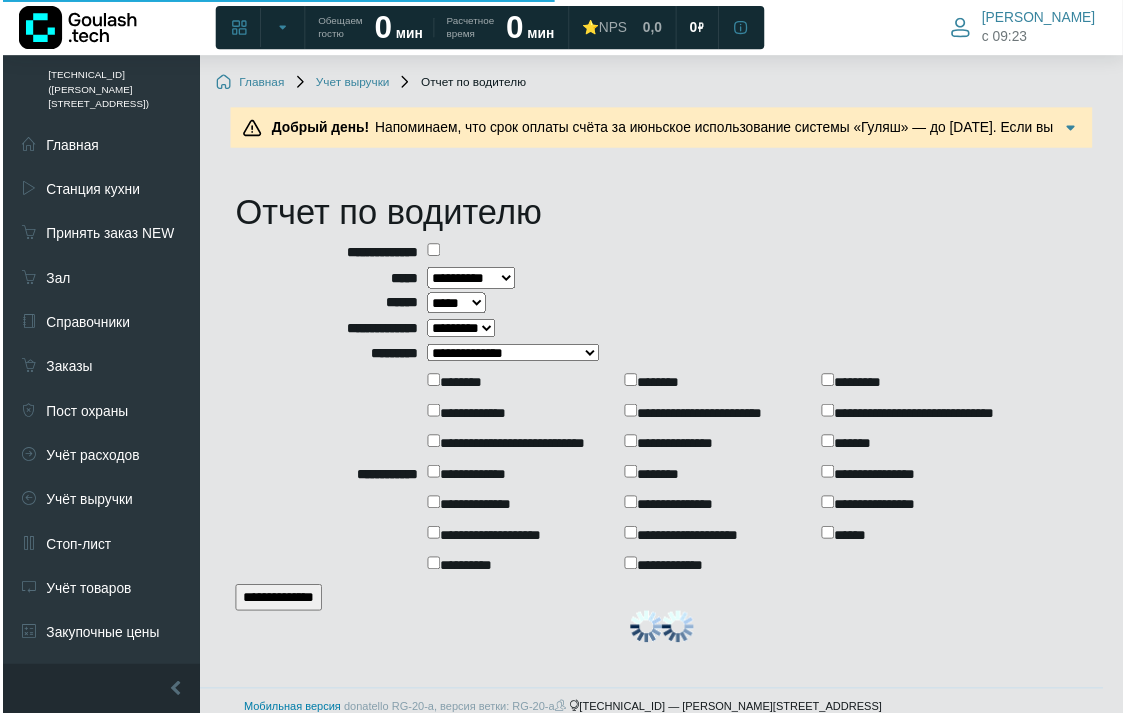 scroll, scrollTop: 0, scrollLeft: 0, axis: both 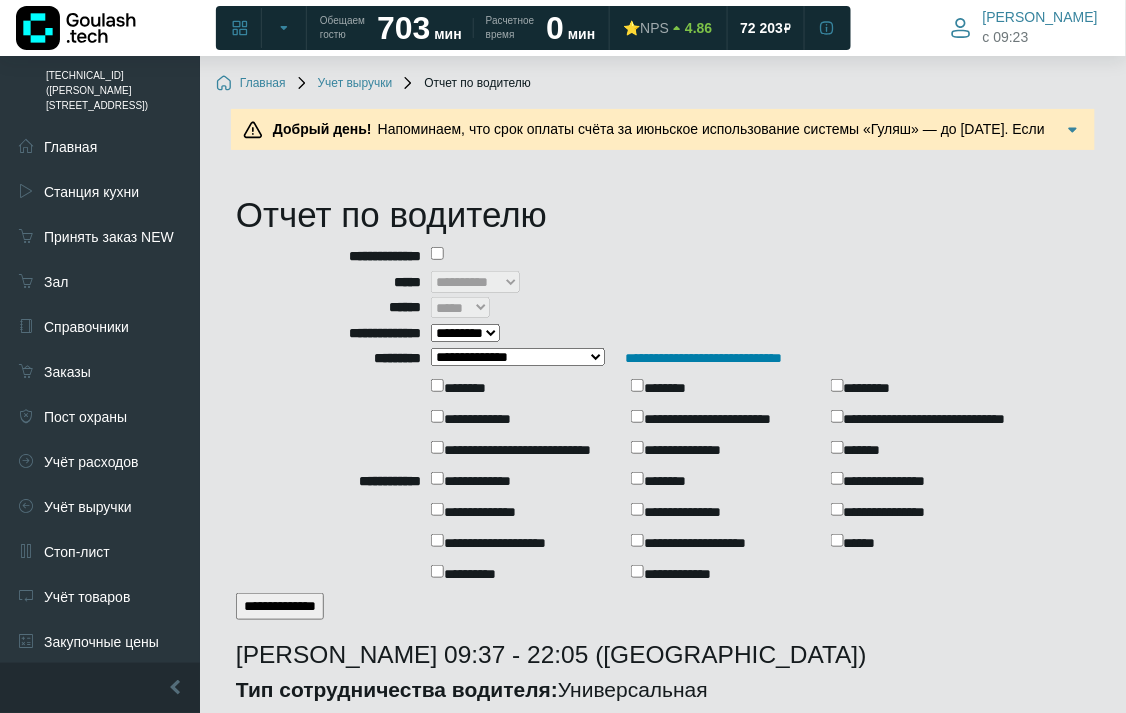 click on "**********" at bounding box center [518, 357] 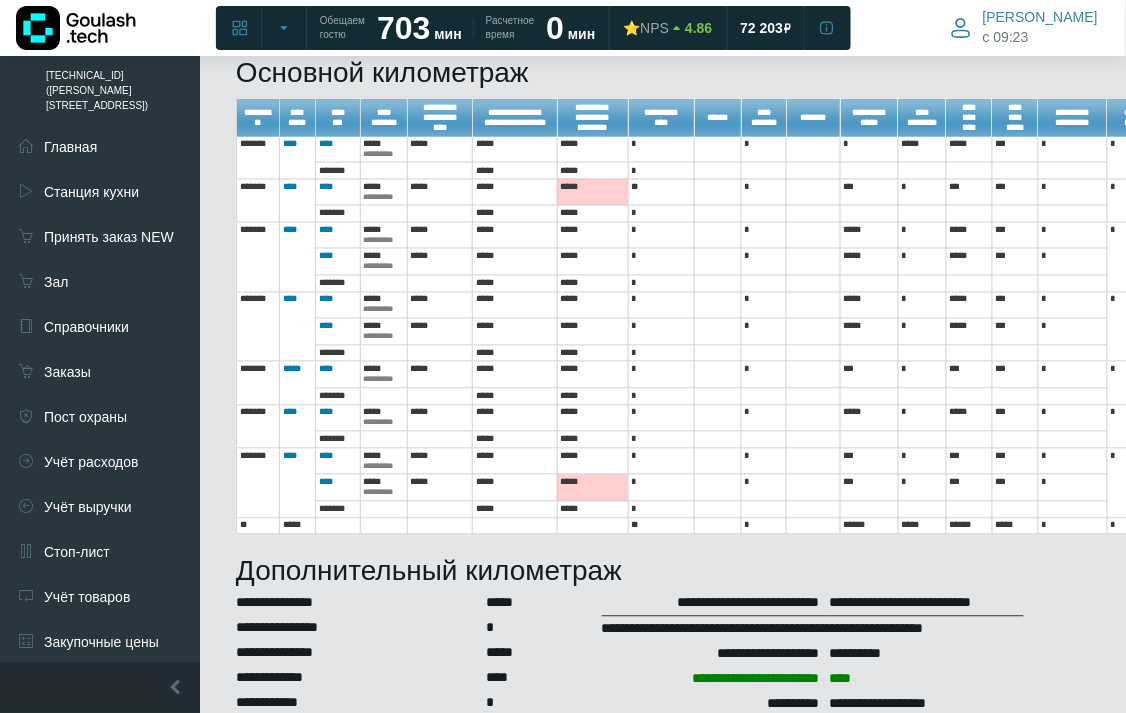 scroll, scrollTop: 222, scrollLeft: 0, axis: vertical 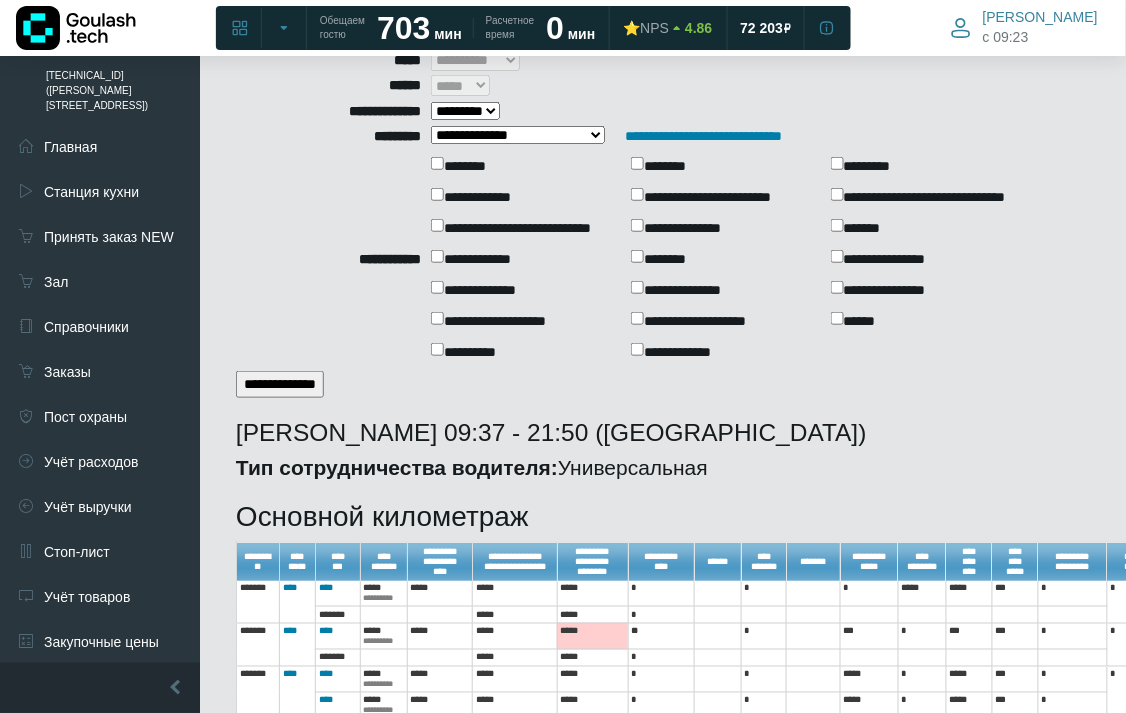 click on "**********" at bounding box center (518, 135) 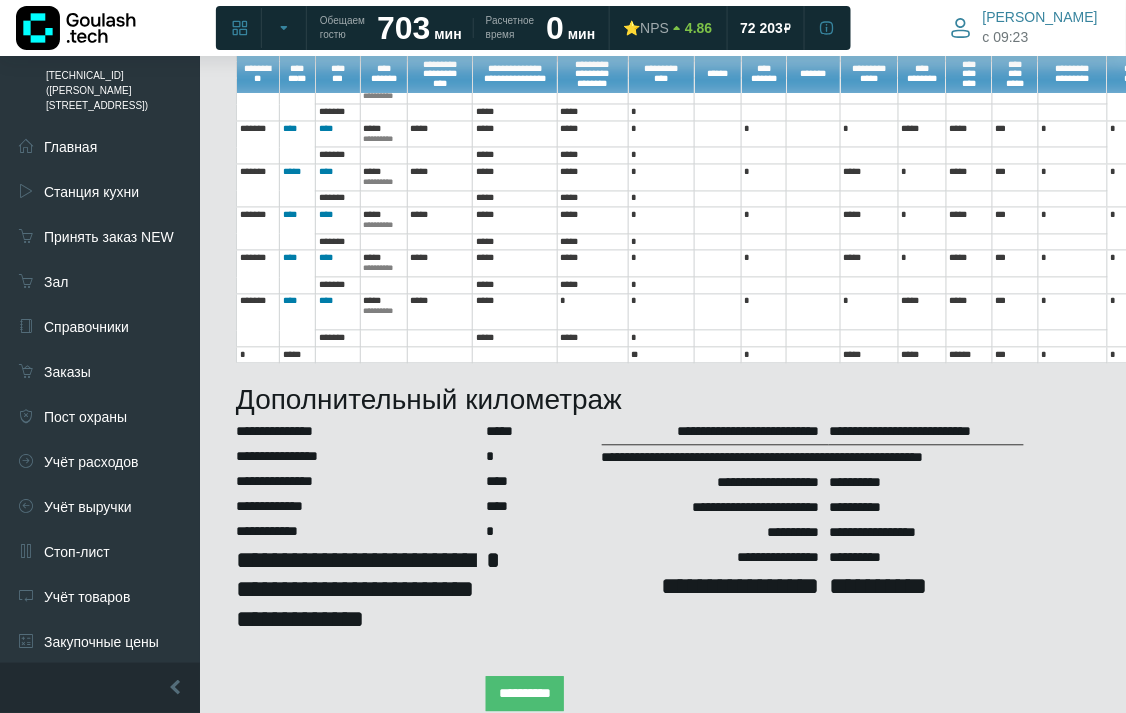 scroll, scrollTop: 974, scrollLeft: 0, axis: vertical 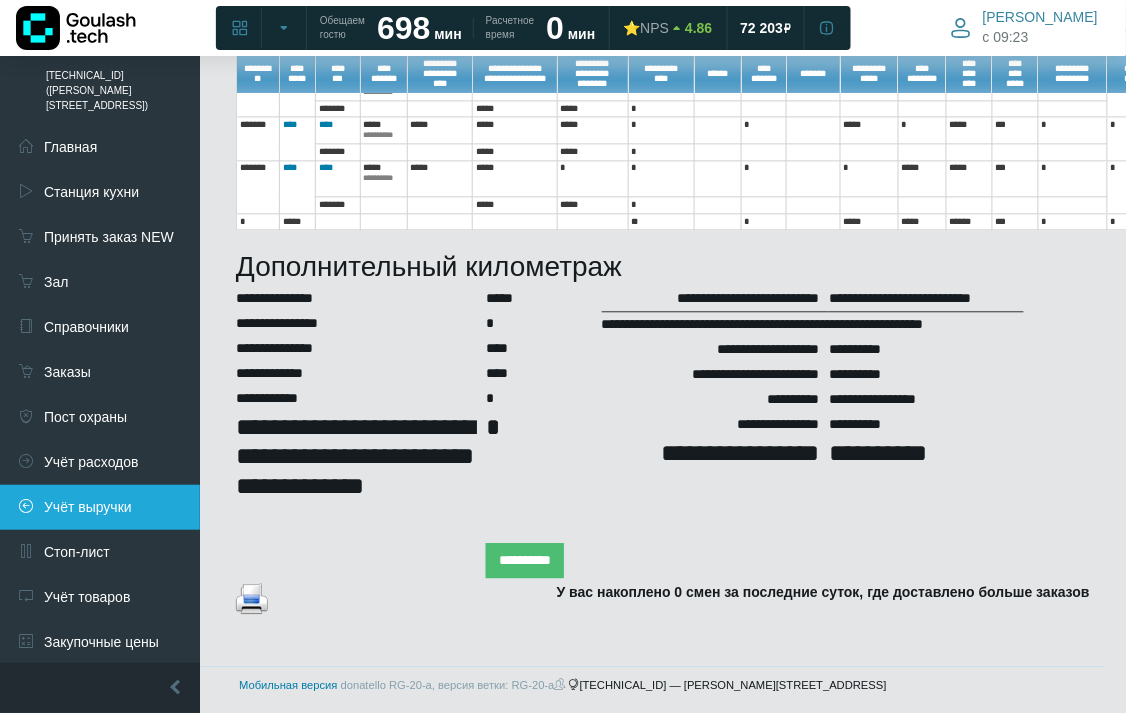 click on "Учёт выручки" at bounding box center (100, 507) 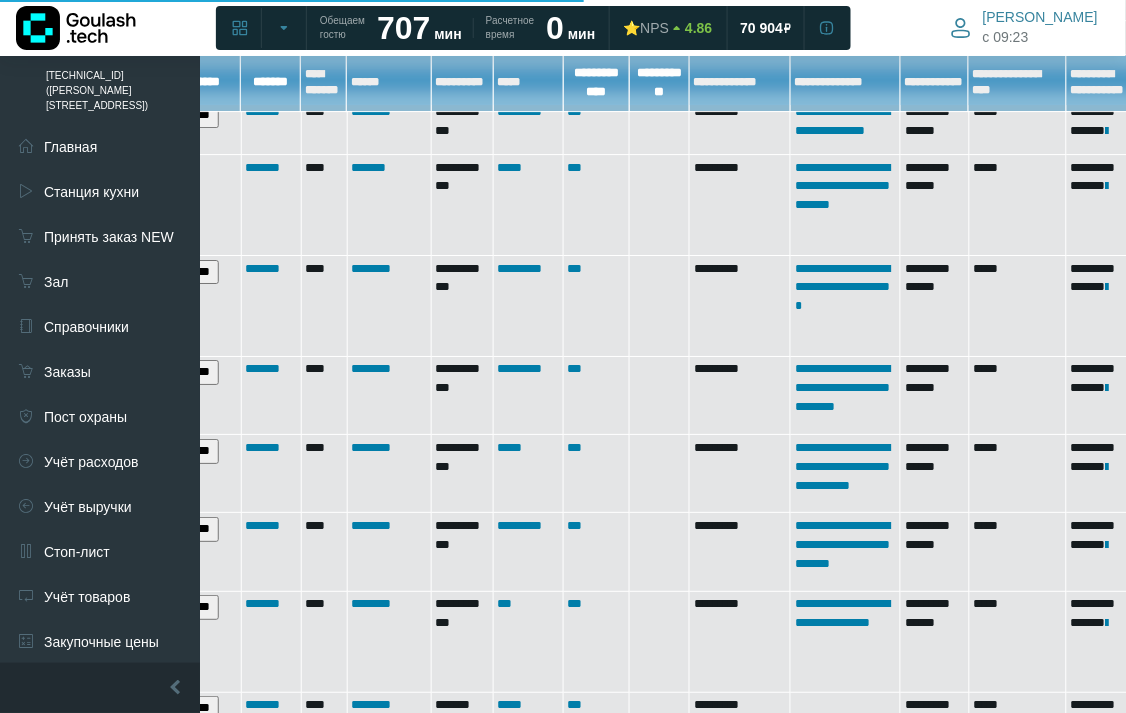 scroll, scrollTop: 973, scrollLeft: 177, axis: both 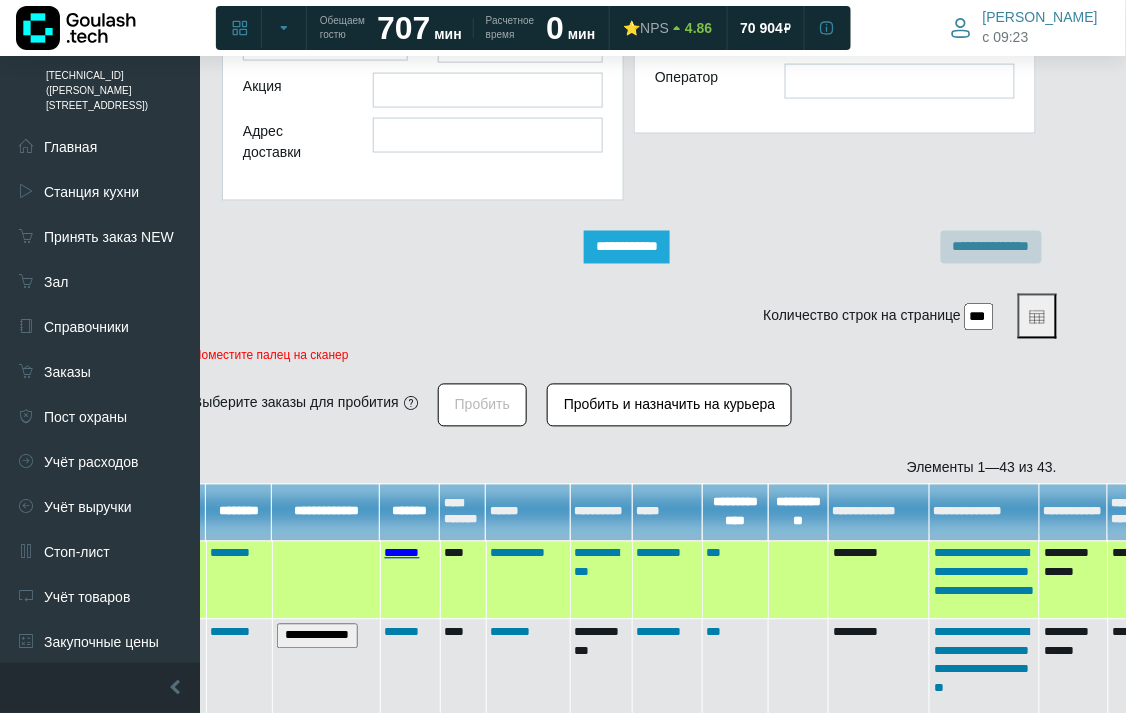 click on "*******" at bounding box center (402, 553) 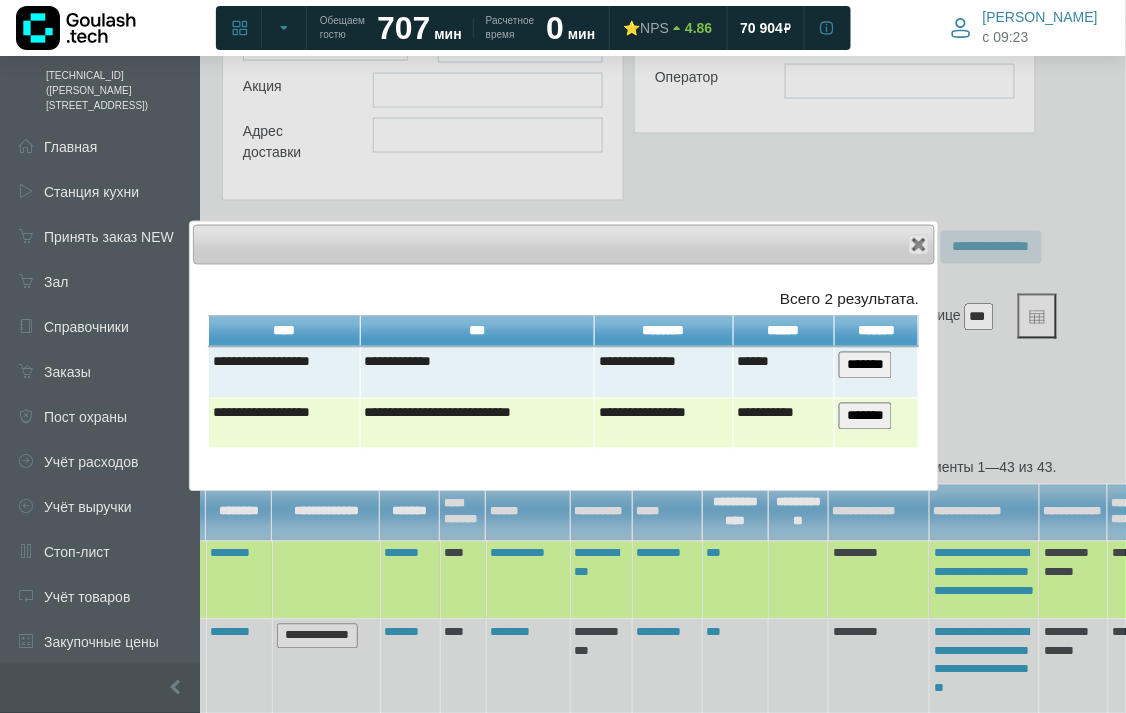 click on "*******" at bounding box center [877, 423] 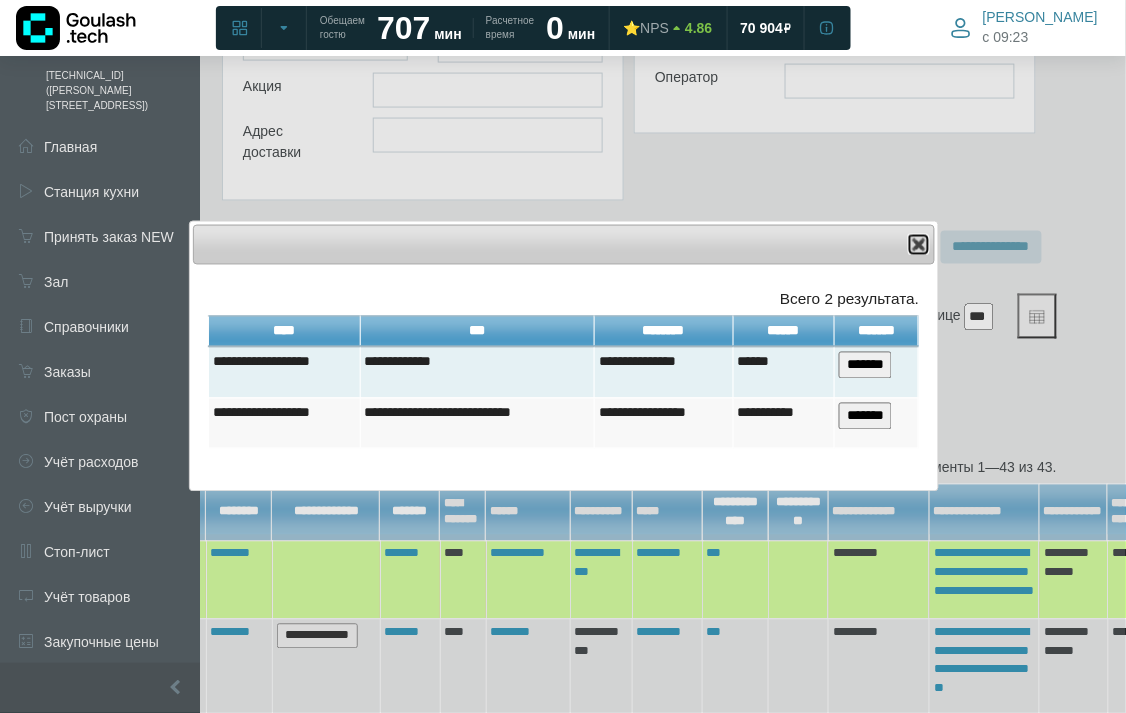 drag, startPoint x: 913, startPoint y: 245, endPoint x: 533, endPoint y: 5, distance: 449.4441 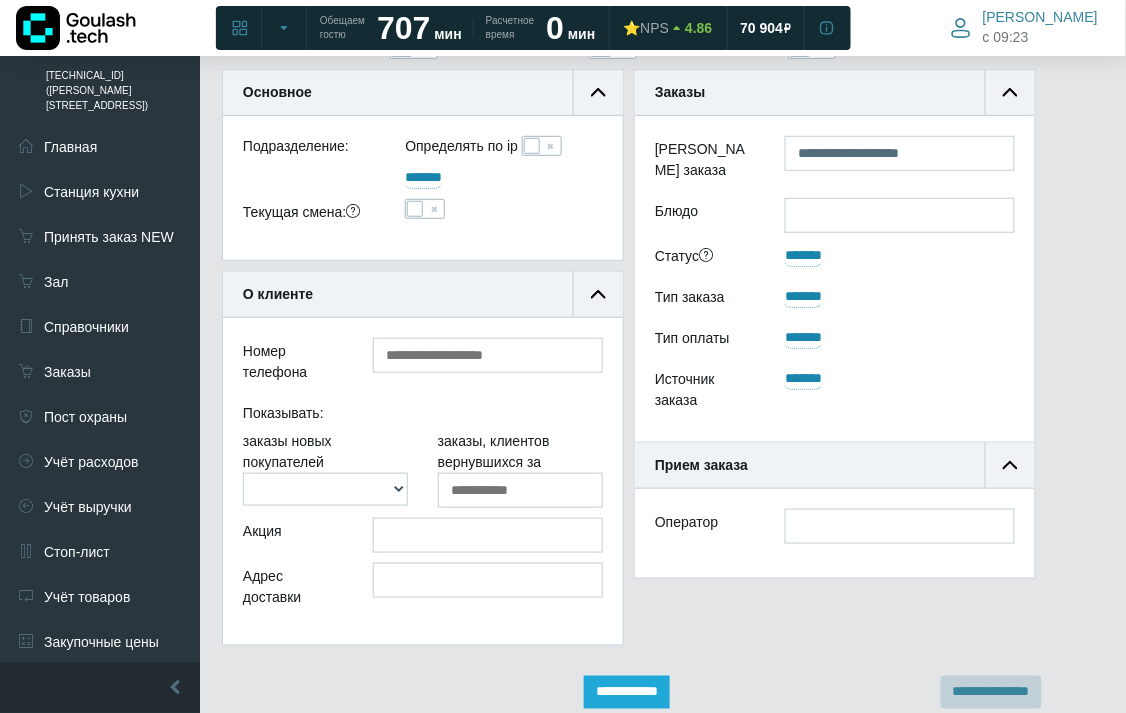 scroll, scrollTop: 84, scrollLeft: 38, axis: both 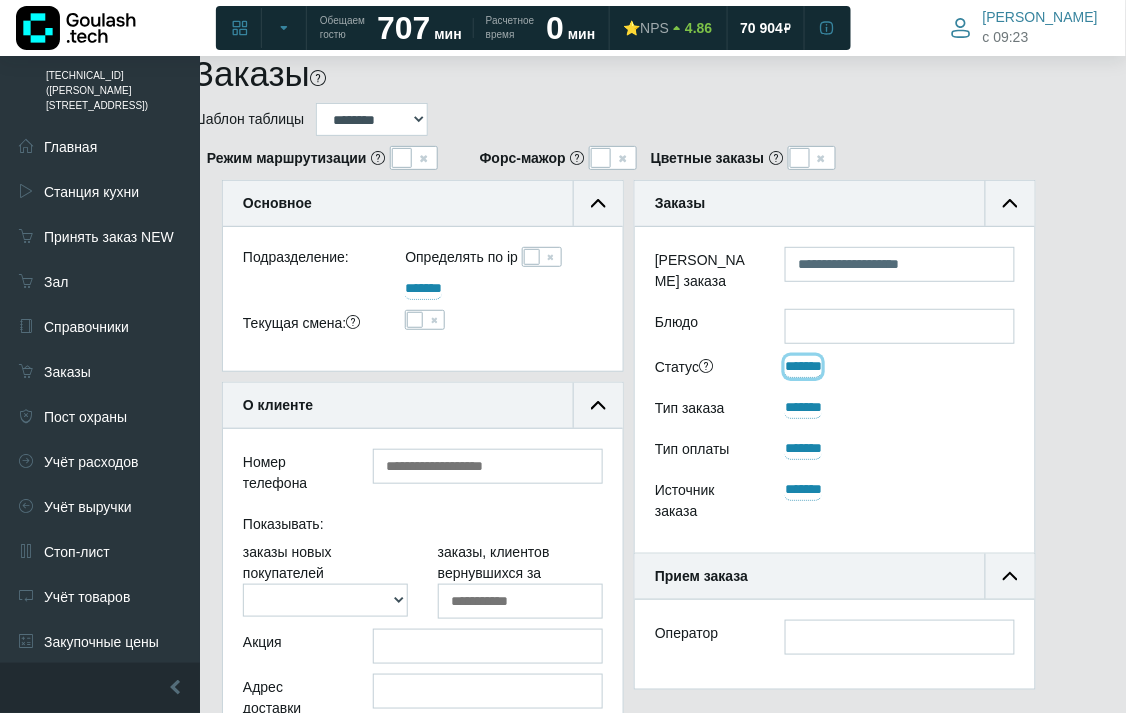 click on "*******" at bounding box center [803, 367] 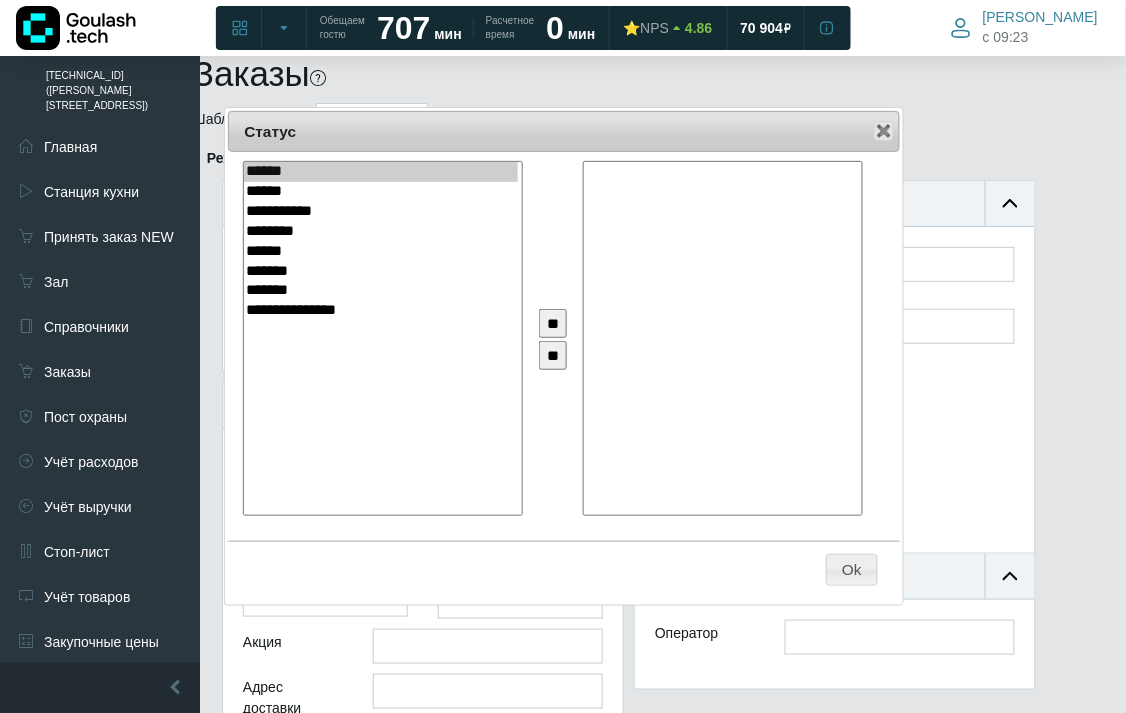 click on "******" at bounding box center (380, 252) 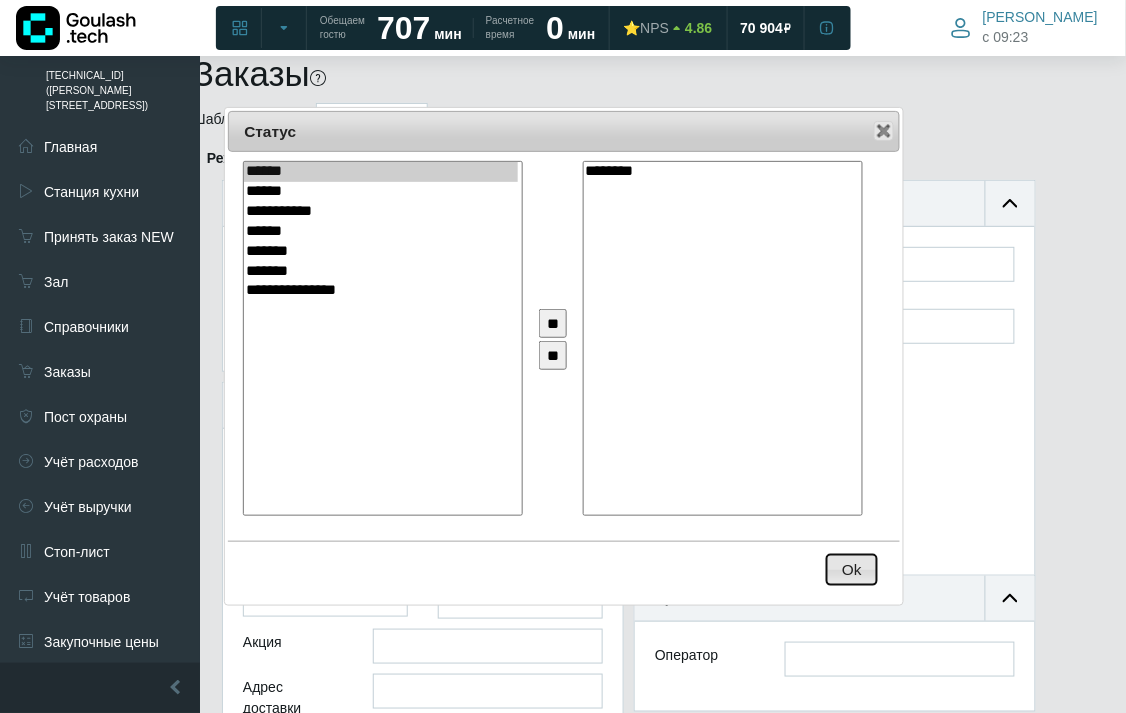 click on "Ok" at bounding box center (852, 570) 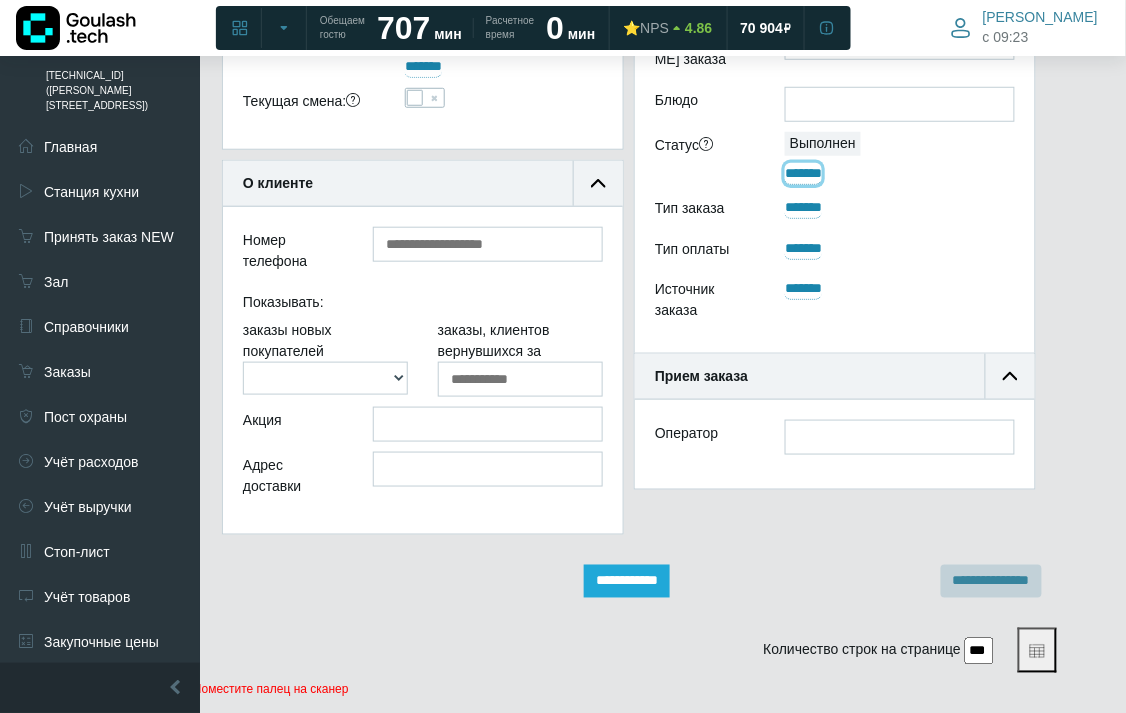 scroll, scrollTop: 528, scrollLeft: 38, axis: both 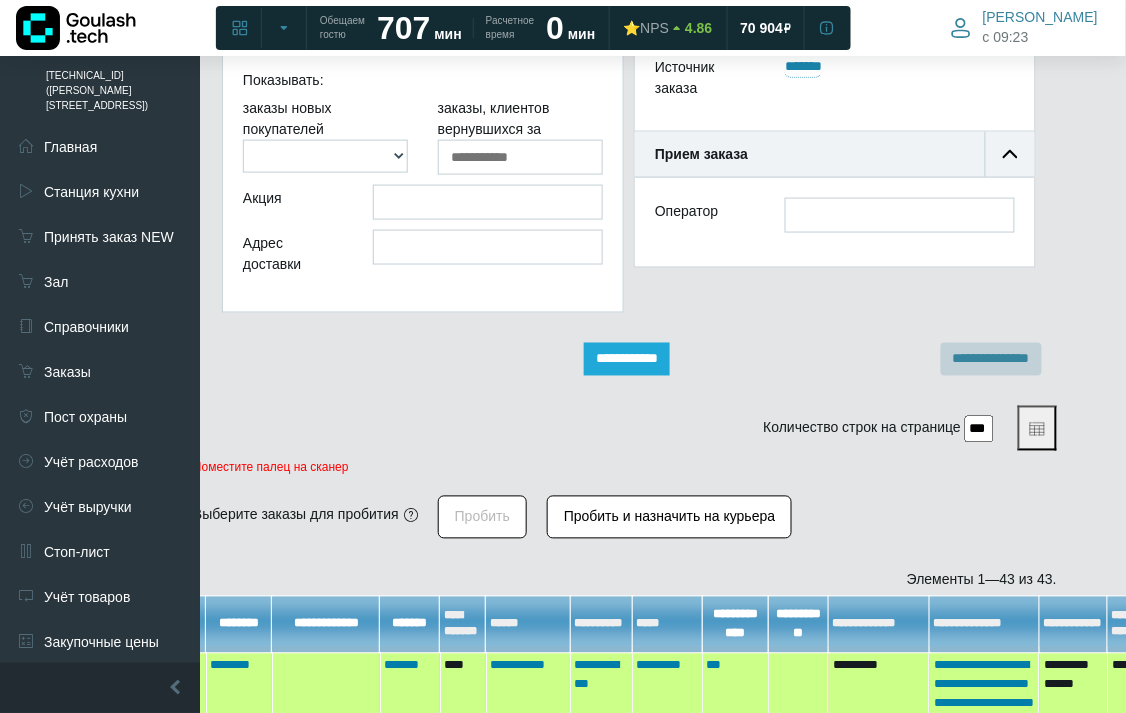 click on "**********" at bounding box center [627, 359] 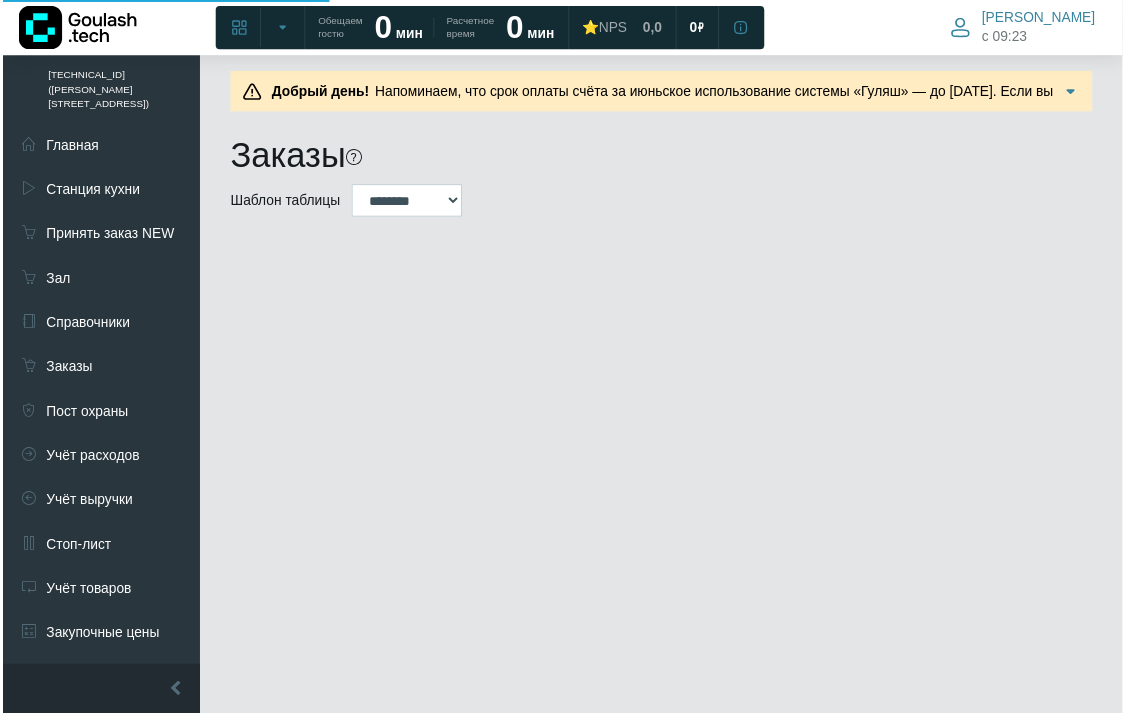 scroll, scrollTop: 0, scrollLeft: 0, axis: both 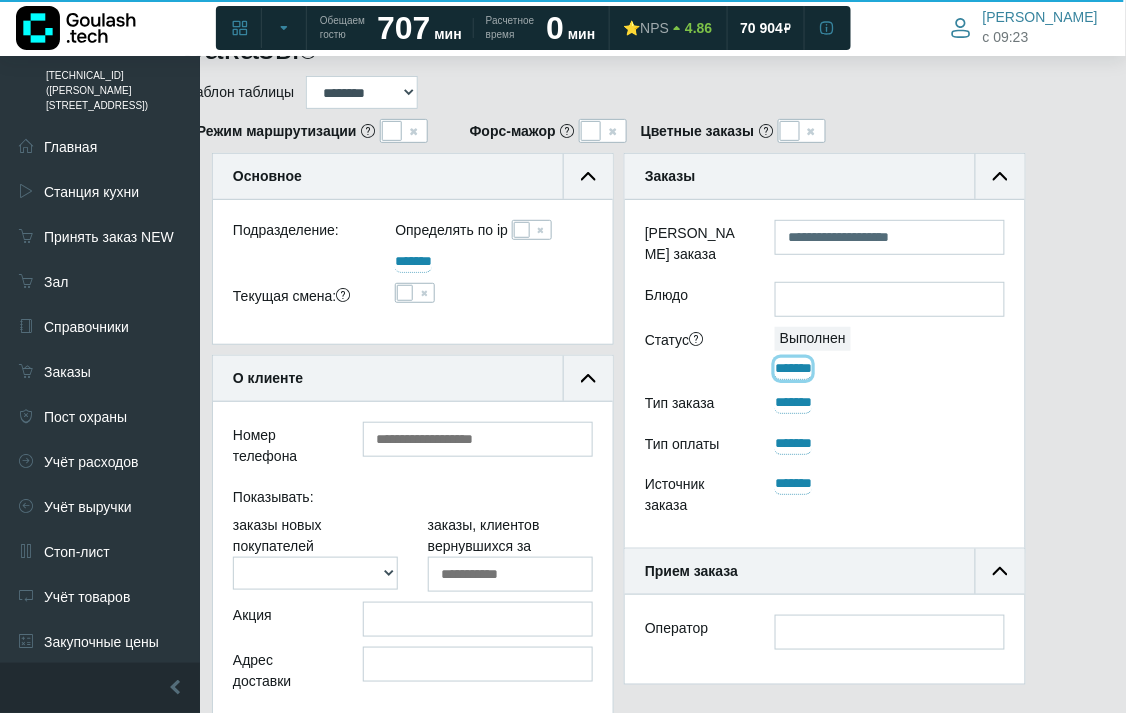 click on "*******" at bounding box center [793, 369] 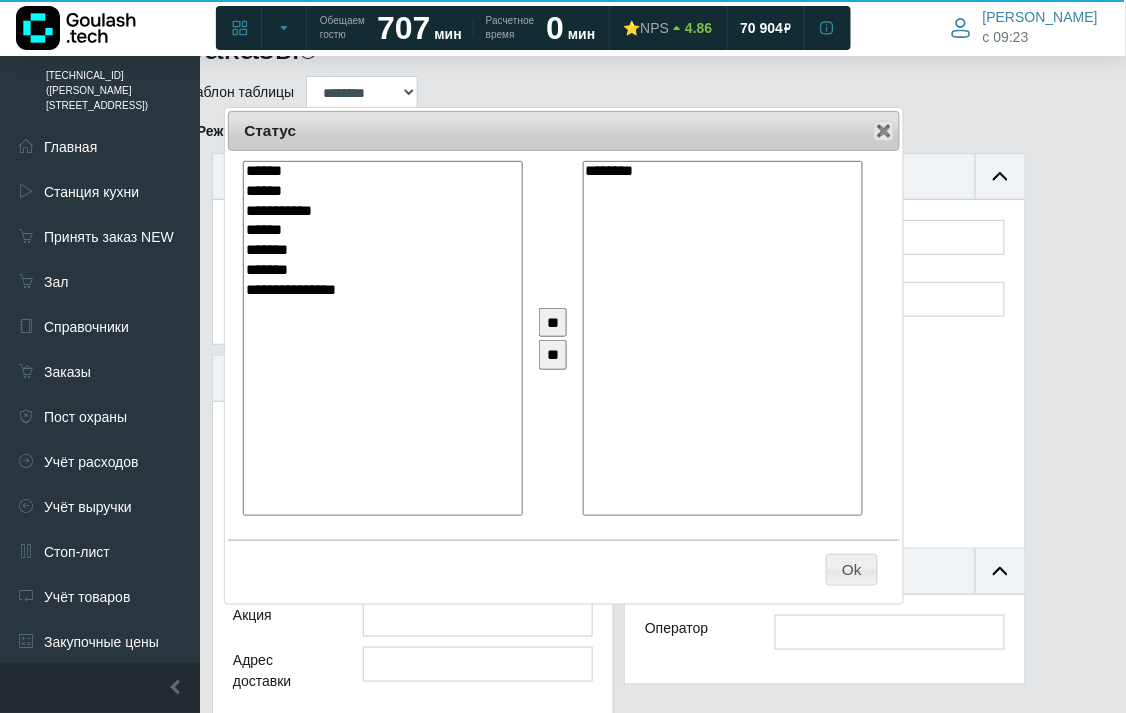 select on "**" 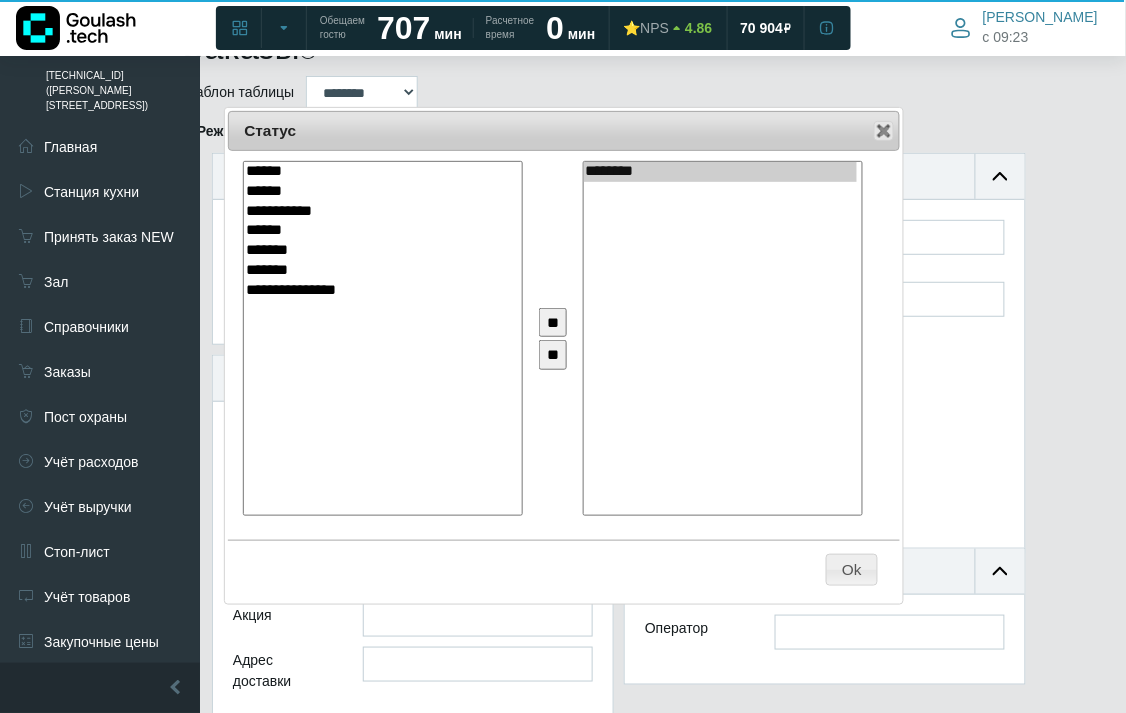 click on "********" at bounding box center (720, 172) 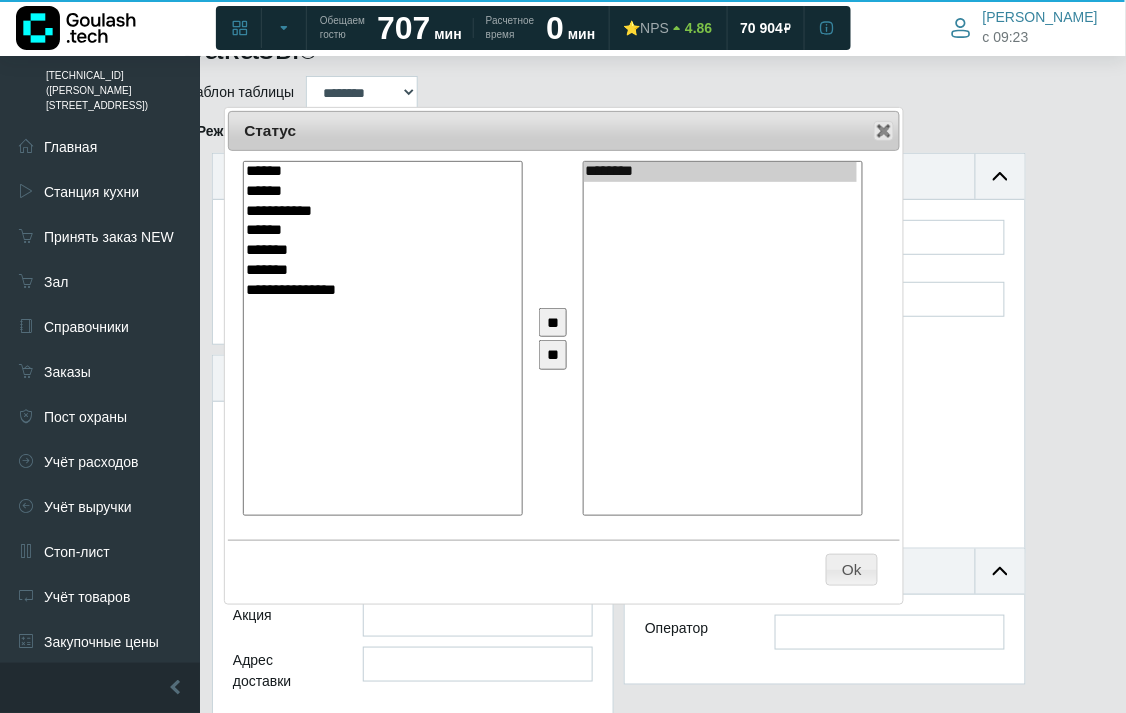 drag, startPoint x: 564, startPoint y: 362, endPoint x: 680, endPoint y: 475, distance: 161.94135 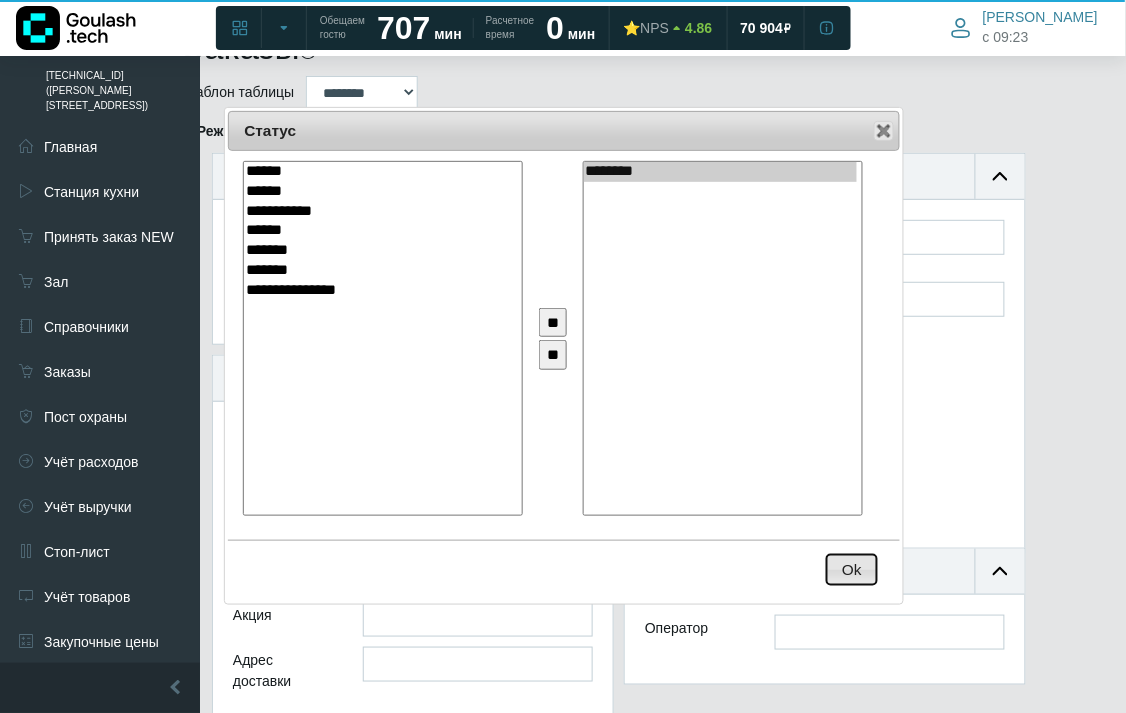 click on "Ok" at bounding box center (852, 570) 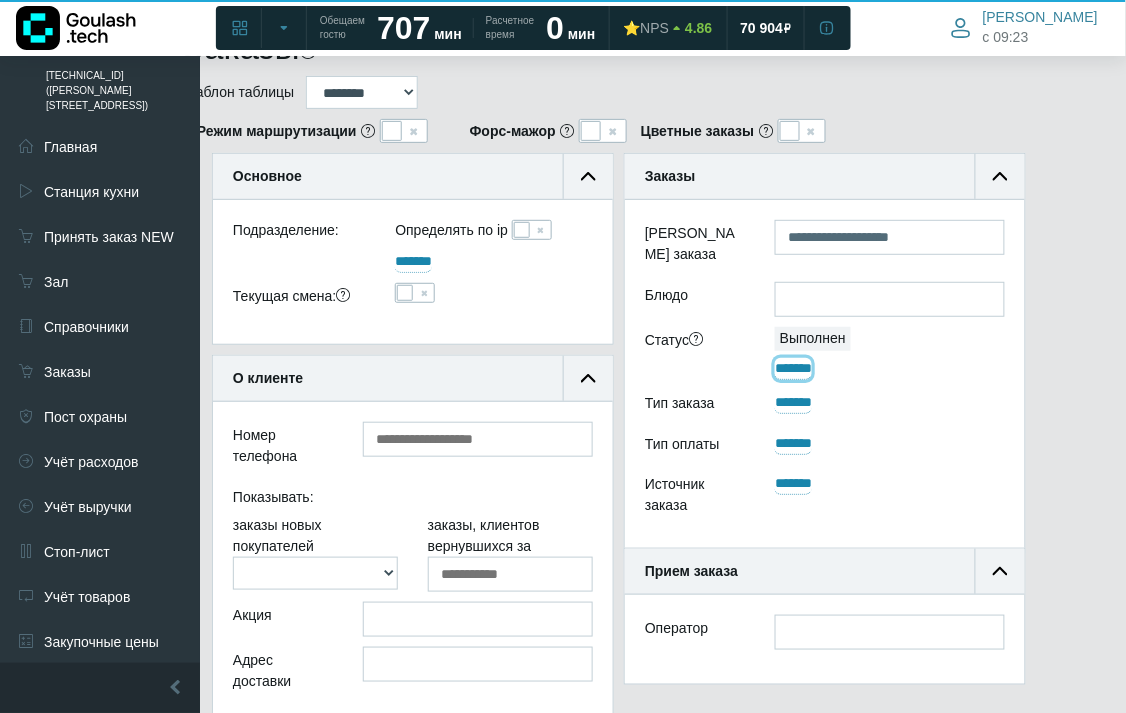 click on "*******" at bounding box center (793, 369) 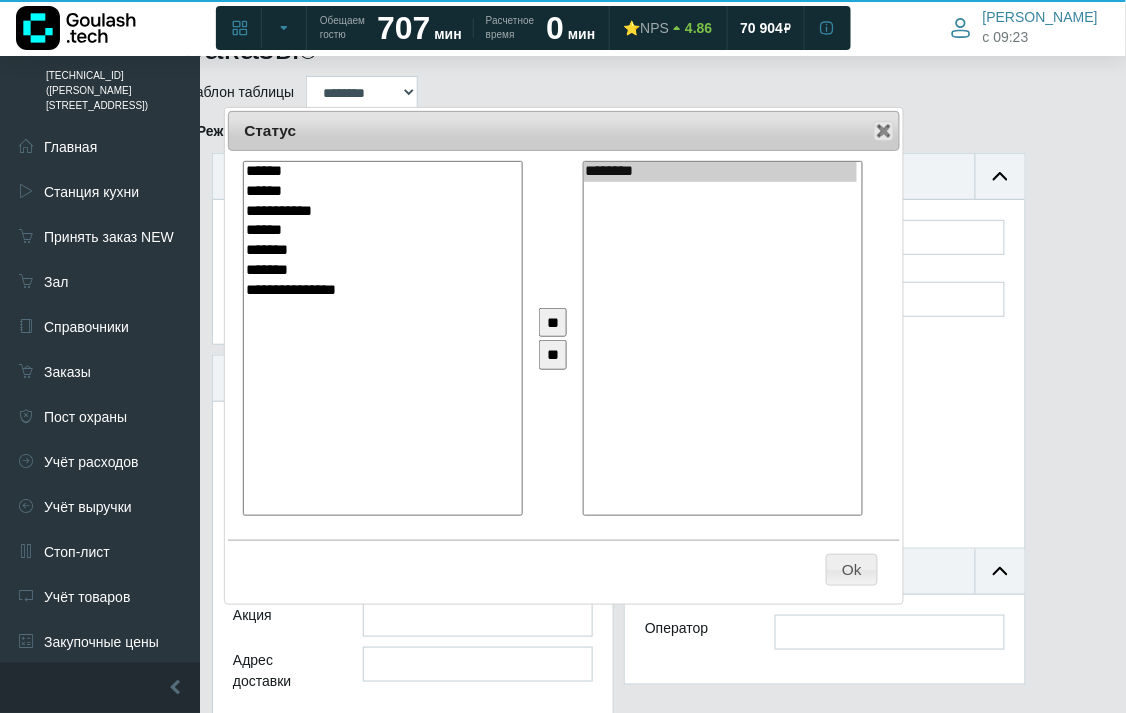 click on "**
**" at bounding box center [557, 340] 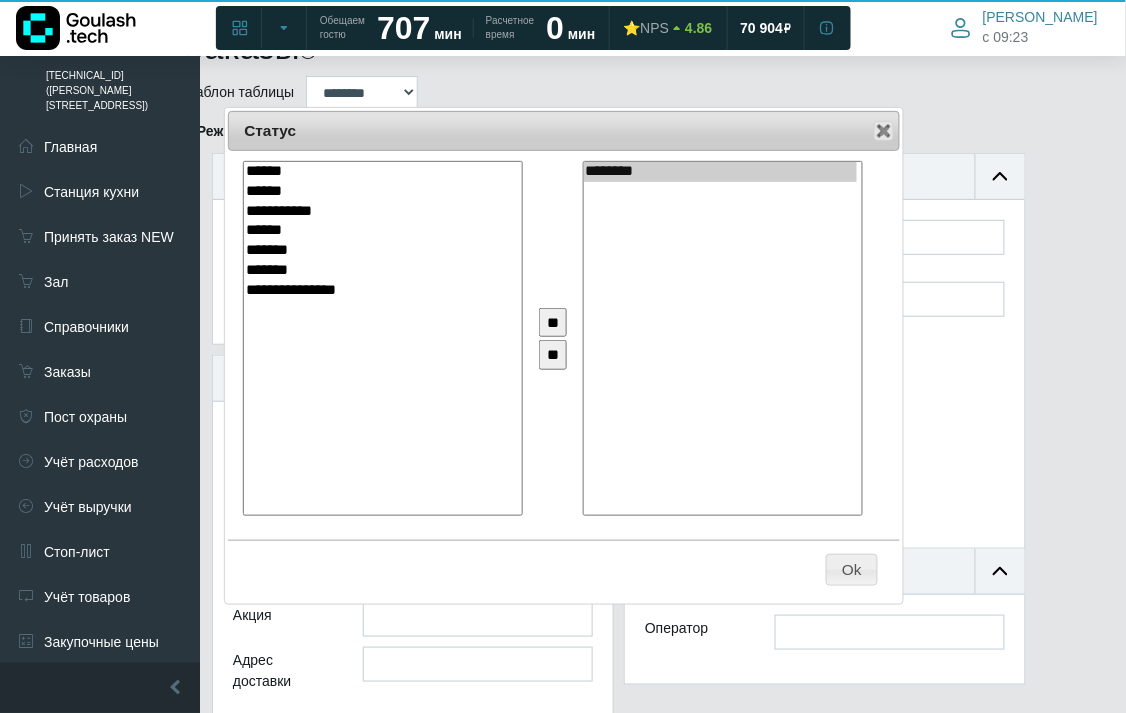 click on "**" at bounding box center [553, 322] 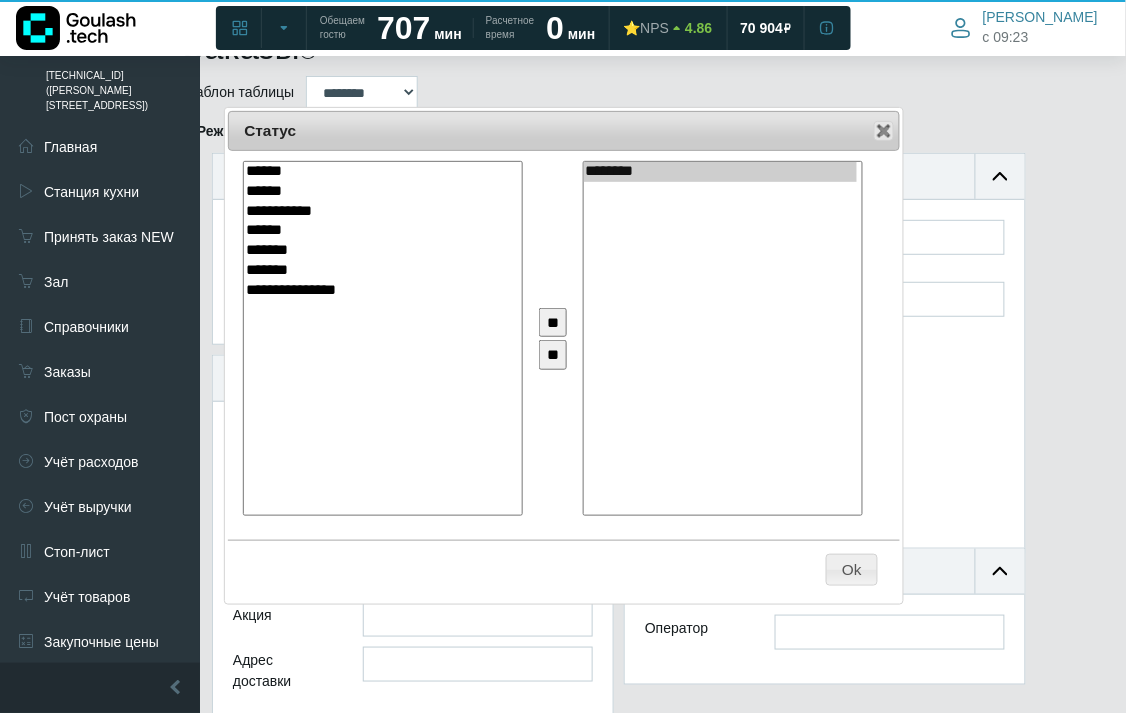 click on "**" at bounding box center (553, 354) 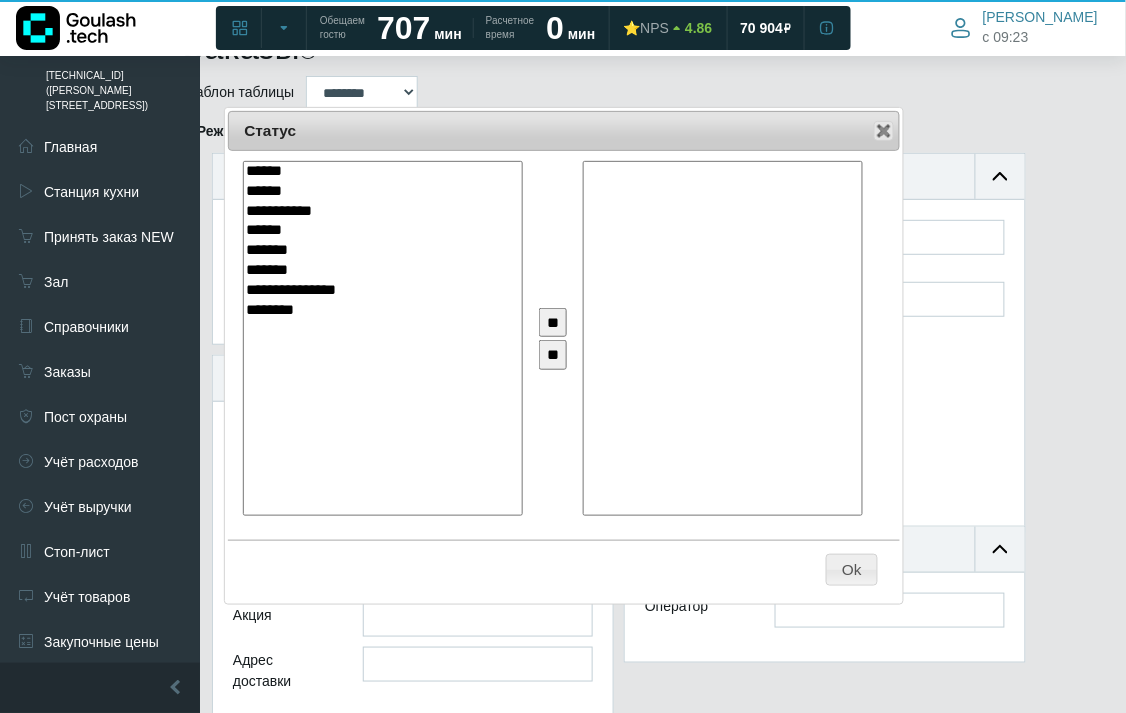 scroll, scrollTop: 361, scrollLeft: 400, axis: both 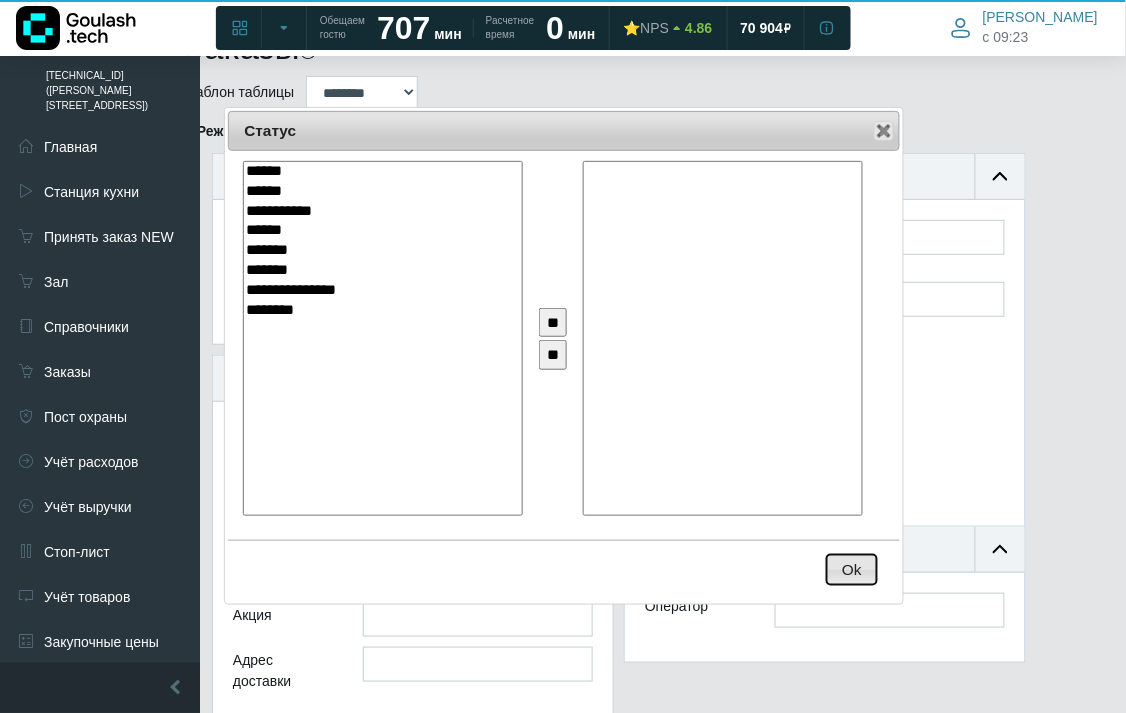 click on "Ok" at bounding box center (852, 570) 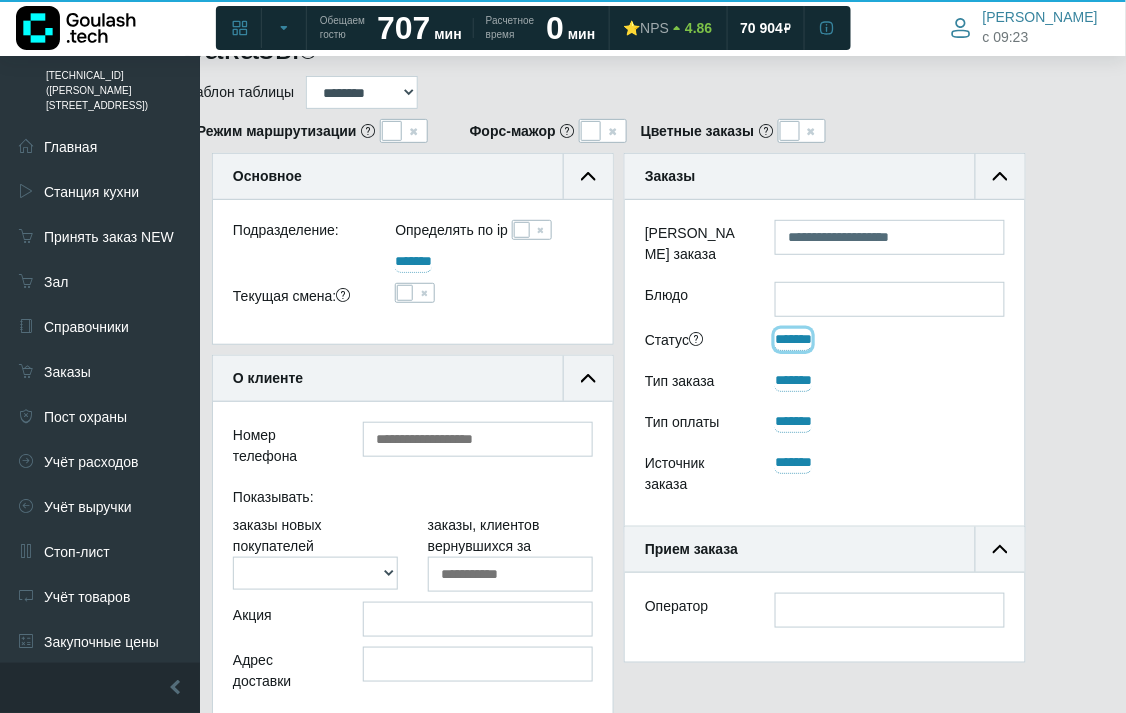 scroll, scrollTop: 444, scrollLeft: 48, axis: both 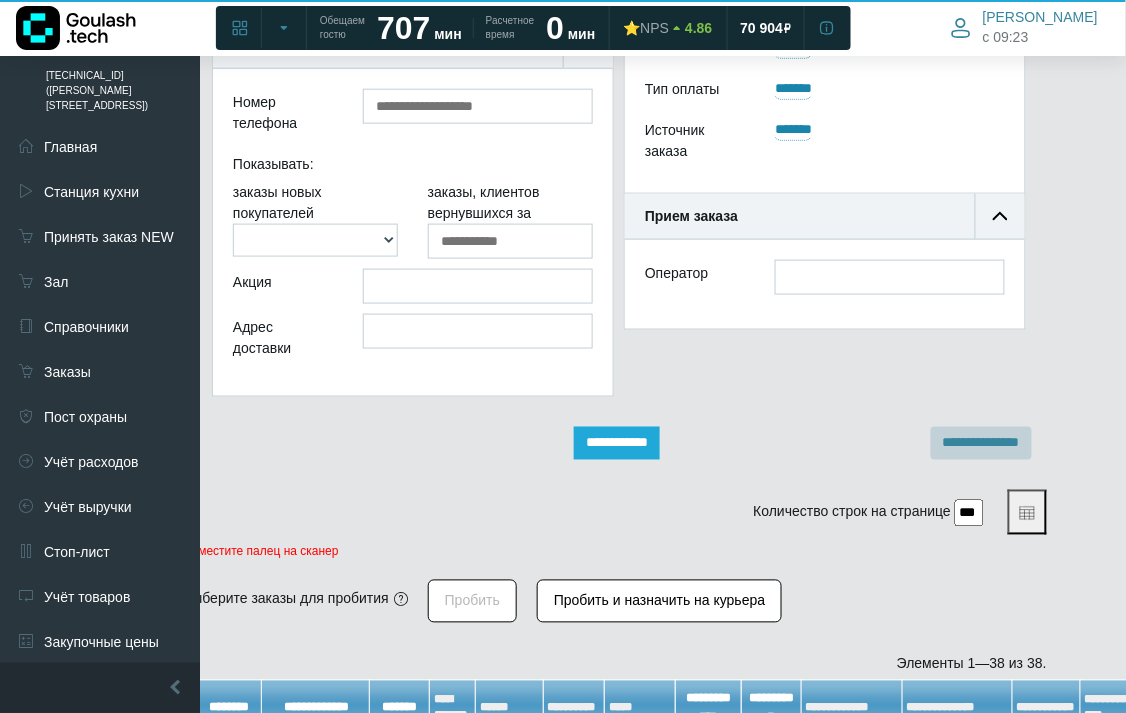 click on "**********" at bounding box center [617, 443] 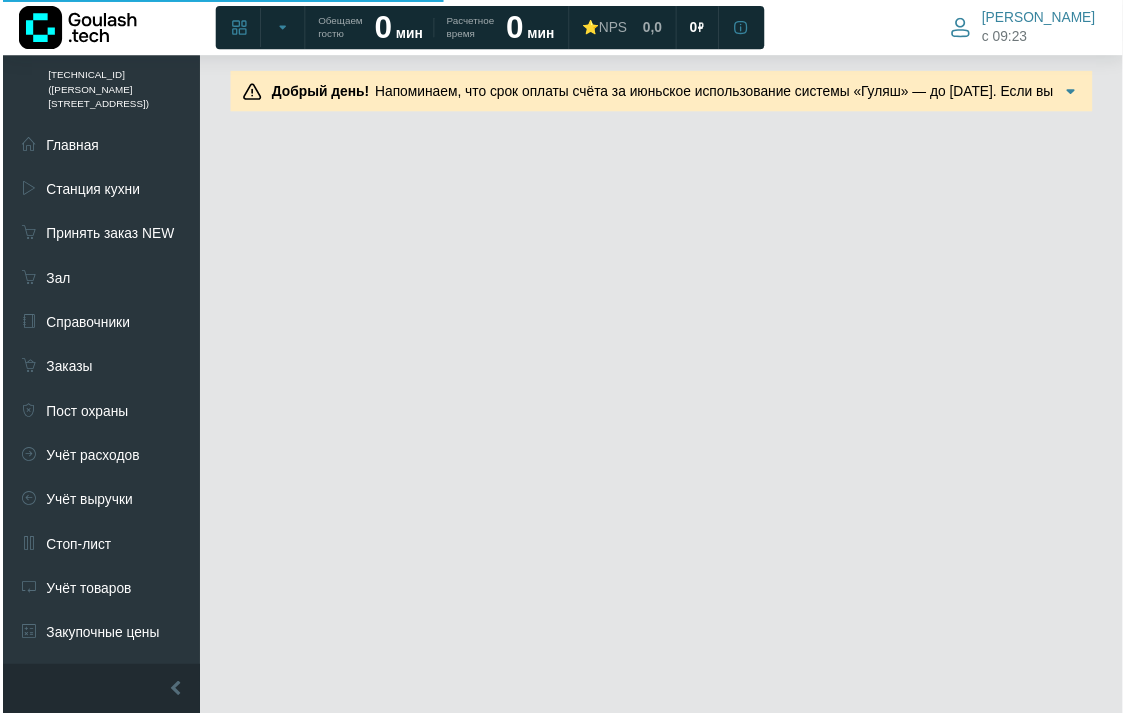 scroll, scrollTop: 0, scrollLeft: 0, axis: both 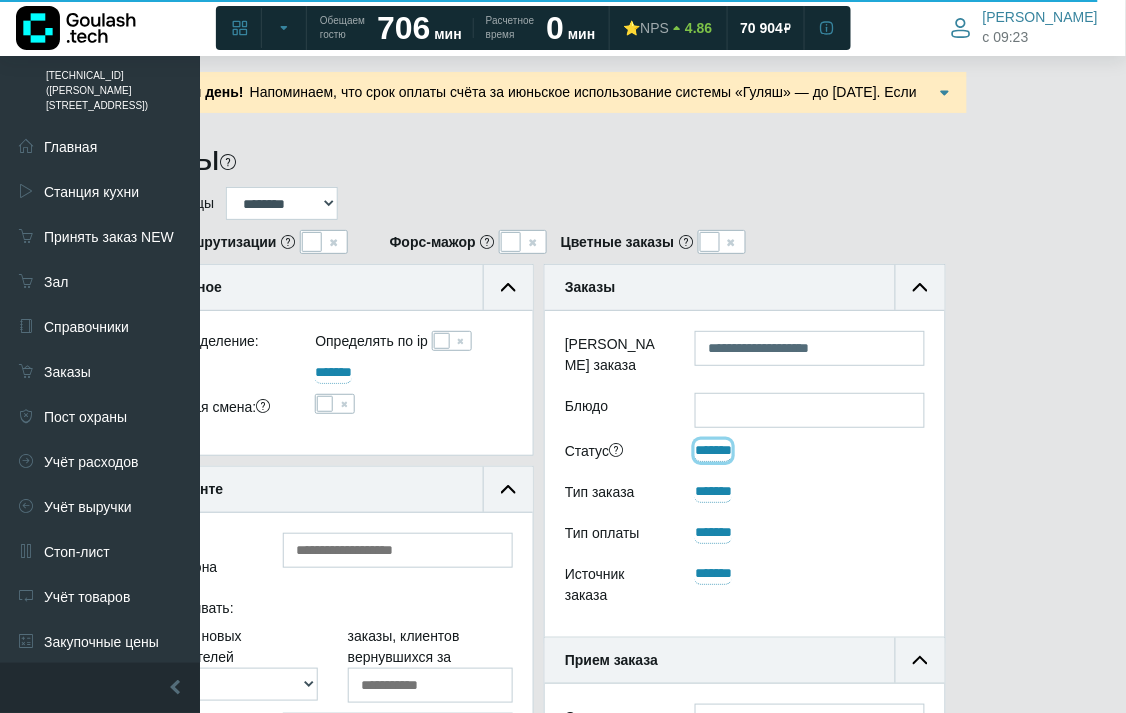 click on "*******" at bounding box center [713, 451] 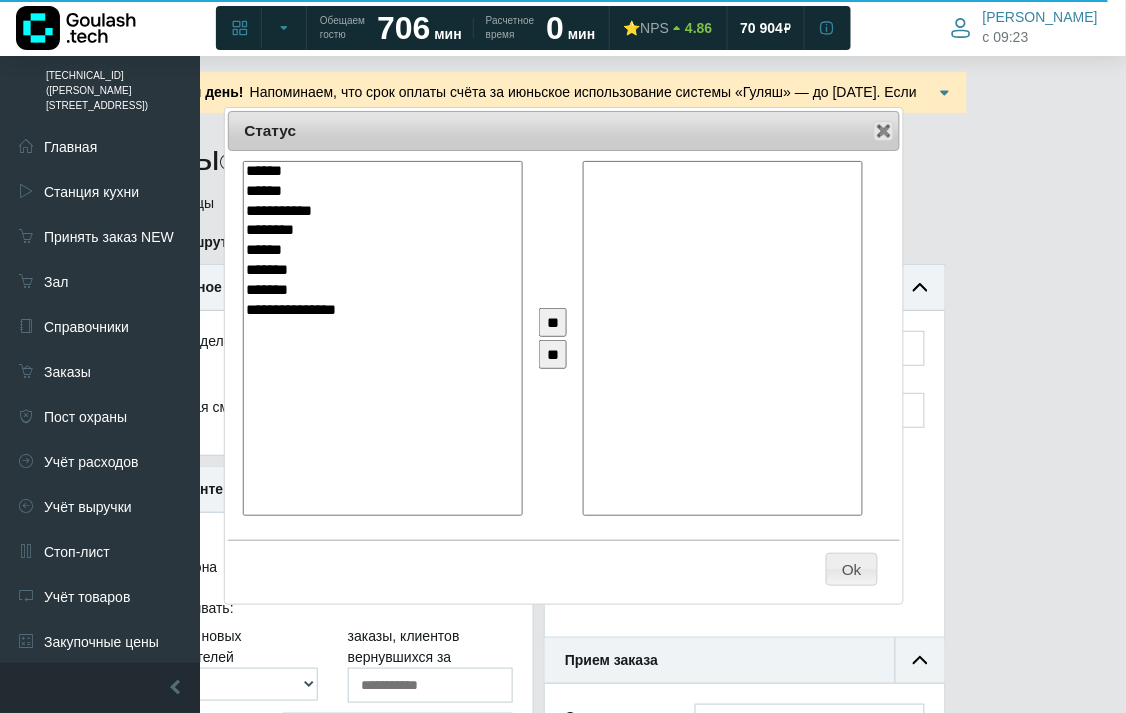 select on "**" 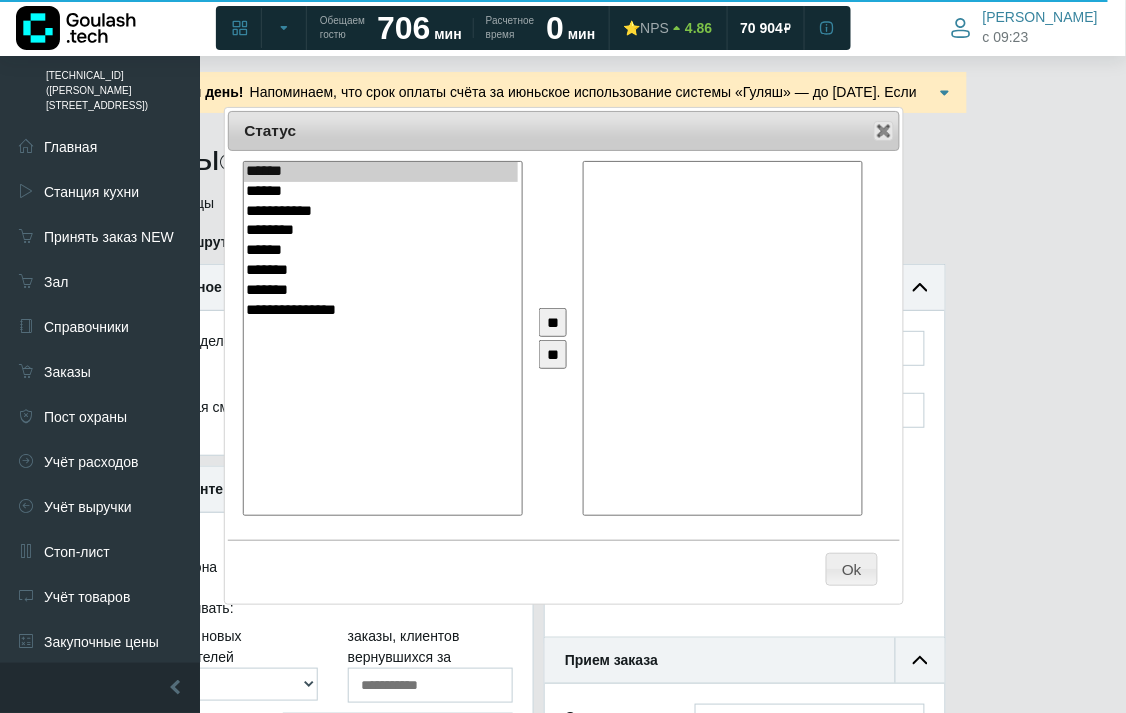 click on "********" at bounding box center (380, 231) 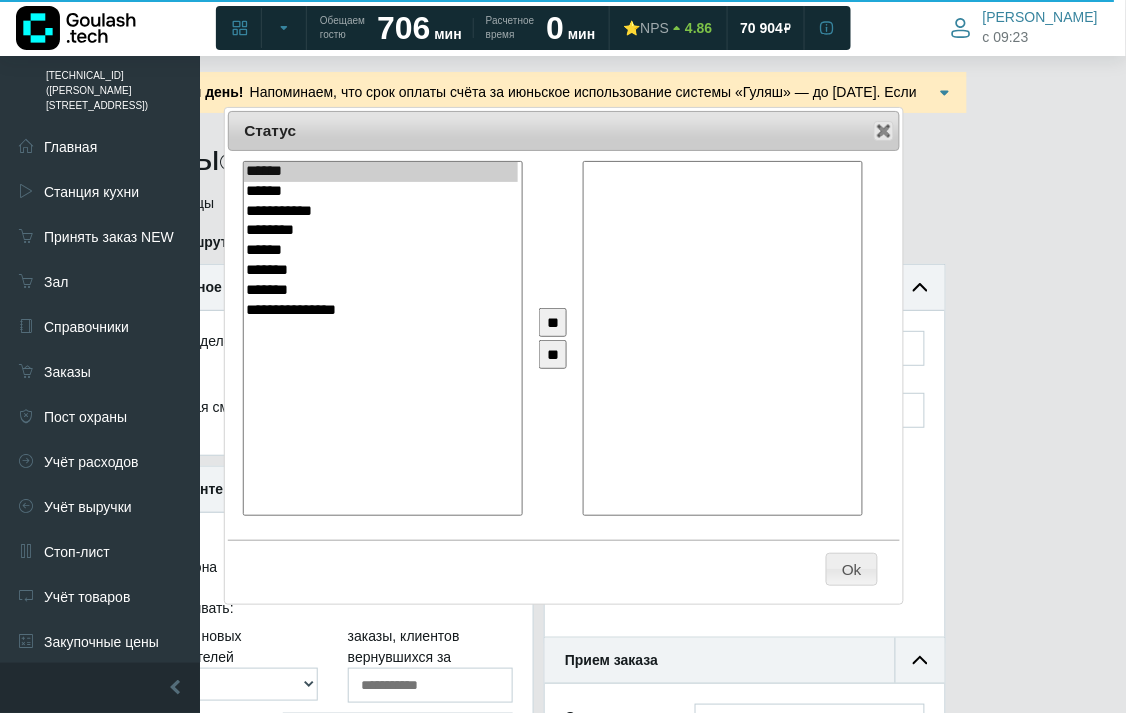 click on "**" at bounding box center [553, 322] 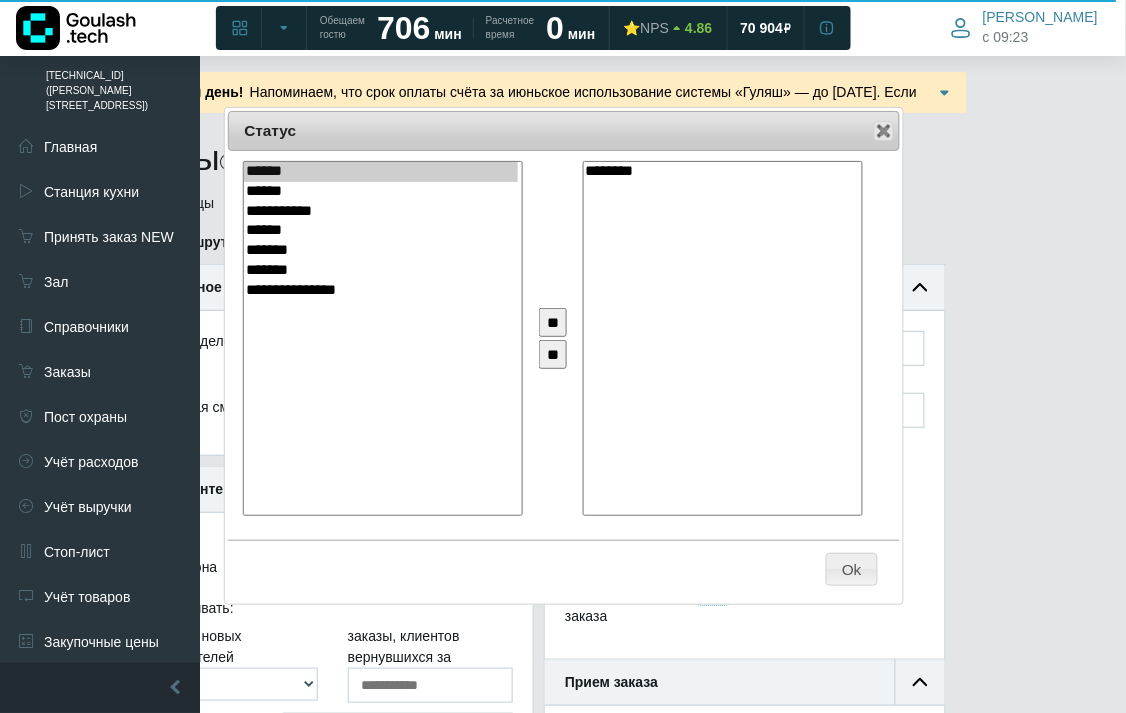 scroll, scrollTop: 12, scrollLeft: 12, axis: both 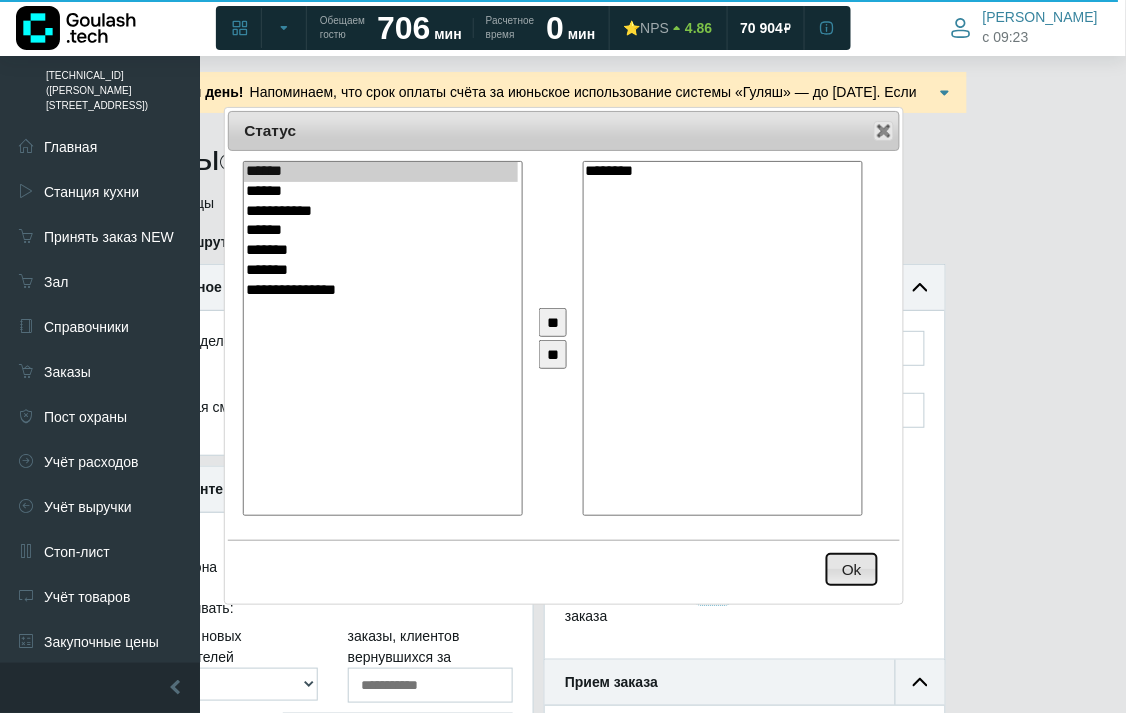 click on "Ok" at bounding box center [852, 569] 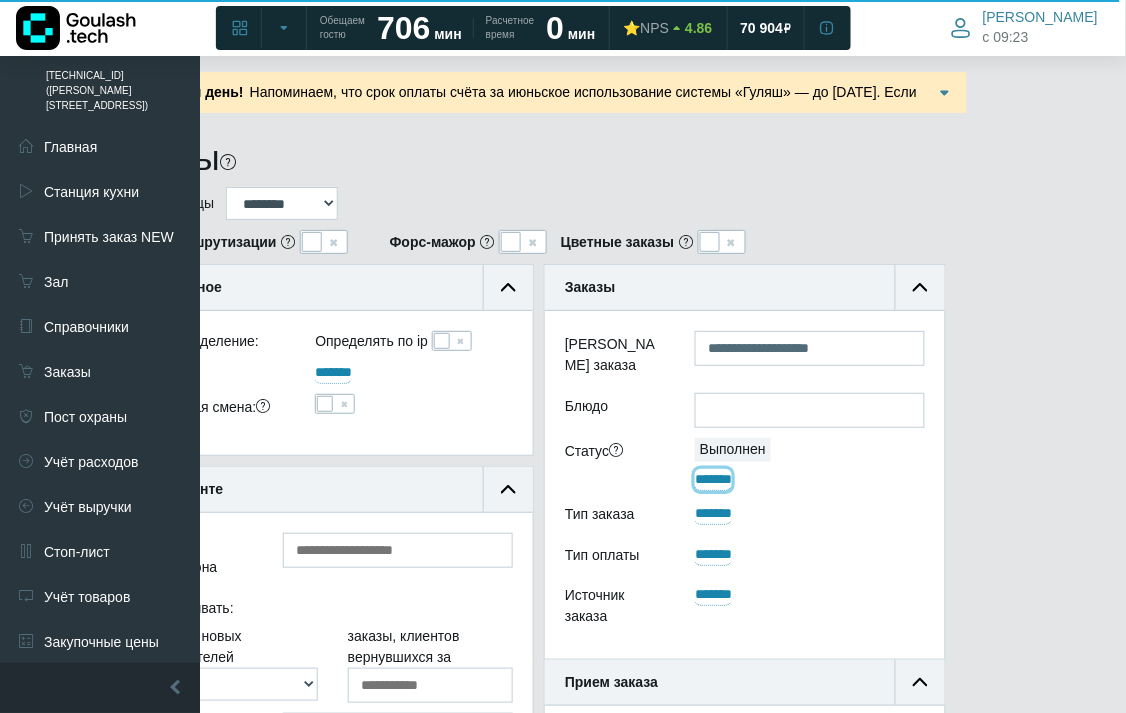 scroll, scrollTop: 444, scrollLeft: 128, axis: both 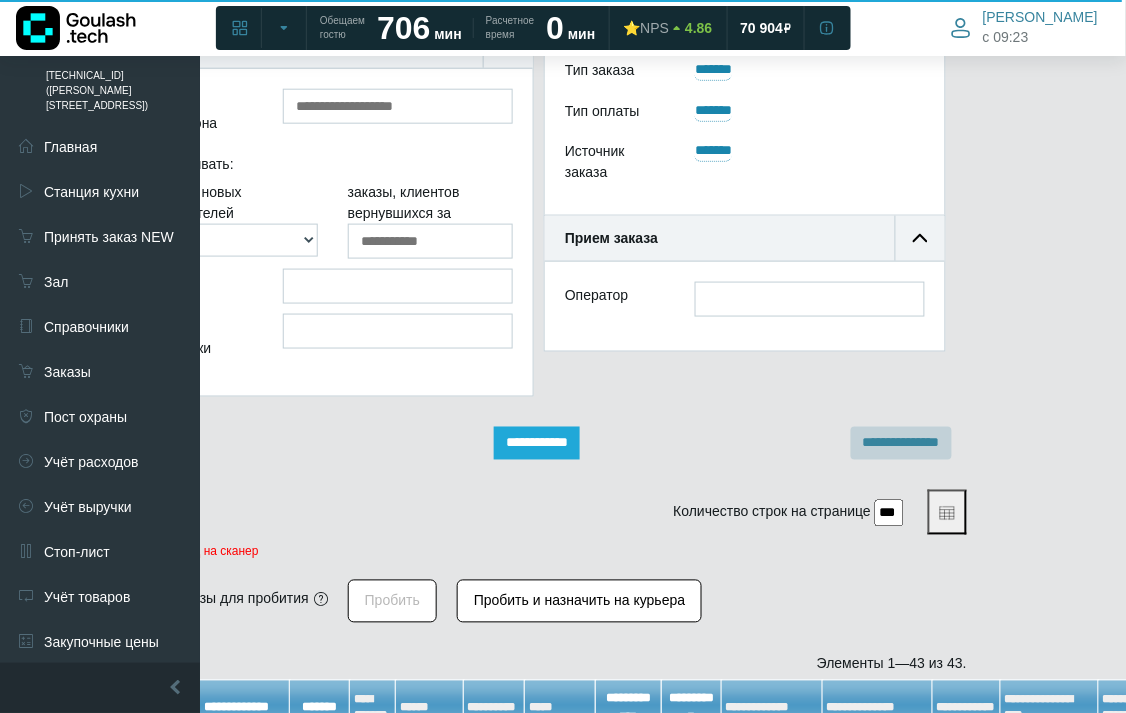 click on "**********" at bounding box center (537, 443) 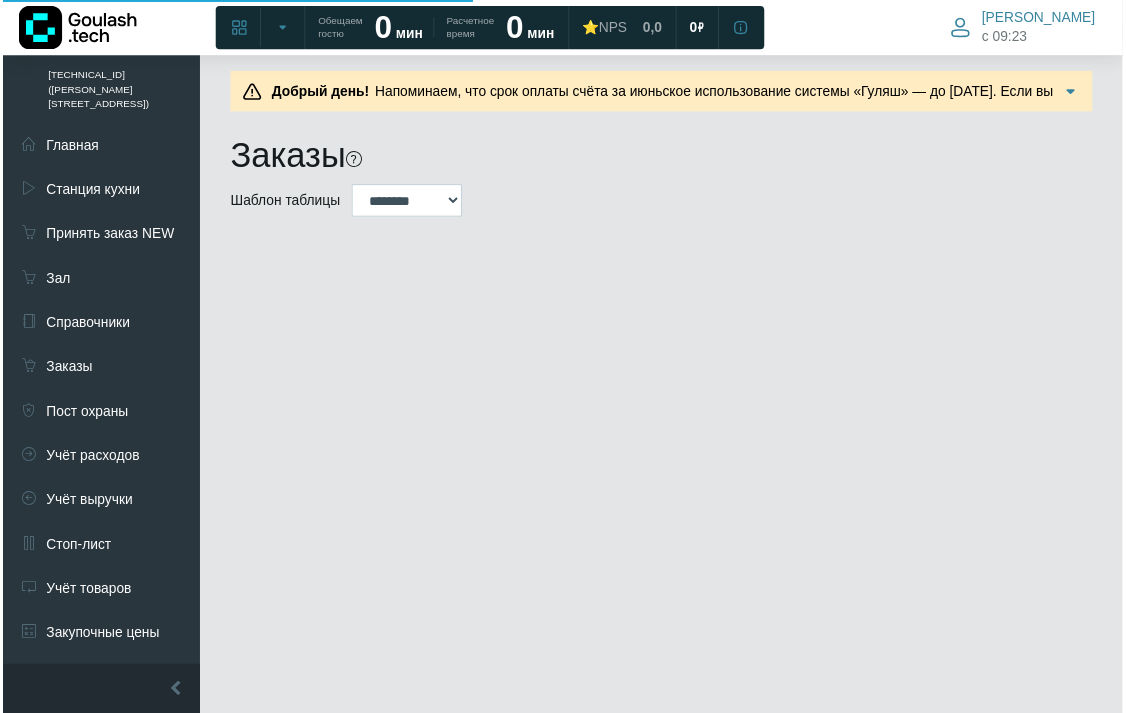 scroll, scrollTop: 0, scrollLeft: 0, axis: both 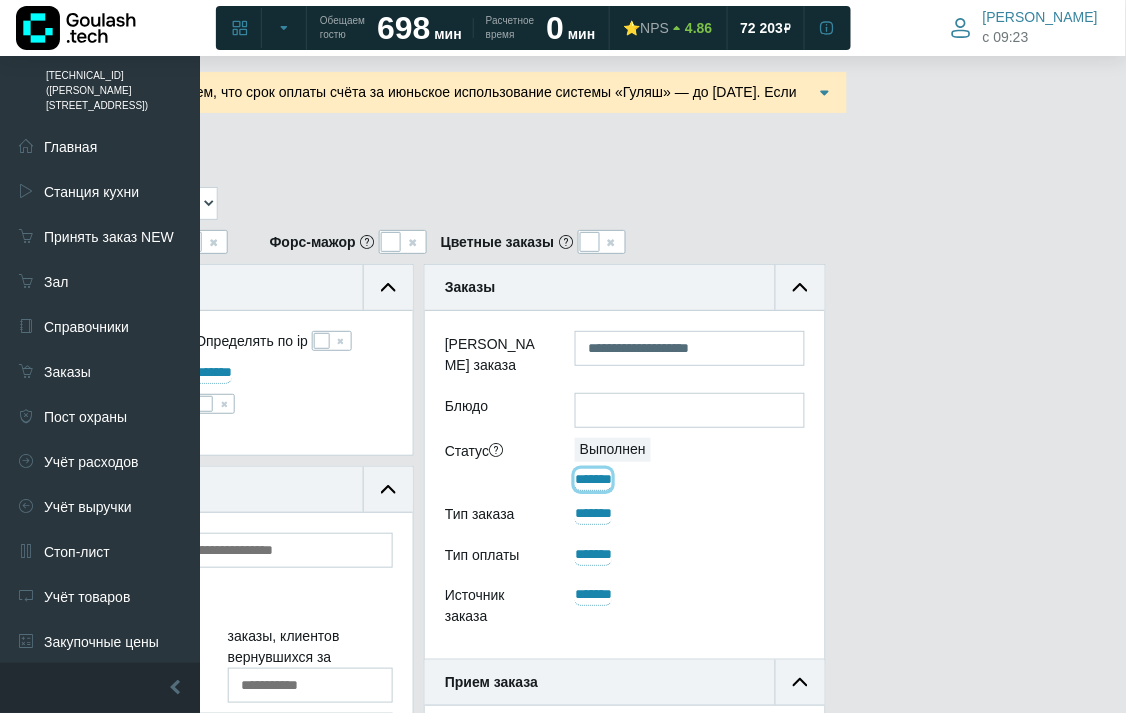 click on "*******" at bounding box center (593, 480) 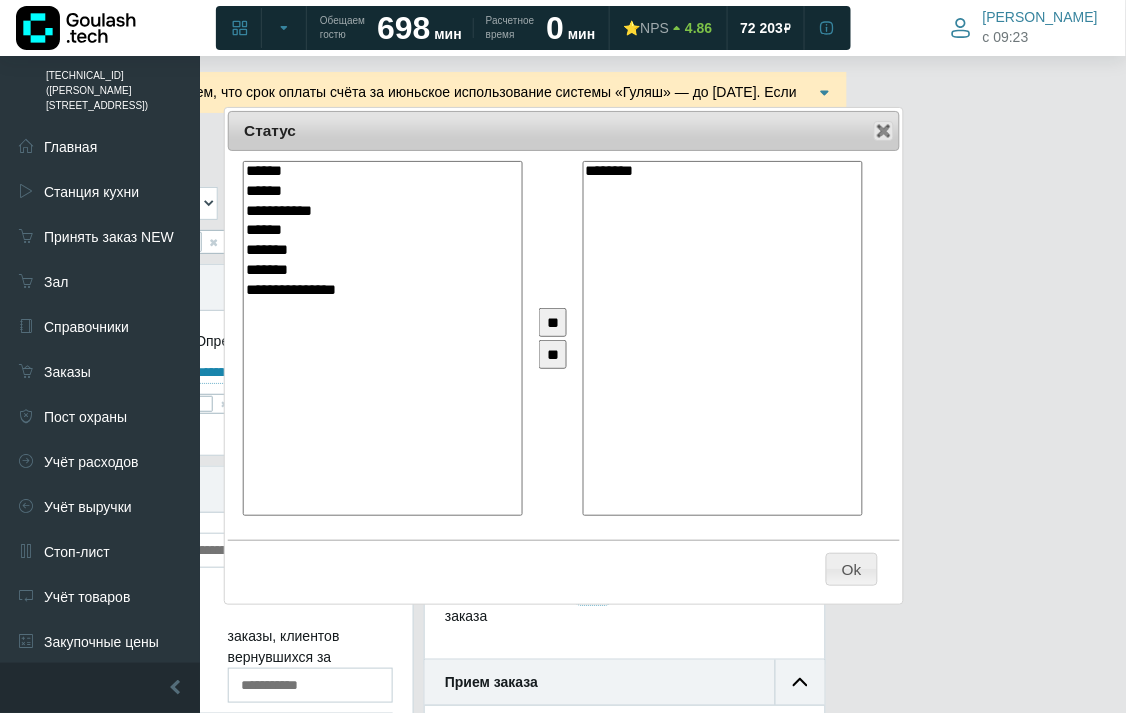 select on "**" 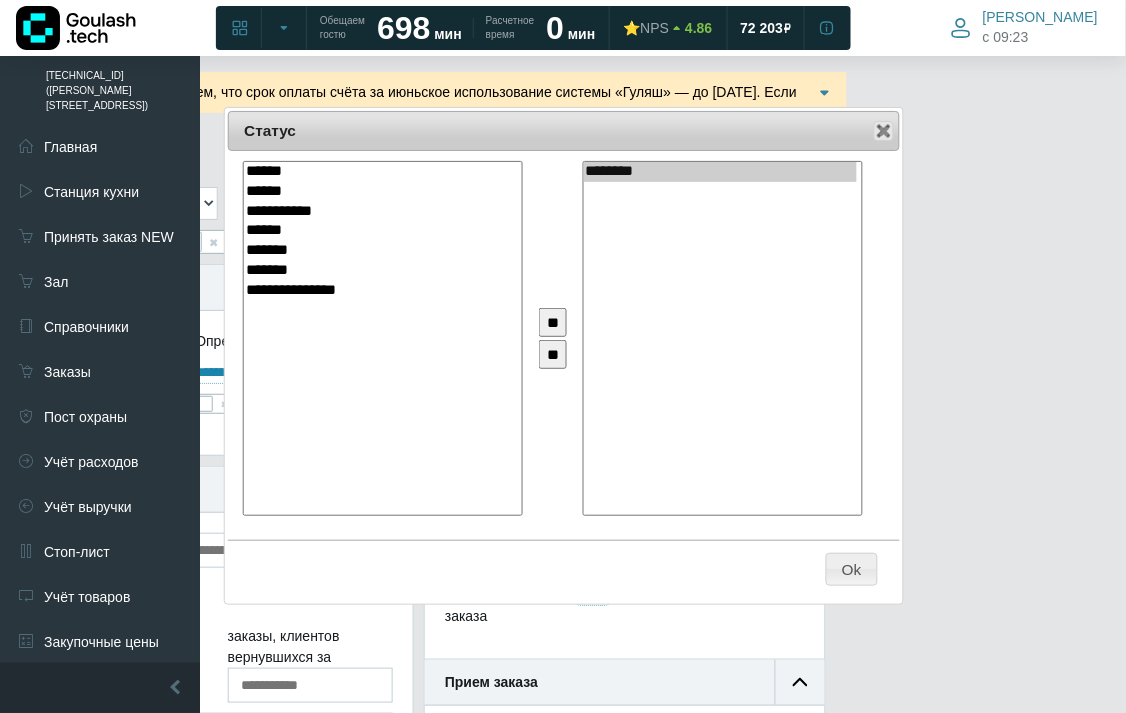 click on "********" at bounding box center [720, 172] 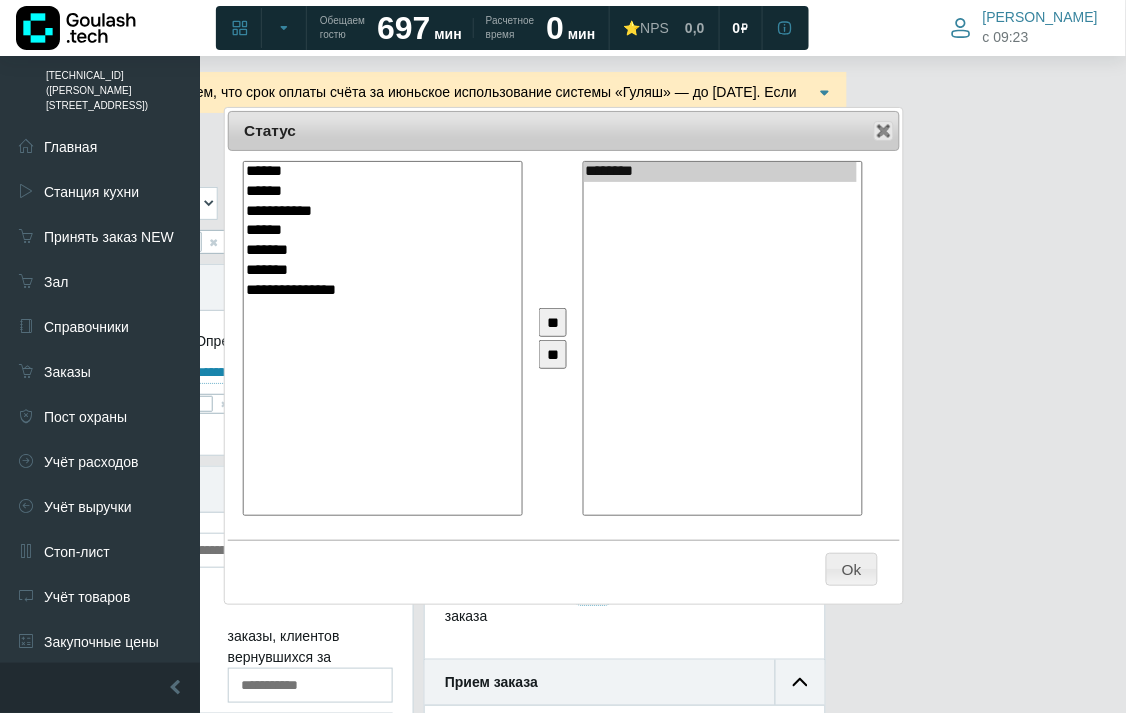 drag, startPoint x: 542, startPoint y: 352, endPoint x: 723, endPoint y: 403, distance: 188.04787 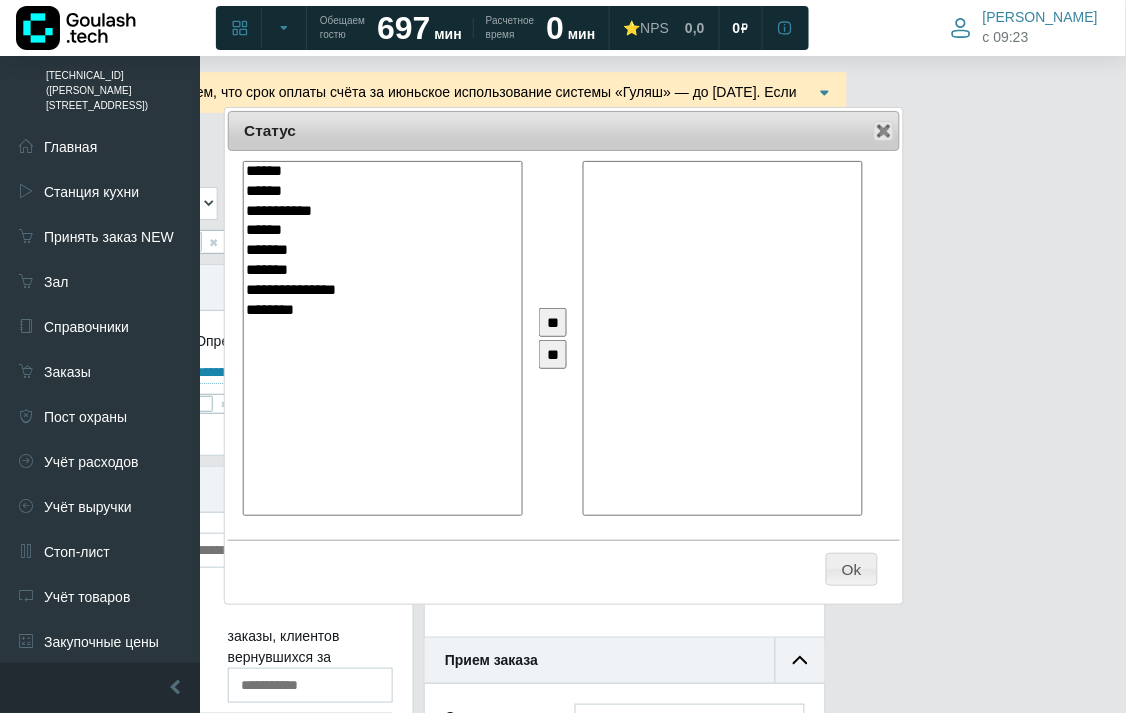 scroll, scrollTop: 361, scrollLeft: 400, axis: both 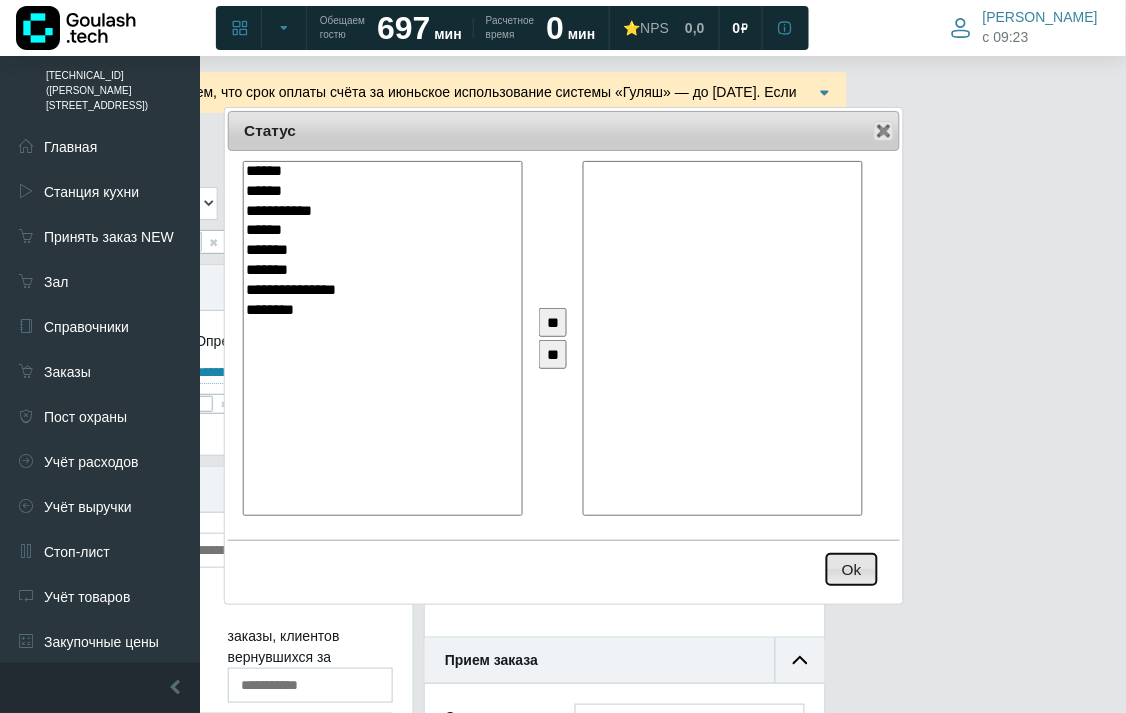 drag, startPoint x: 846, startPoint y: 576, endPoint x: 476, endPoint y: 462, distance: 387.16406 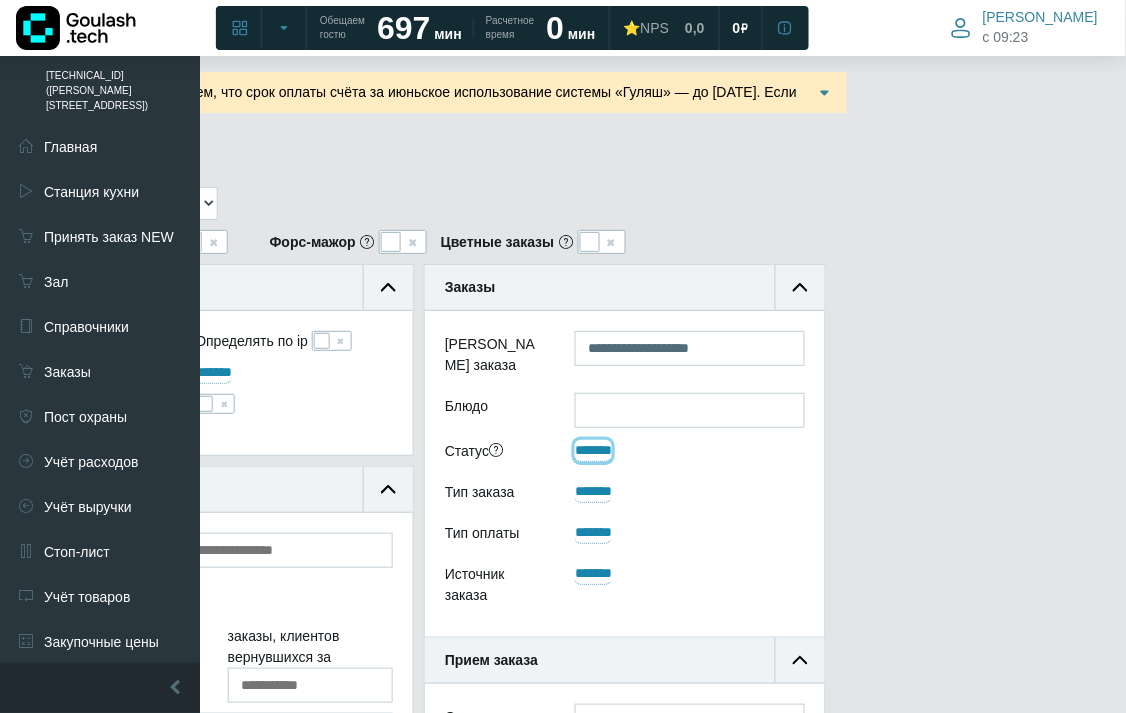 scroll, scrollTop: 333, scrollLeft: 248, axis: both 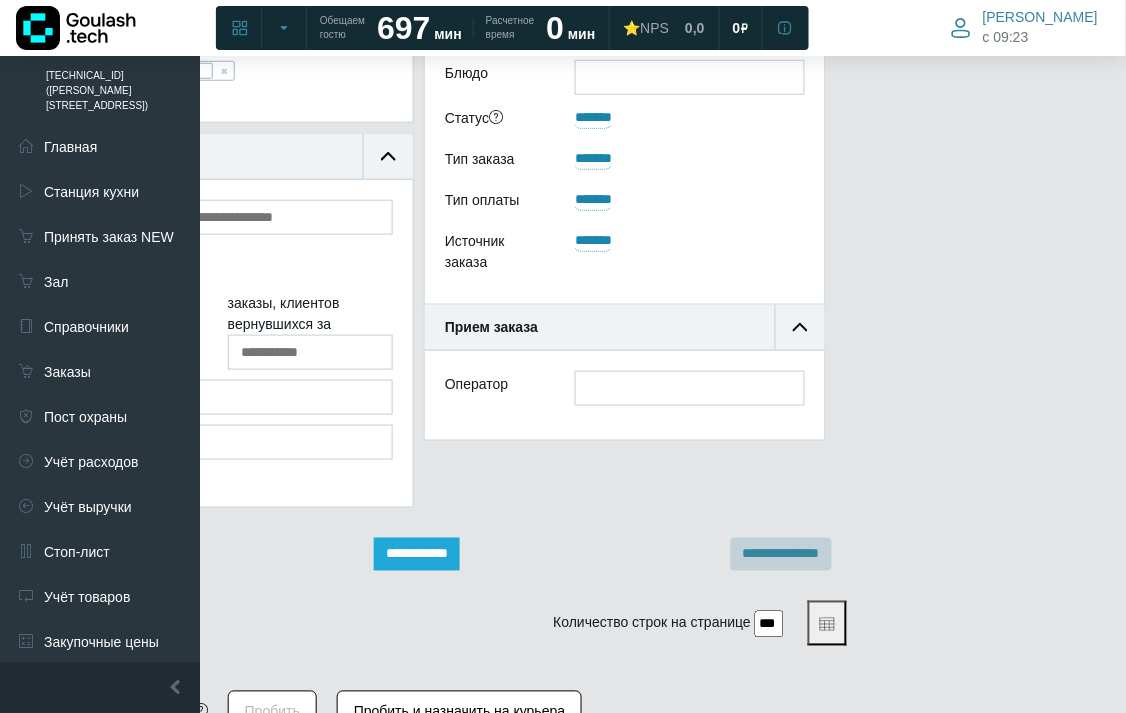 click on "**********" at bounding box center (417, 554) 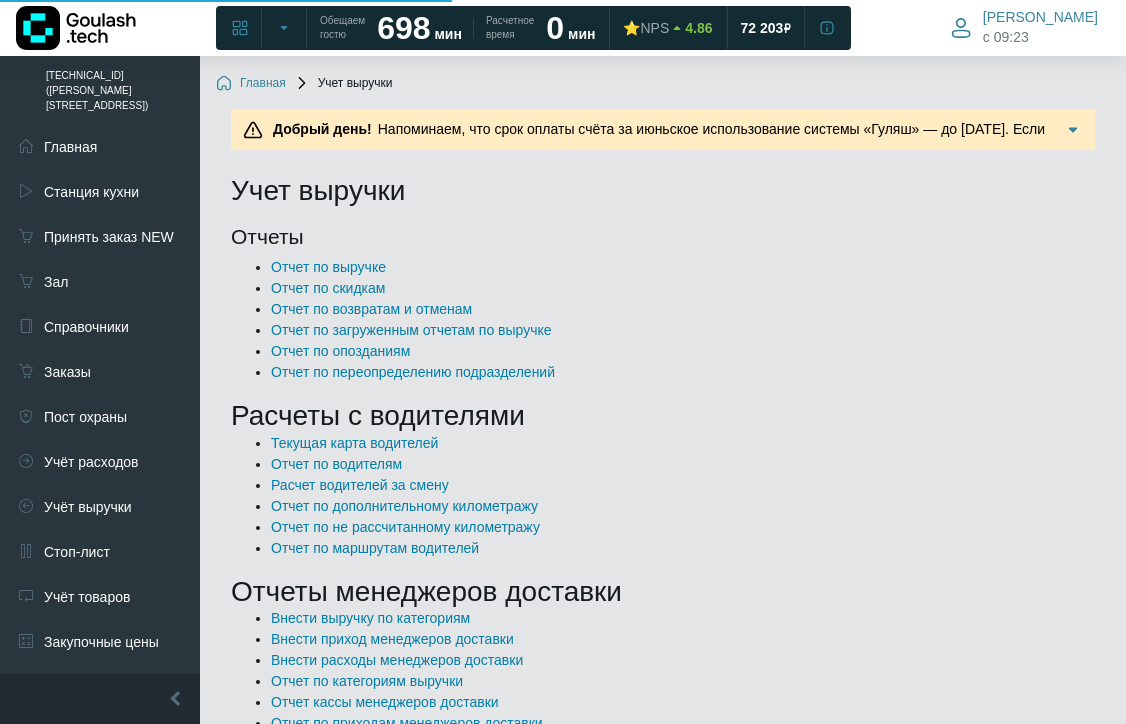 scroll, scrollTop: 0, scrollLeft: 0, axis: both 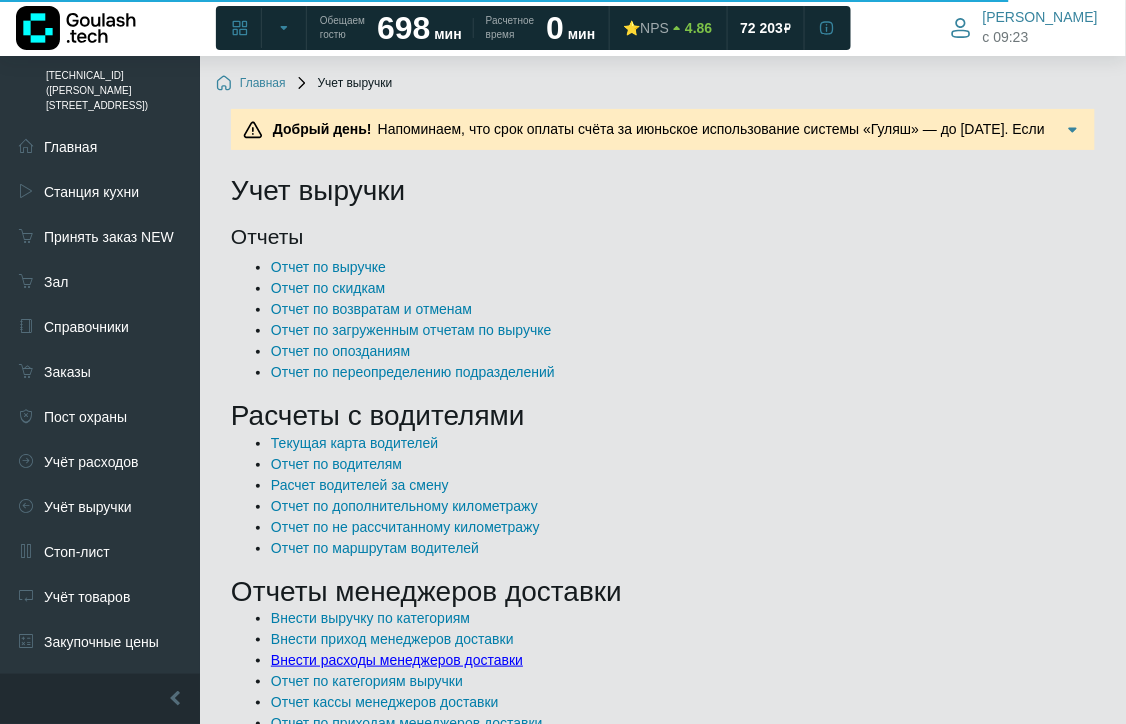 click on "Внести расходы менеджеров доставки" at bounding box center (397, 660) 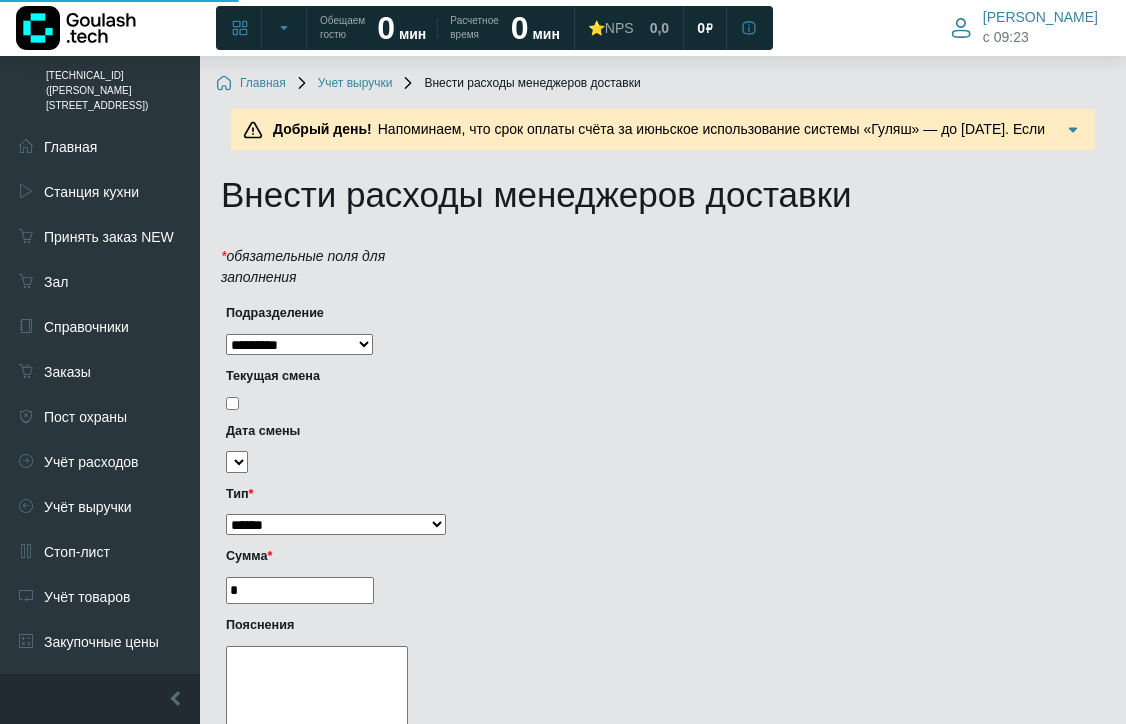 scroll, scrollTop: 0, scrollLeft: 0, axis: both 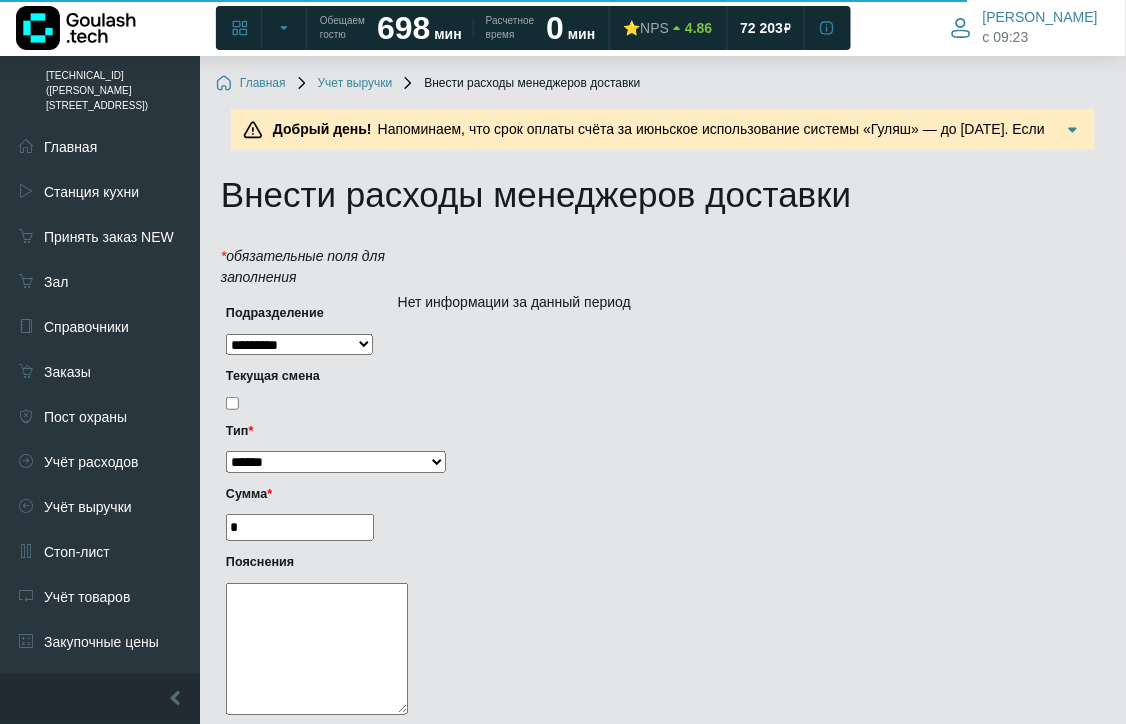 click on "**********" at bounding box center (336, 461) 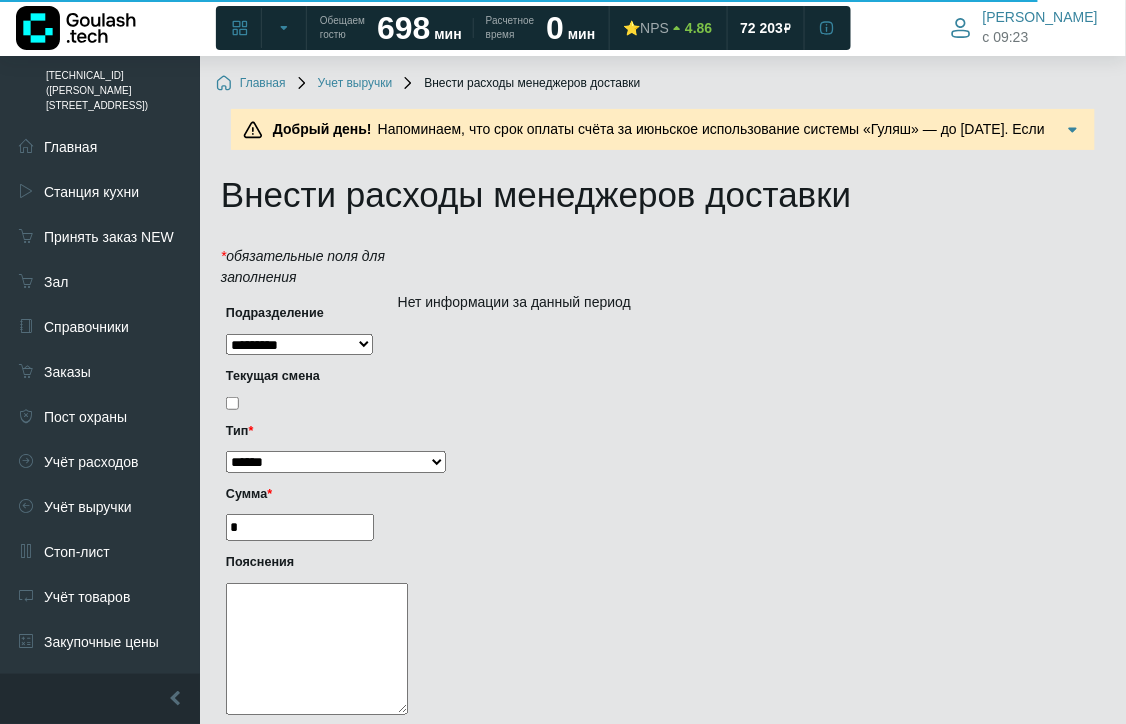 select on "*" 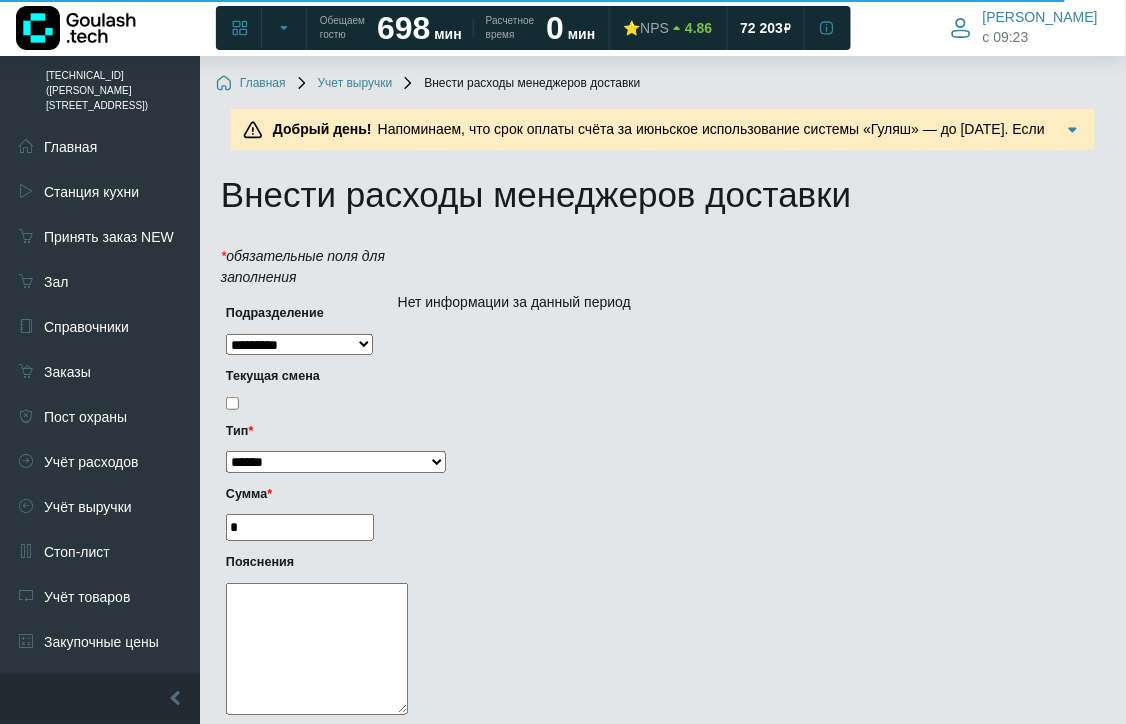 click on "*" at bounding box center (300, 527) 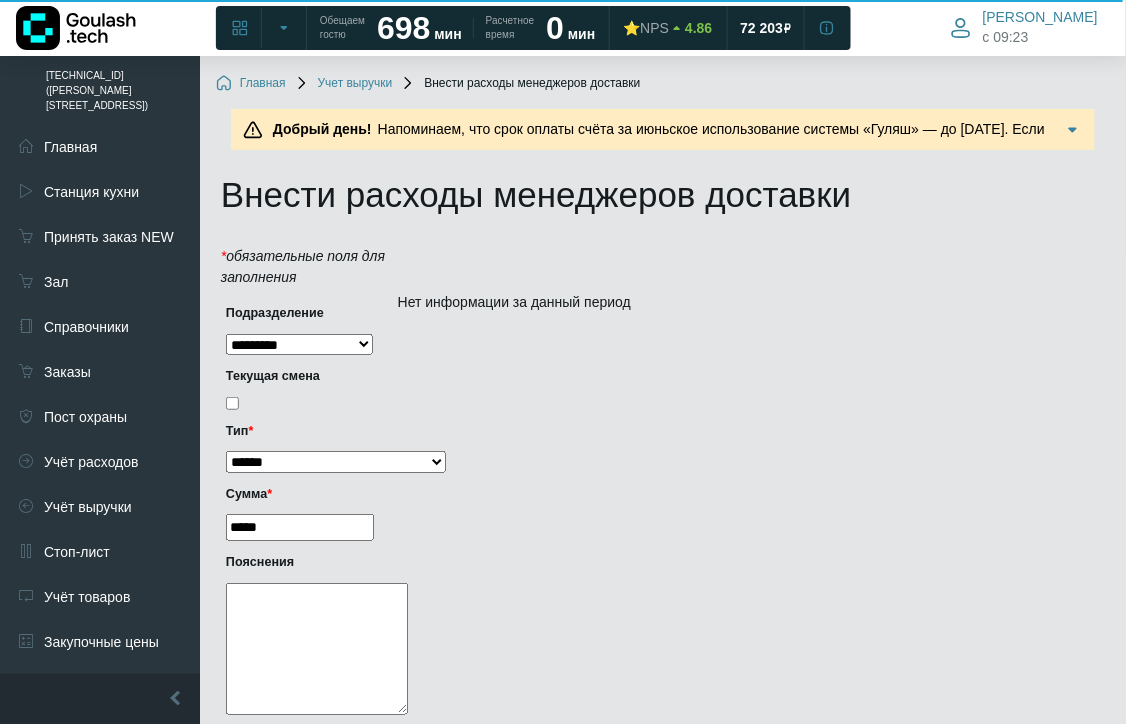 scroll, scrollTop: 251, scrollLeft: 0, axis: vertical 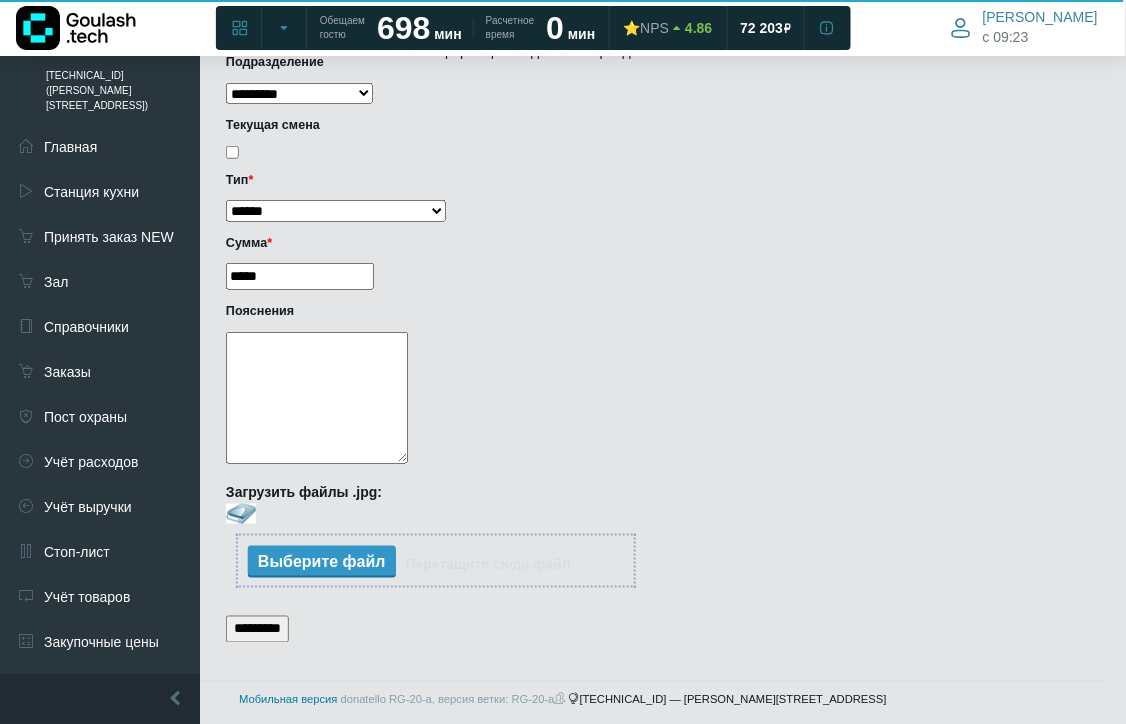 type on "*****" 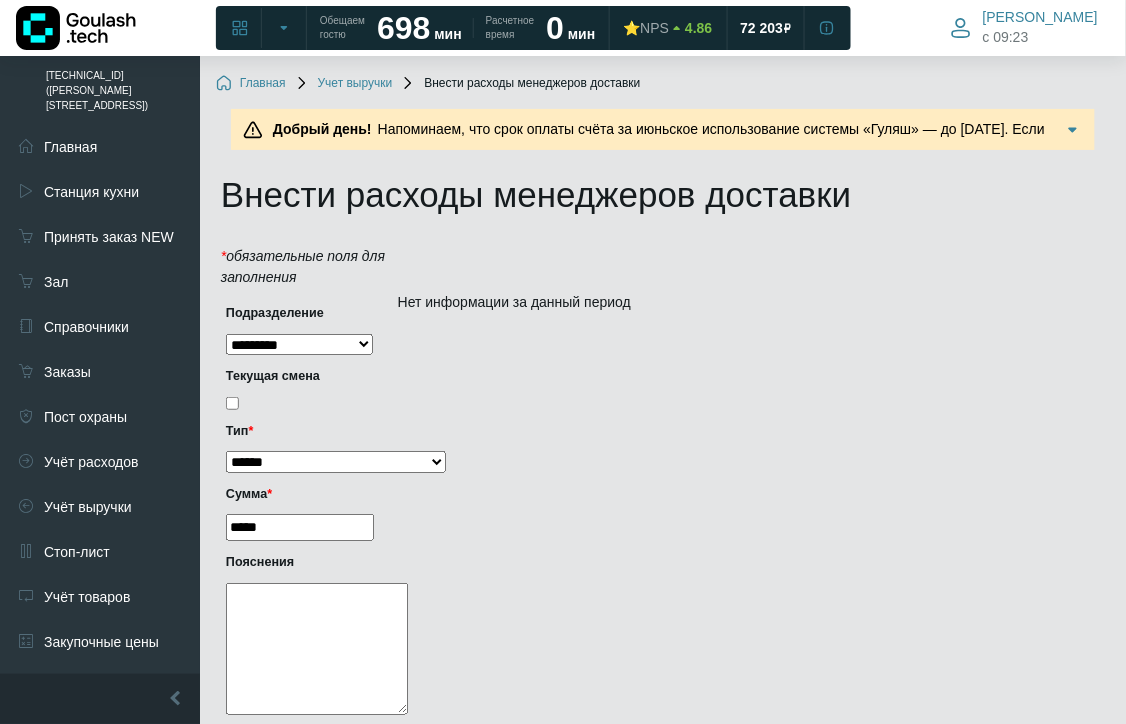 scroll, scrollTop: 367, scrollLeft: 0, axis: vertical 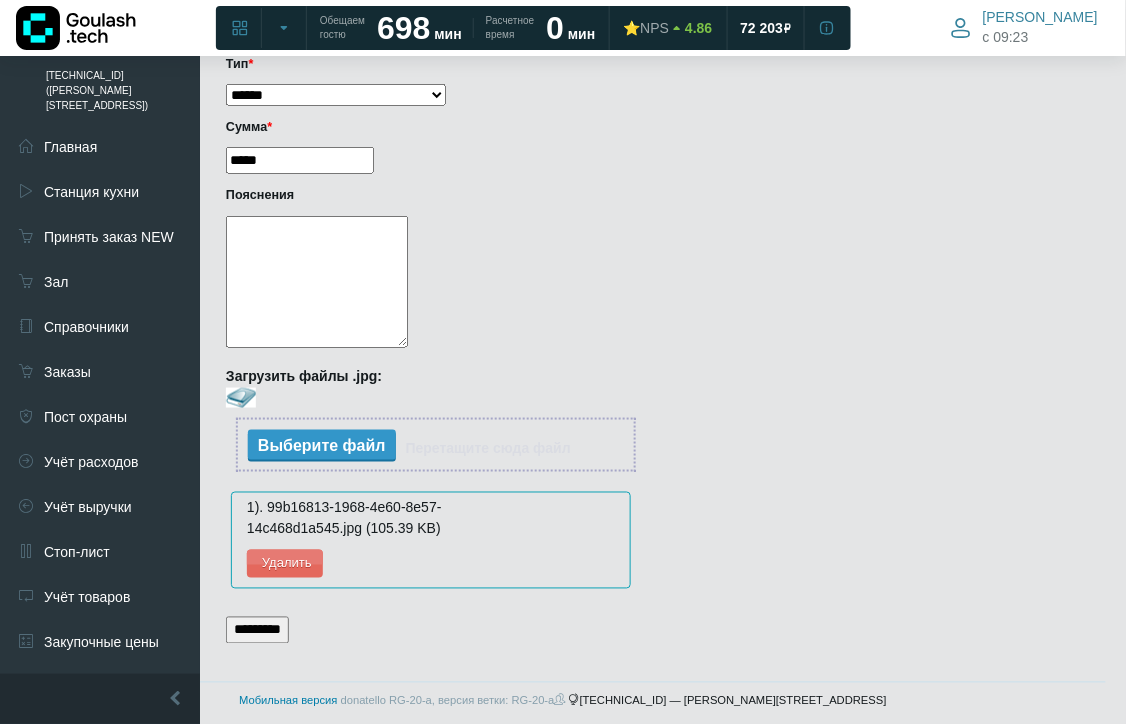 click on "*********" at bounding box center [257, 630] 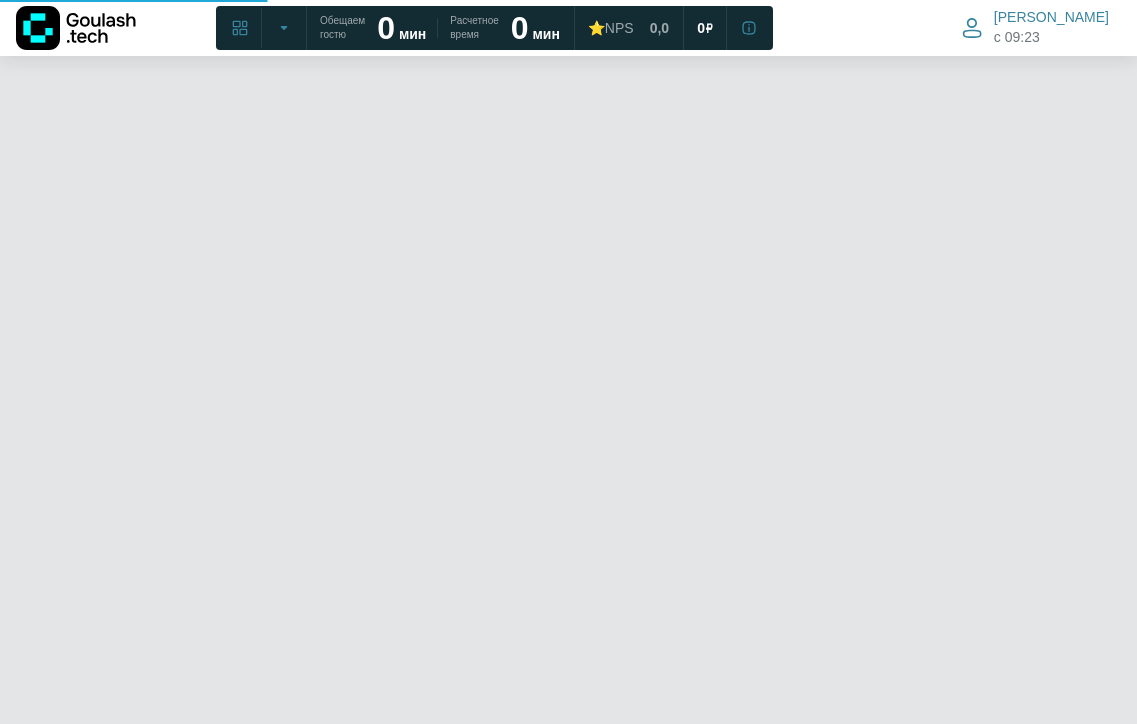 scroll, scrollTop: 0, scrollLeft: 0, axis: both 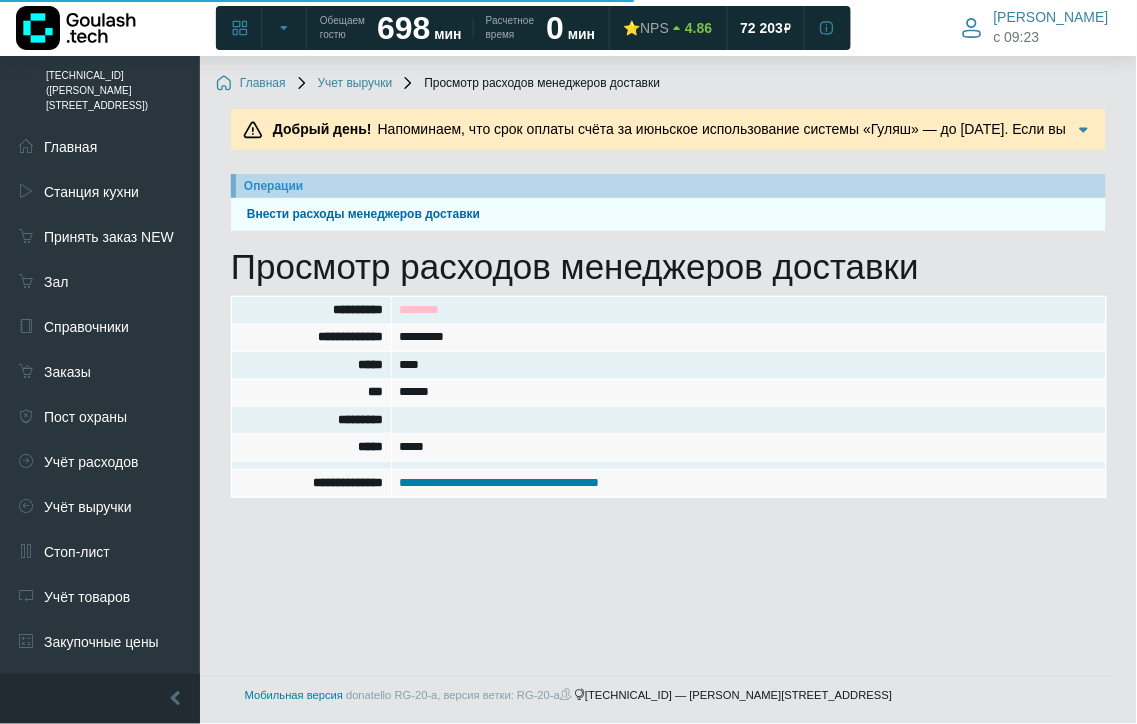click on "Учёт выручки" at bounding box center (100, 507) 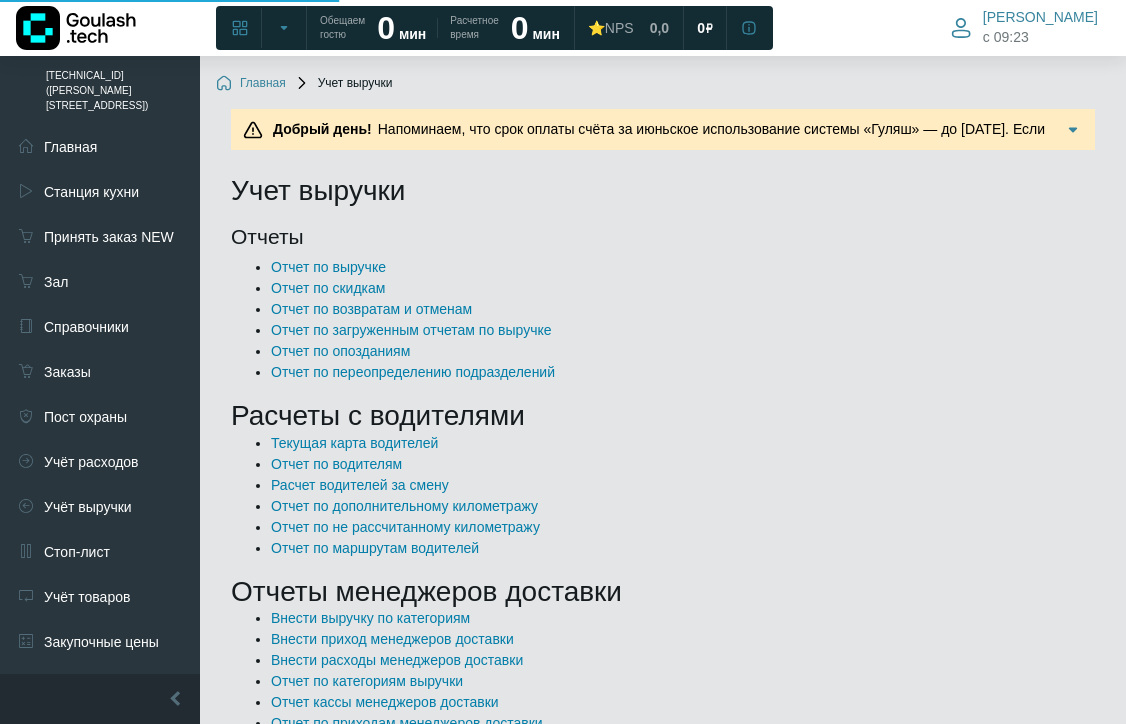 scroll, scrollTop: 233, scrollLeft: 0, axis: vertical 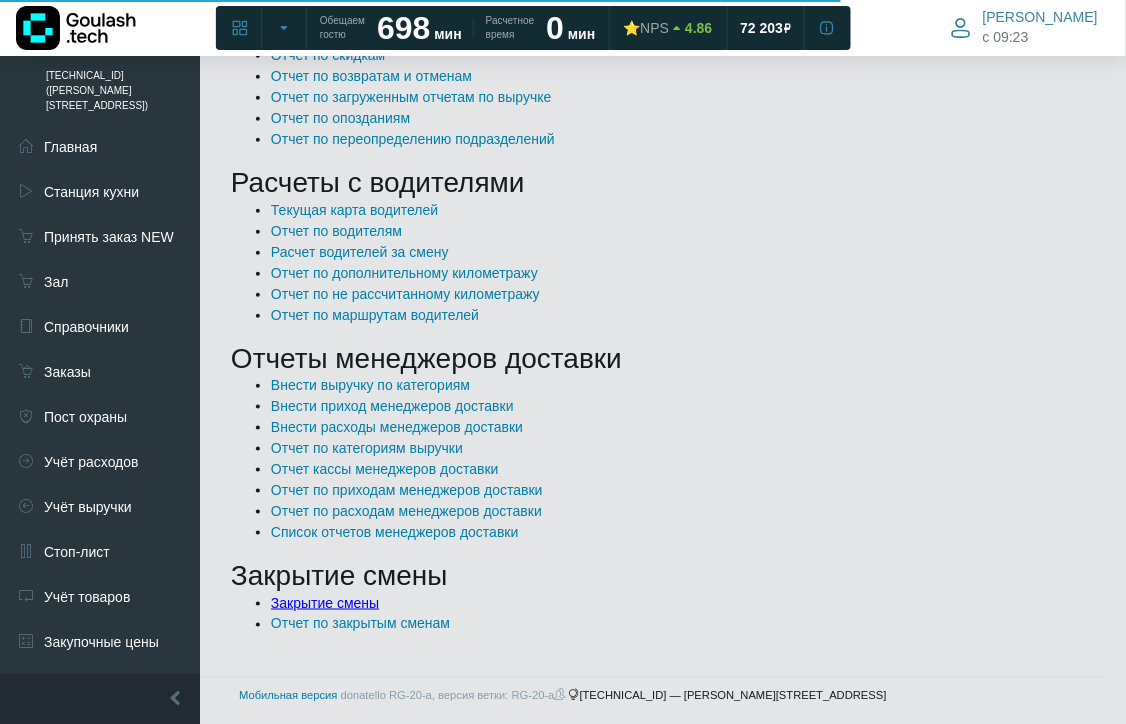 click on "Закрытие смены" at bounding box center (325, 603) 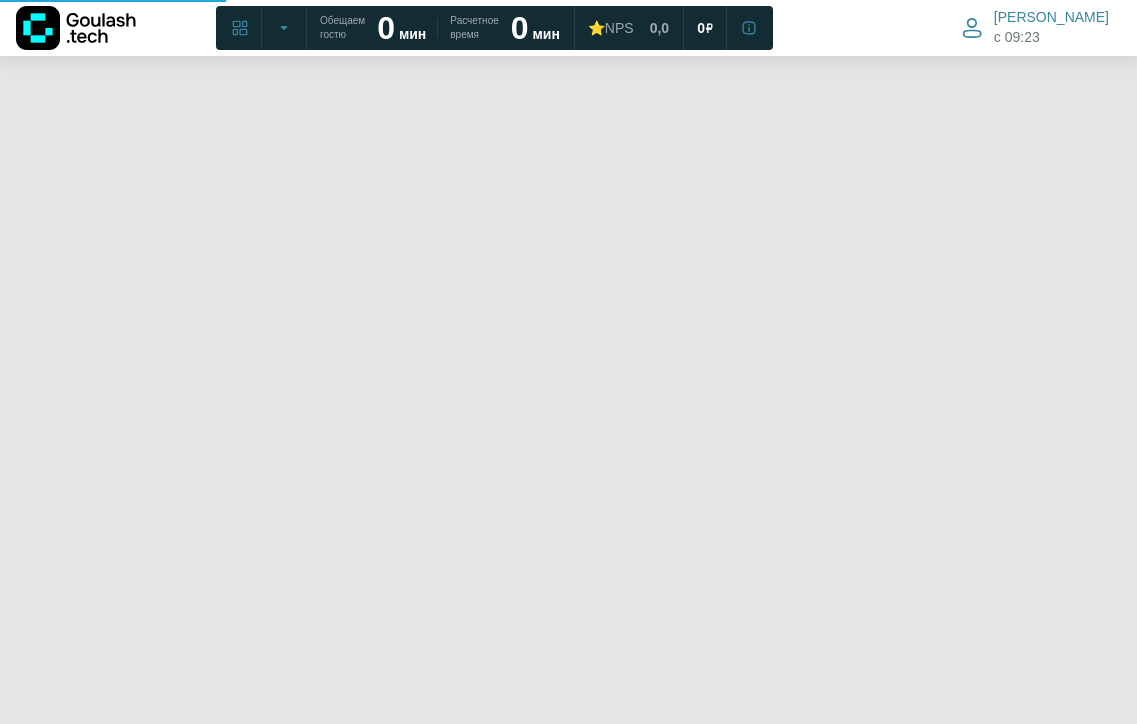 scroll, scrollTop: 0, scrollLeft: 0, axis: both 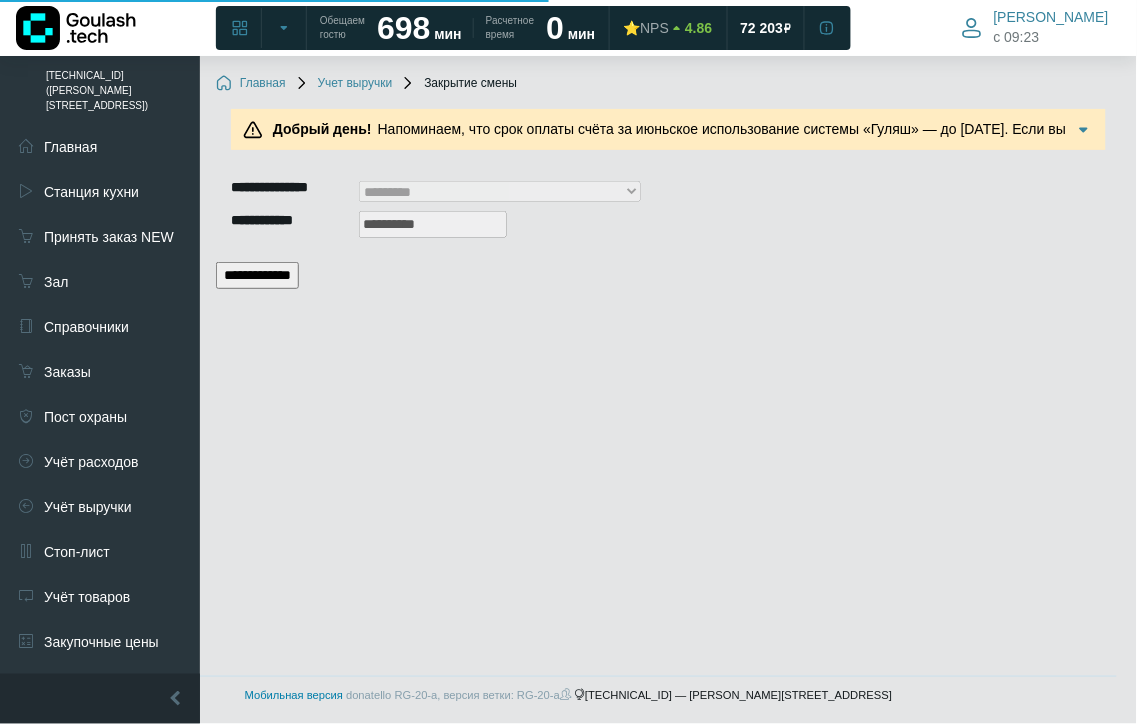 click on "**********" at bounding box center (257, 275) 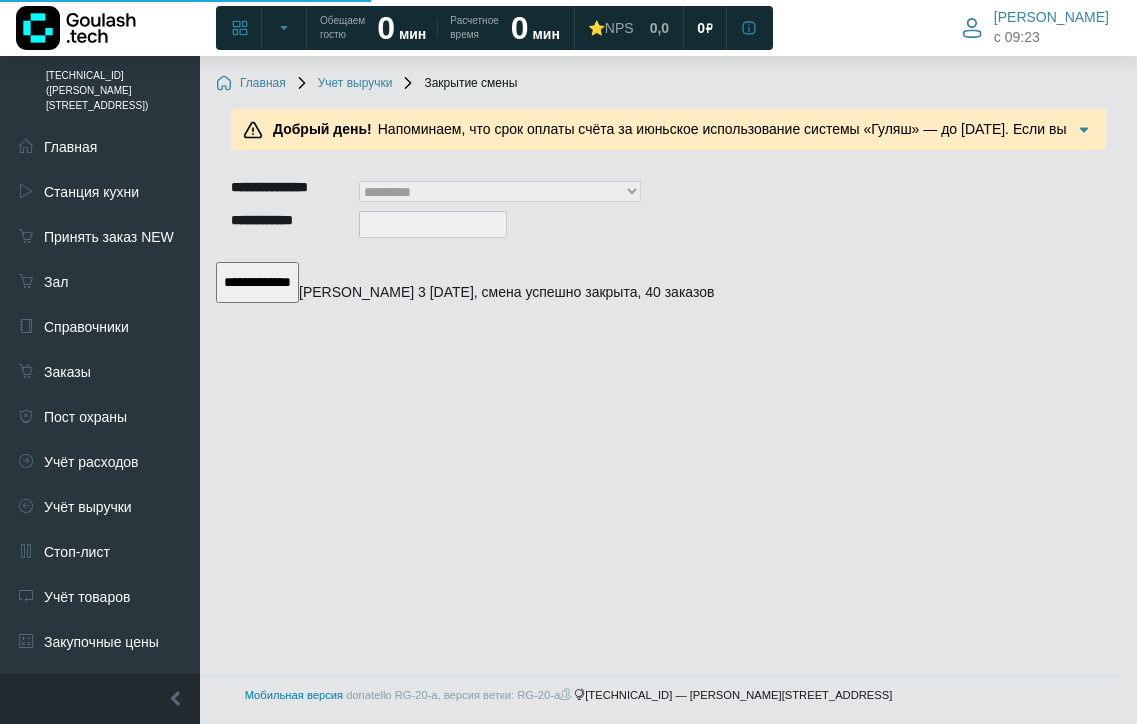 scroll, scrollTop: 0, scrollLeft: 0, axis: both 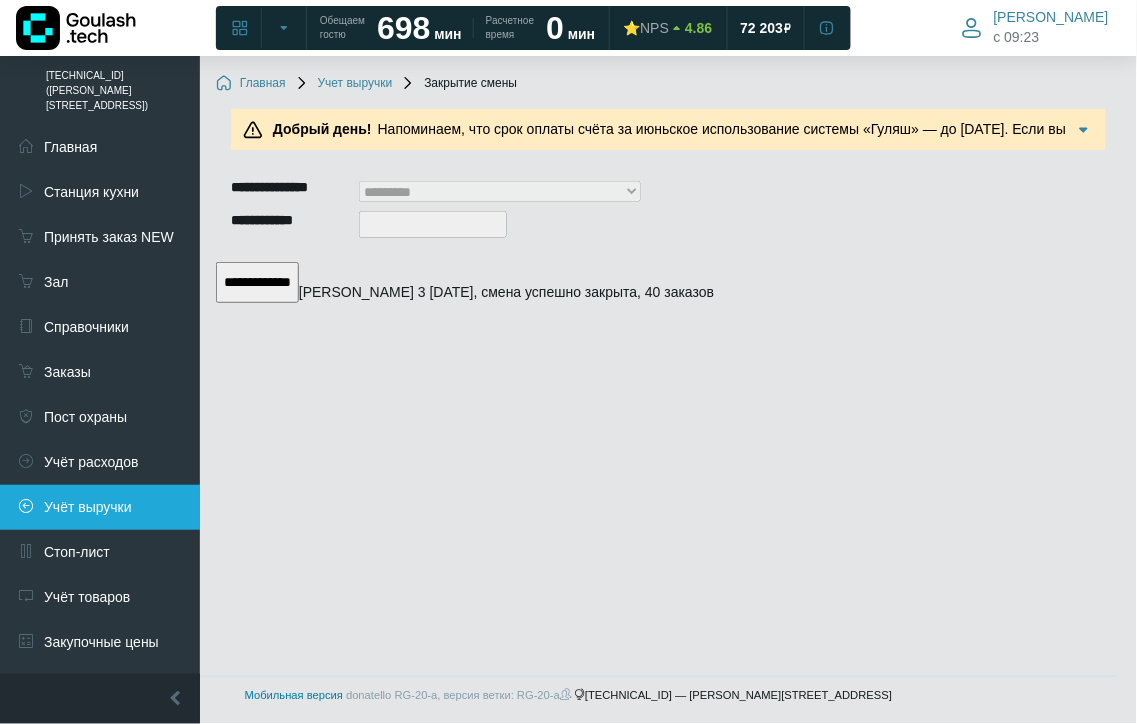 click on "Учёт выручки" at bounding box center [100, 507] 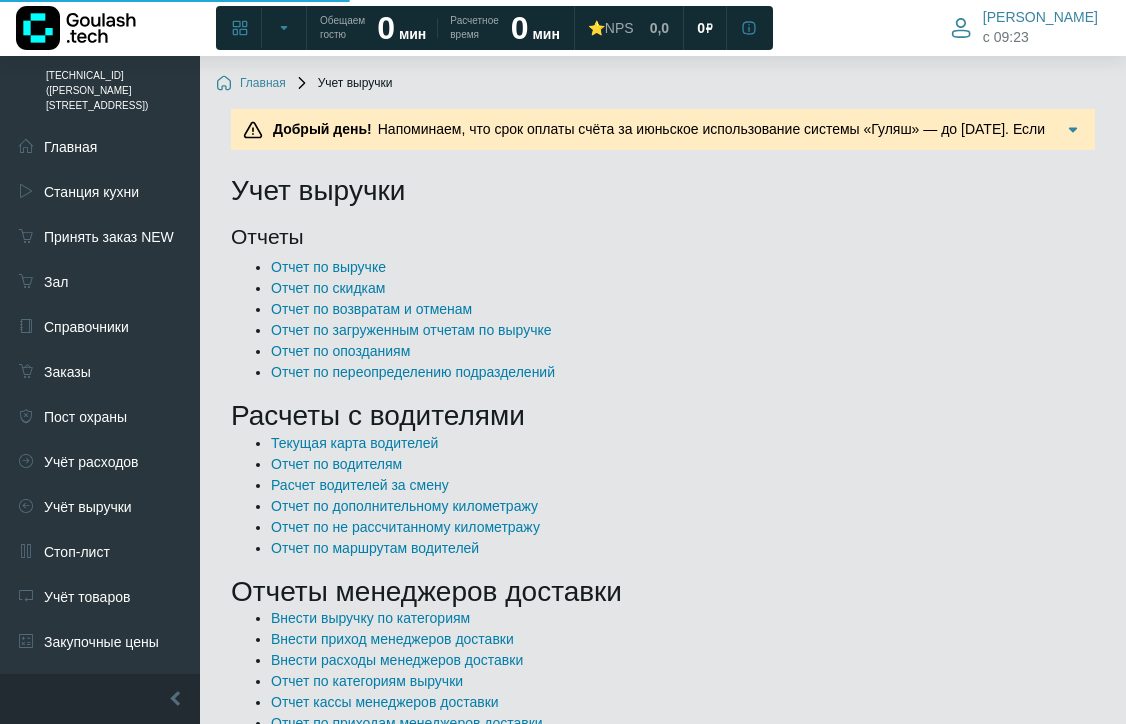 scroll, scrollTop: 0, scrollLeft: 0, axis: both 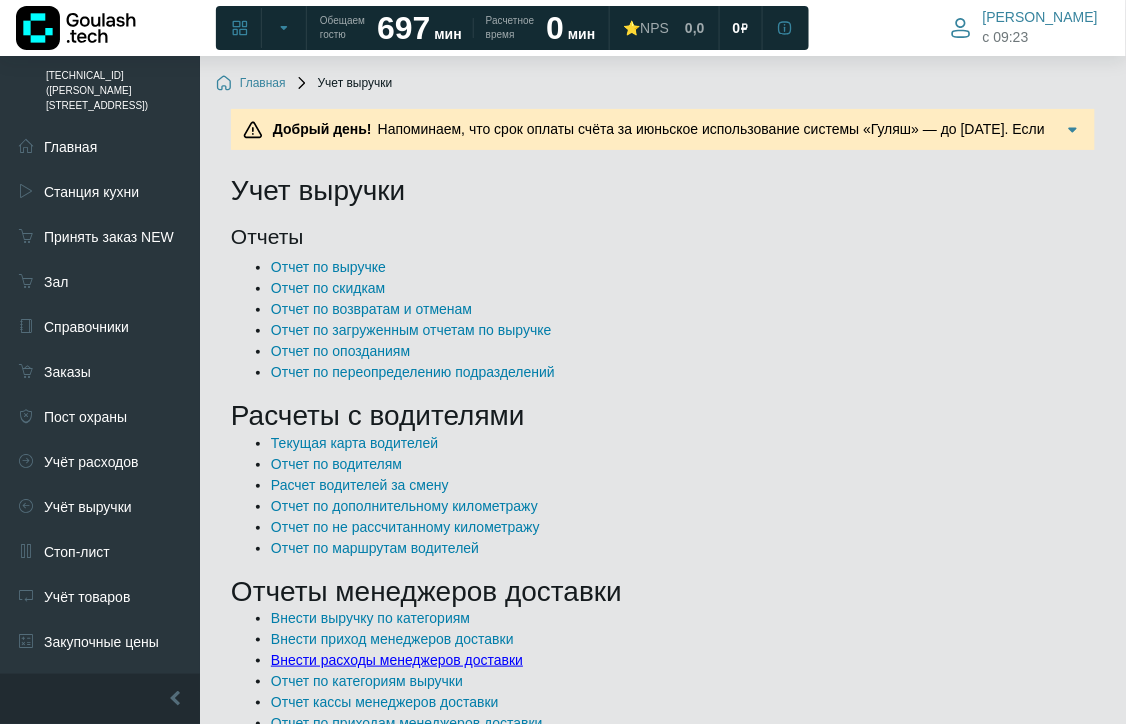 click on "Внести расходы менеджеров доставки" at bounding box center [397, 660] 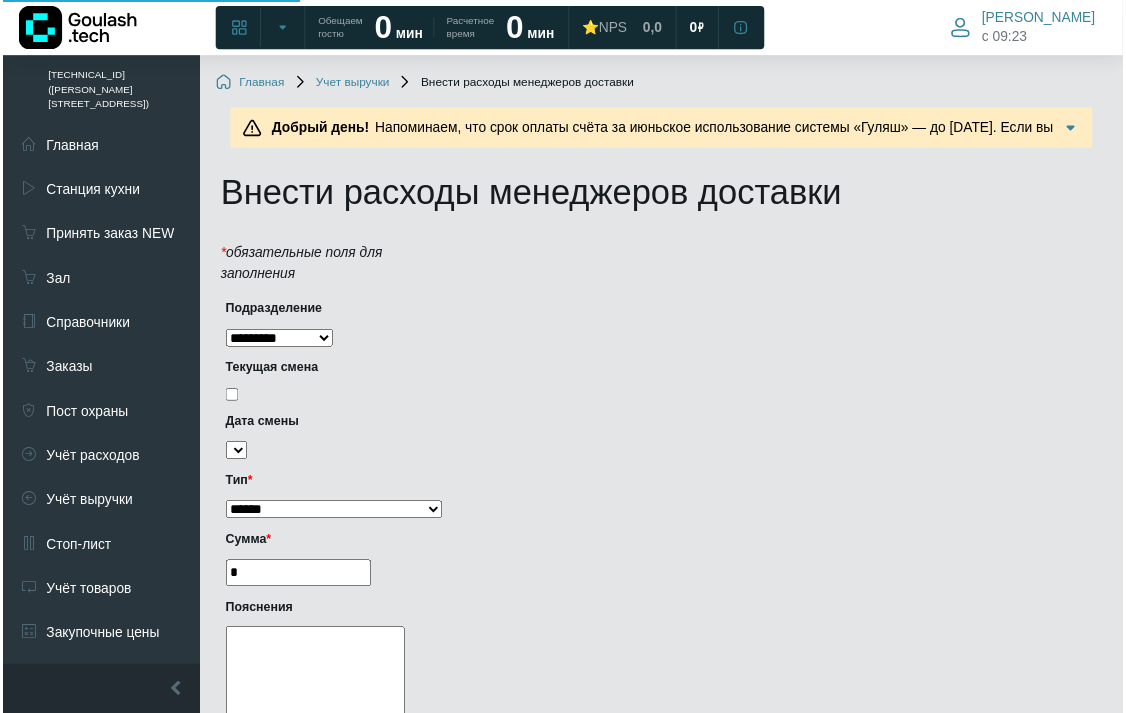 scroll, scrollTop: 0, scrollLeft: 0, axis: both 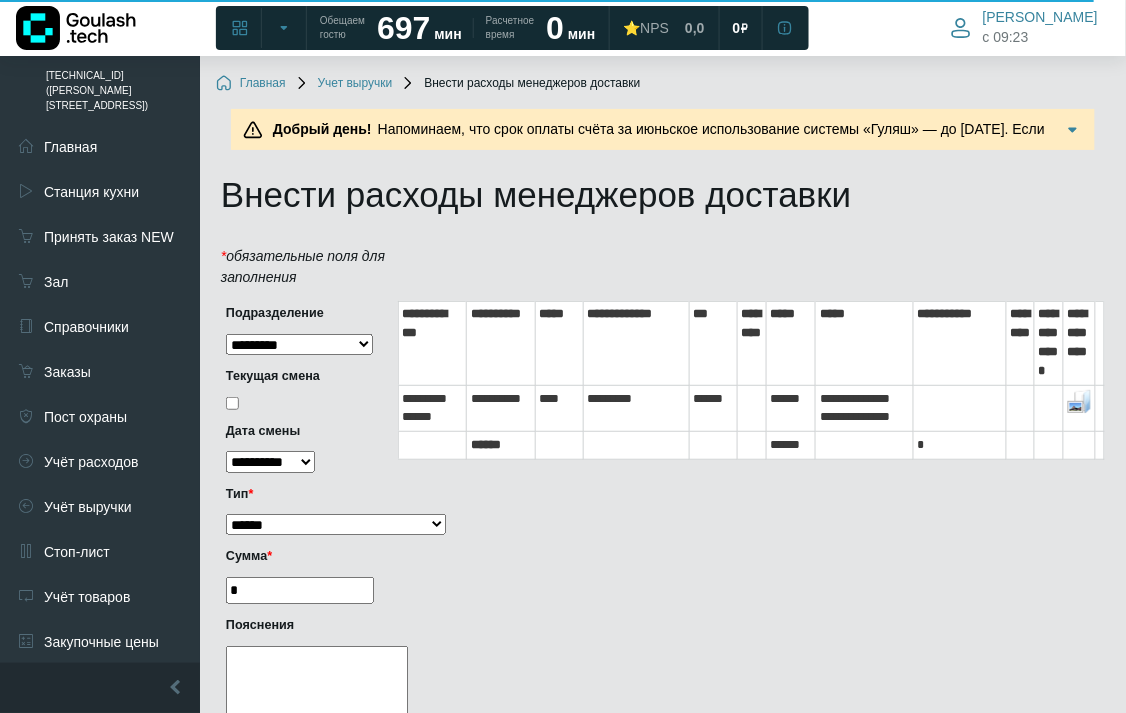 click on "**********" at bounding box center (336, 524) 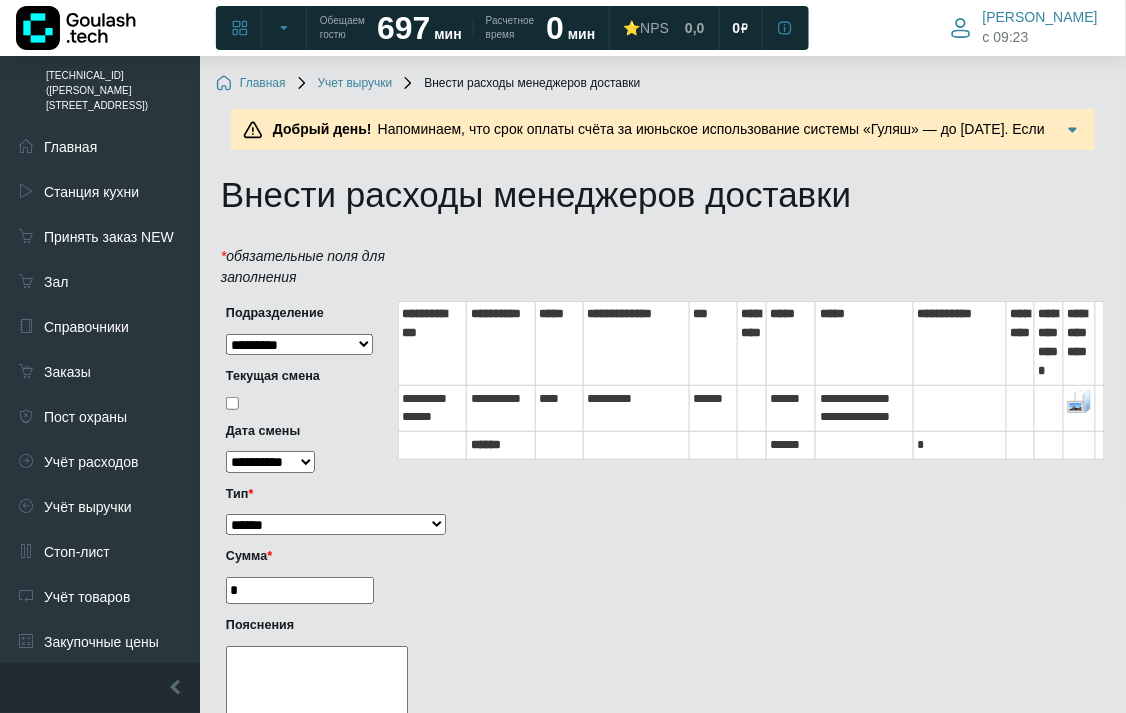 select on "**" 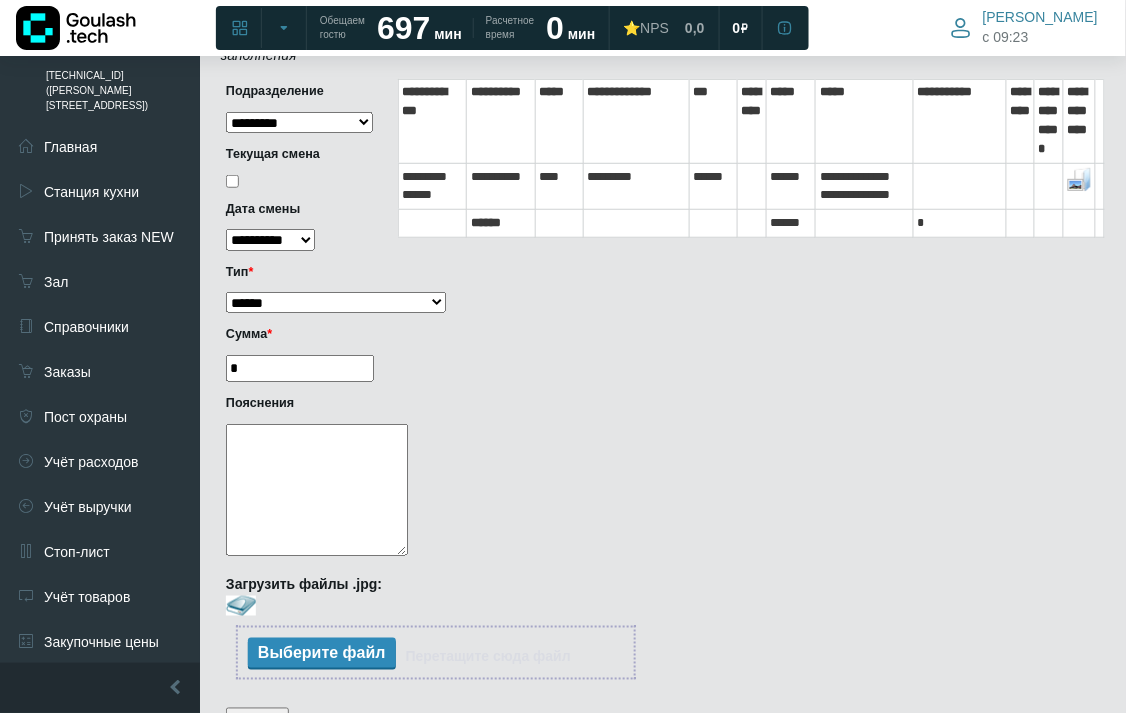 click on "*" at bounding box center [300, 368] 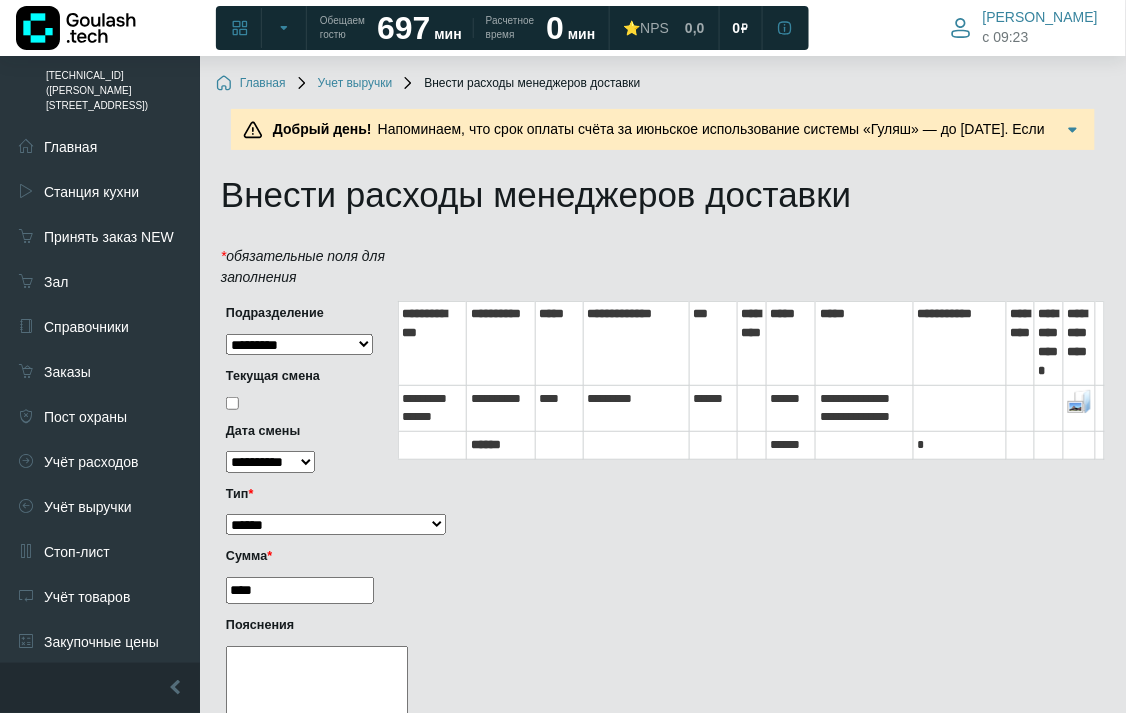 scroll, scrollTop: 324, scrollLeft: 0, axis: vertical 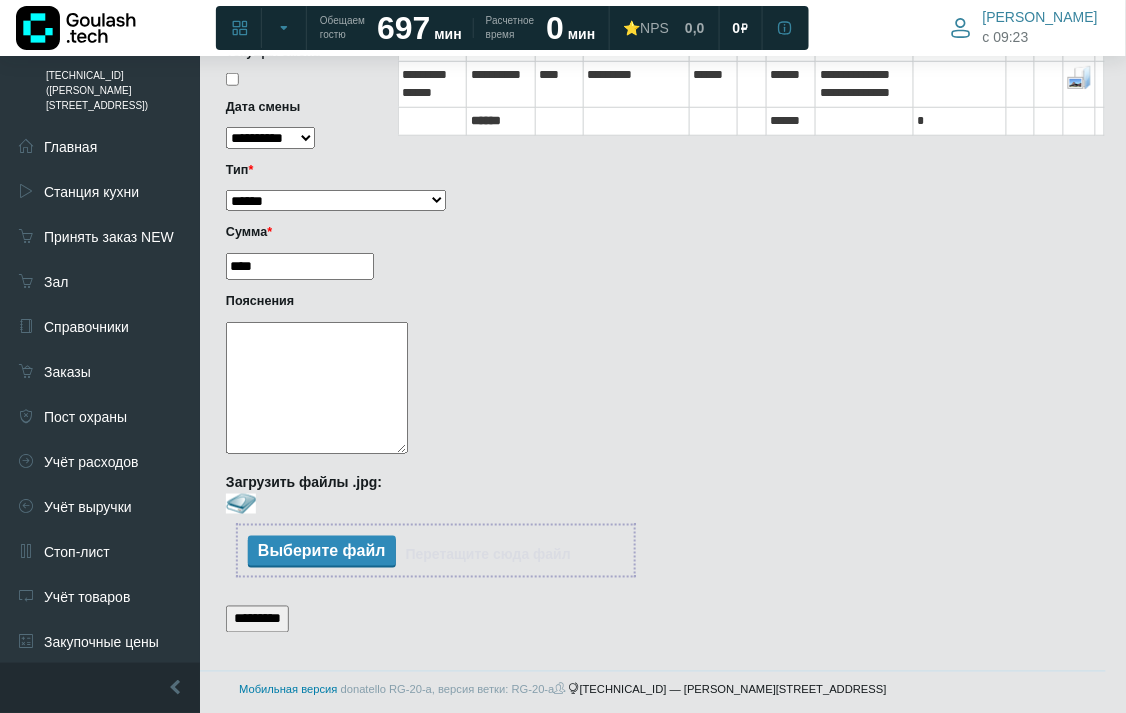 type on "****" 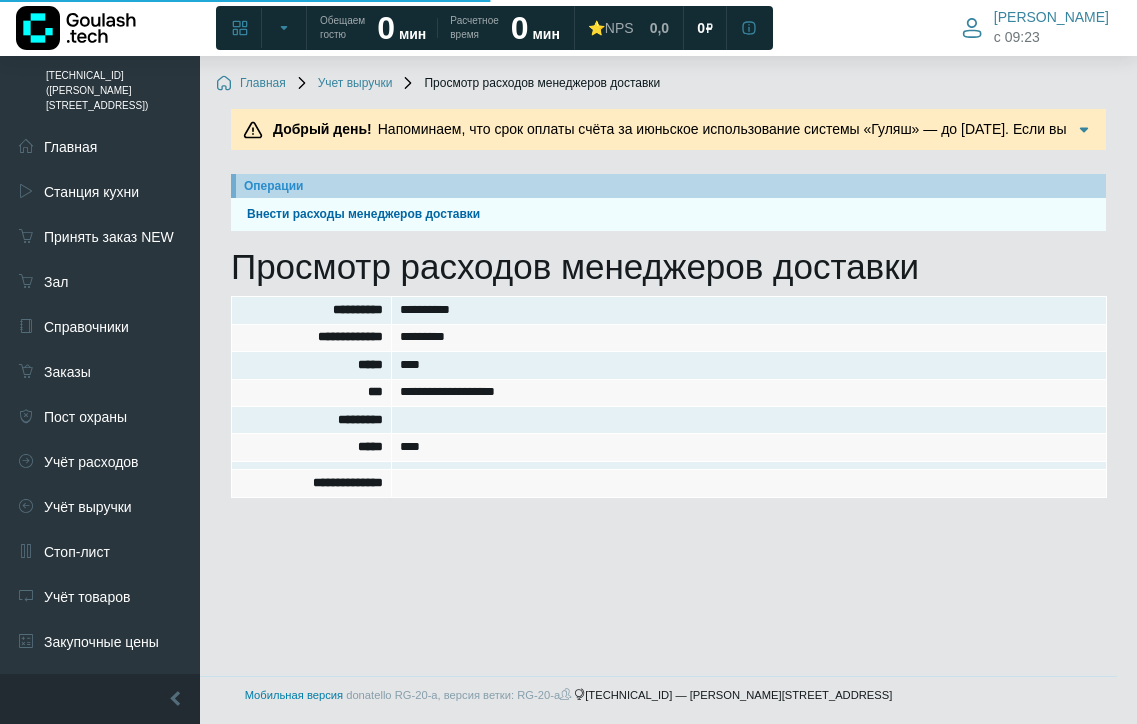 scroll, scrollTop: 0, scrollLeft: 0, axis: both 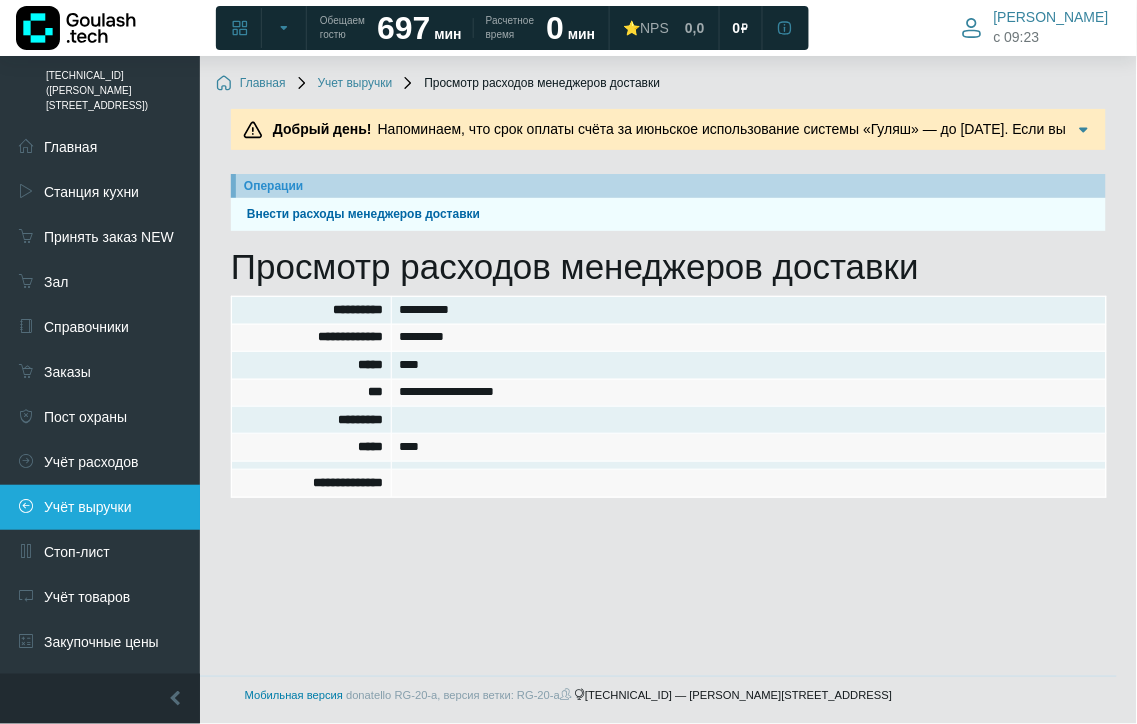 click on "Учёт выручки" at bounding box center (100, 507) 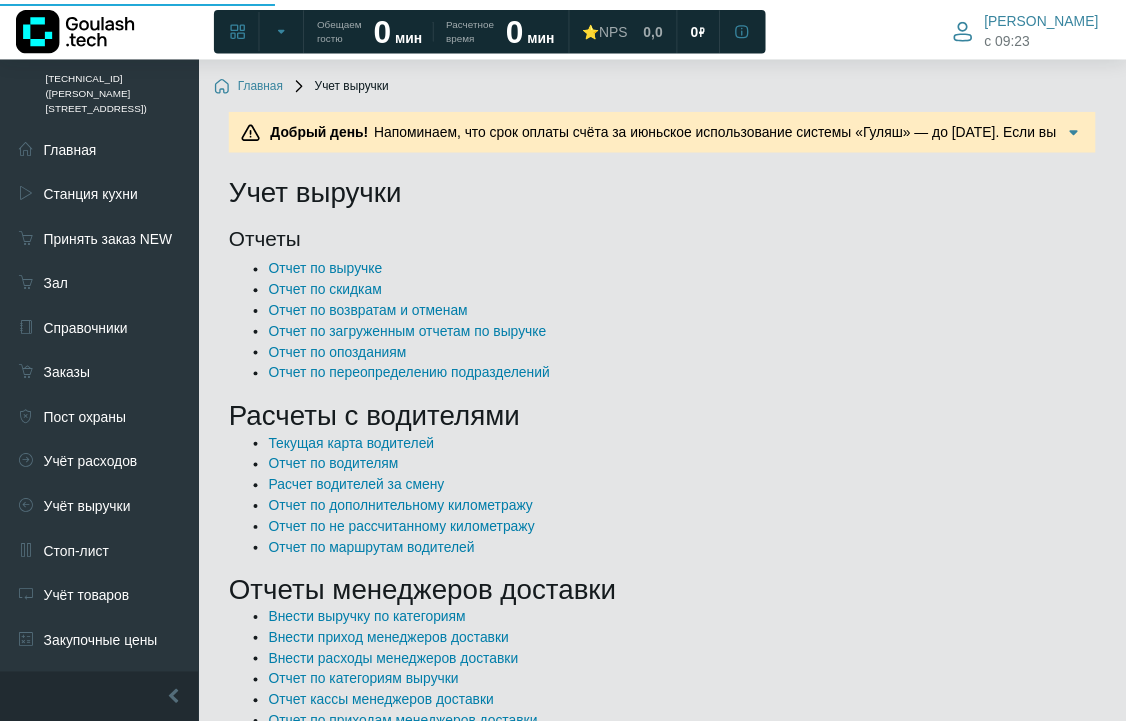 scroll, scrollTop: 0, scrollLeft: 0, axis: both 